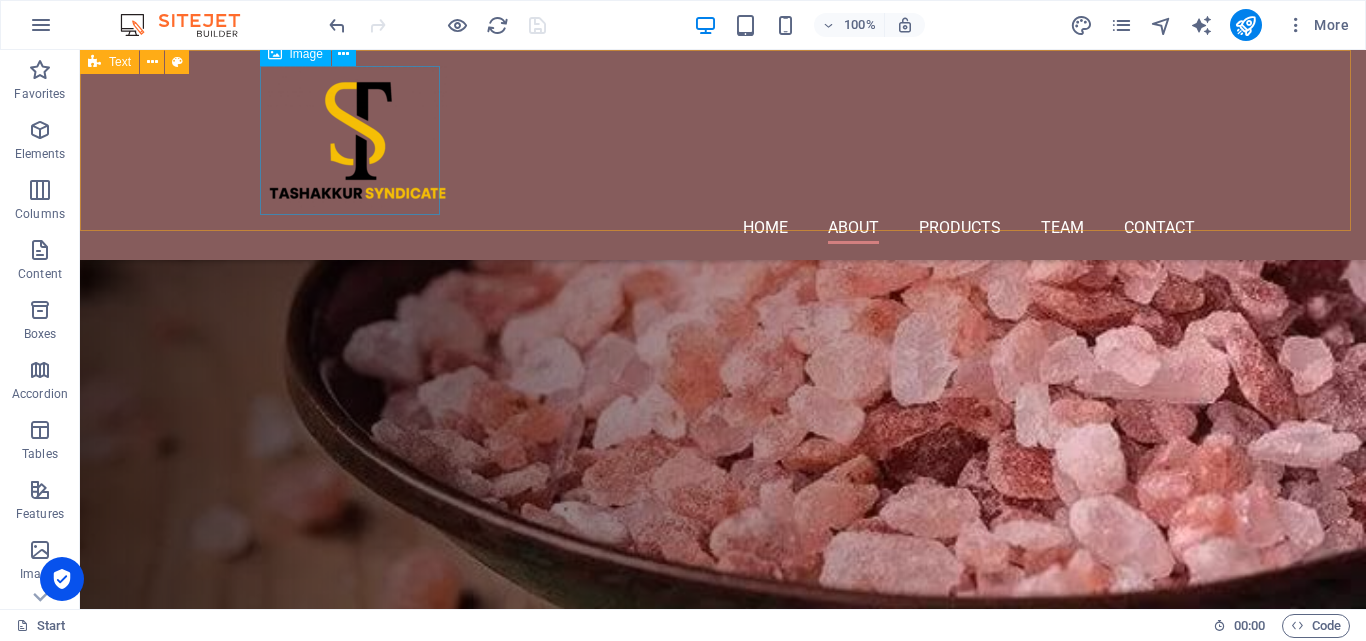 scroll, scrollTop: 2945, scrollLeft: 0, axis: vertical 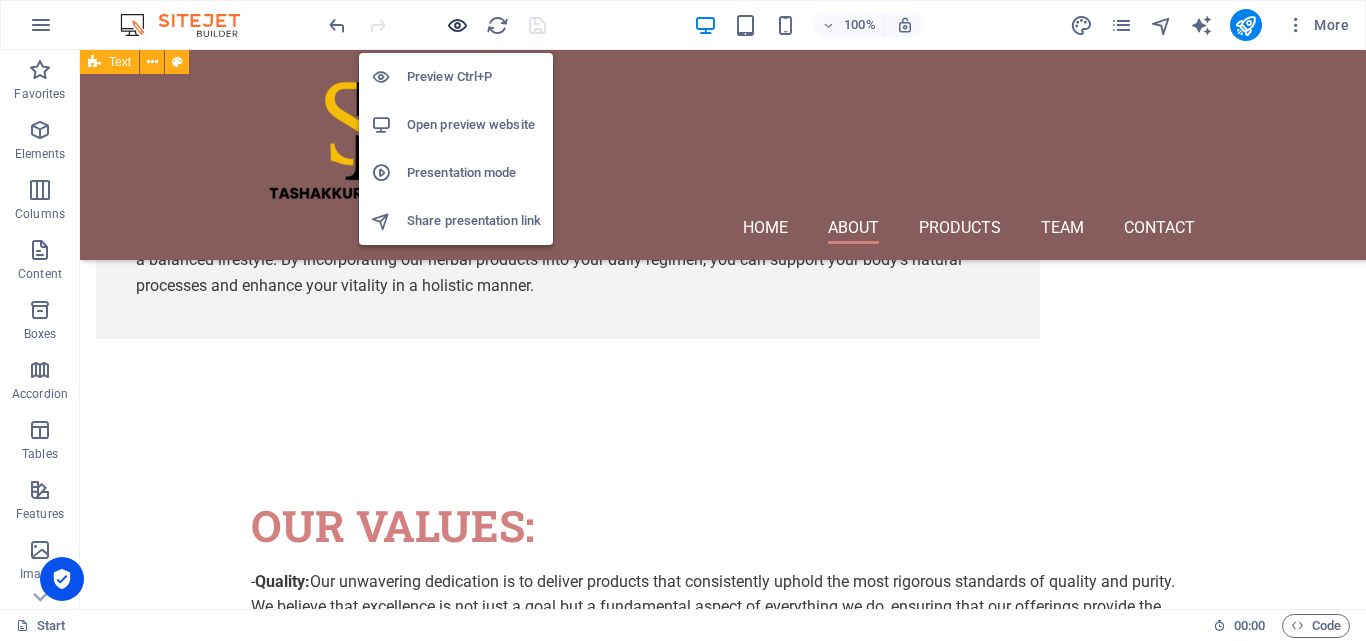 click at bounding box center (457, 25) 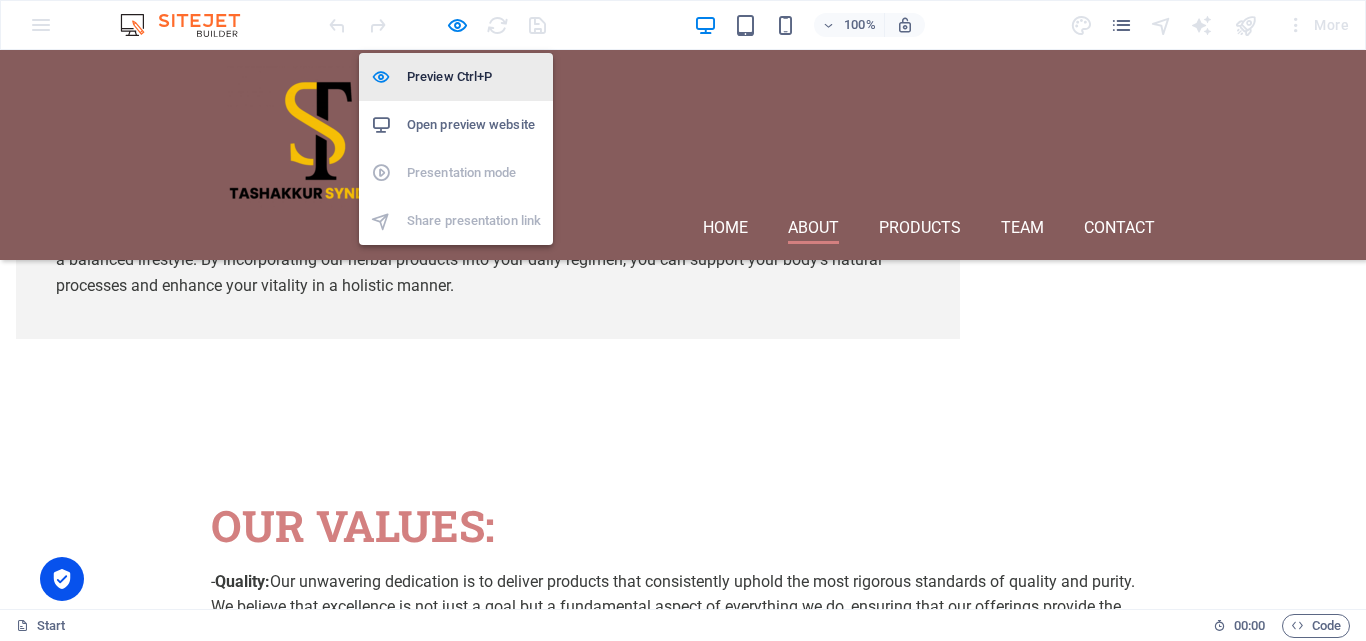 click on "Preview Ctrl+P" at bounding box center (474, 77) 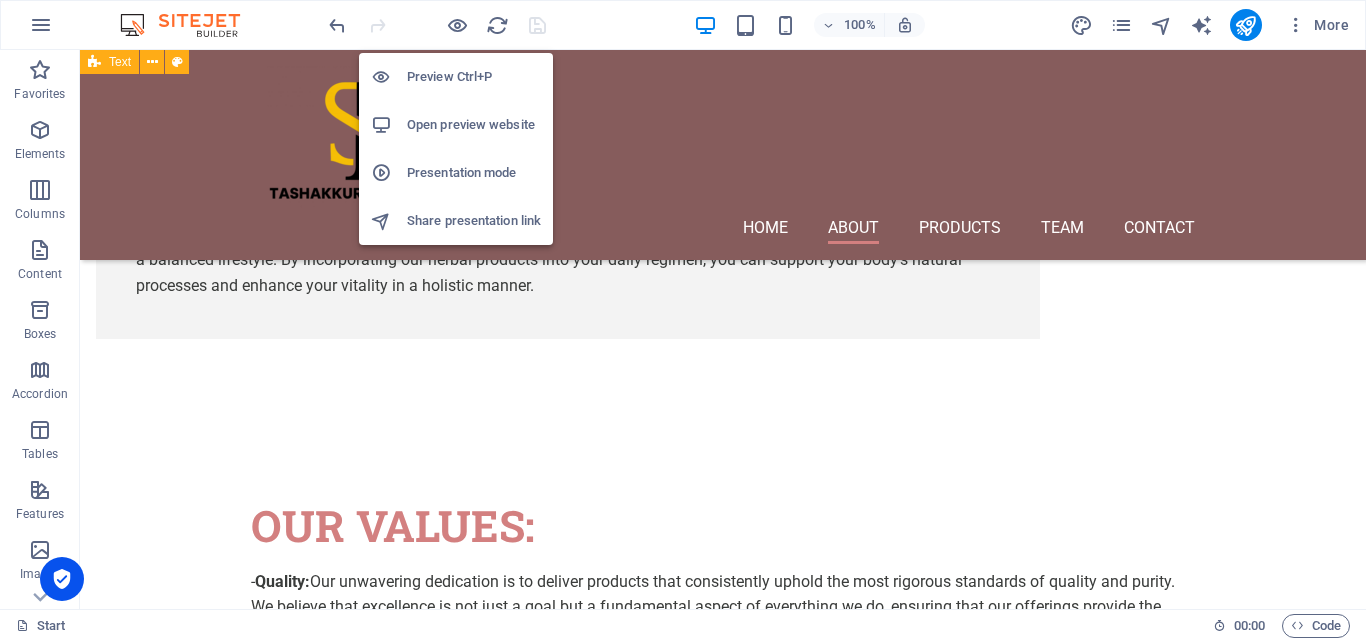 click on "Preview Ctrl+P" at bounding box center [474, 77] 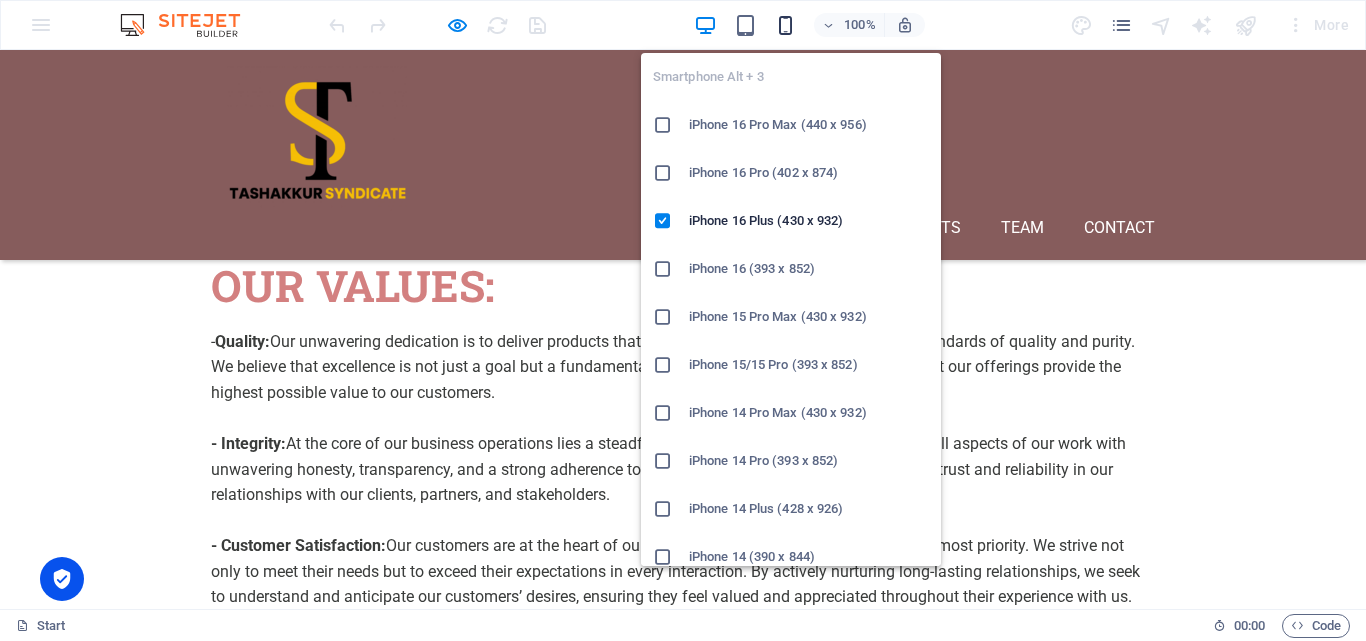 scroll, scrollTop: 3184, scrollLeft: 0, axis: vertical 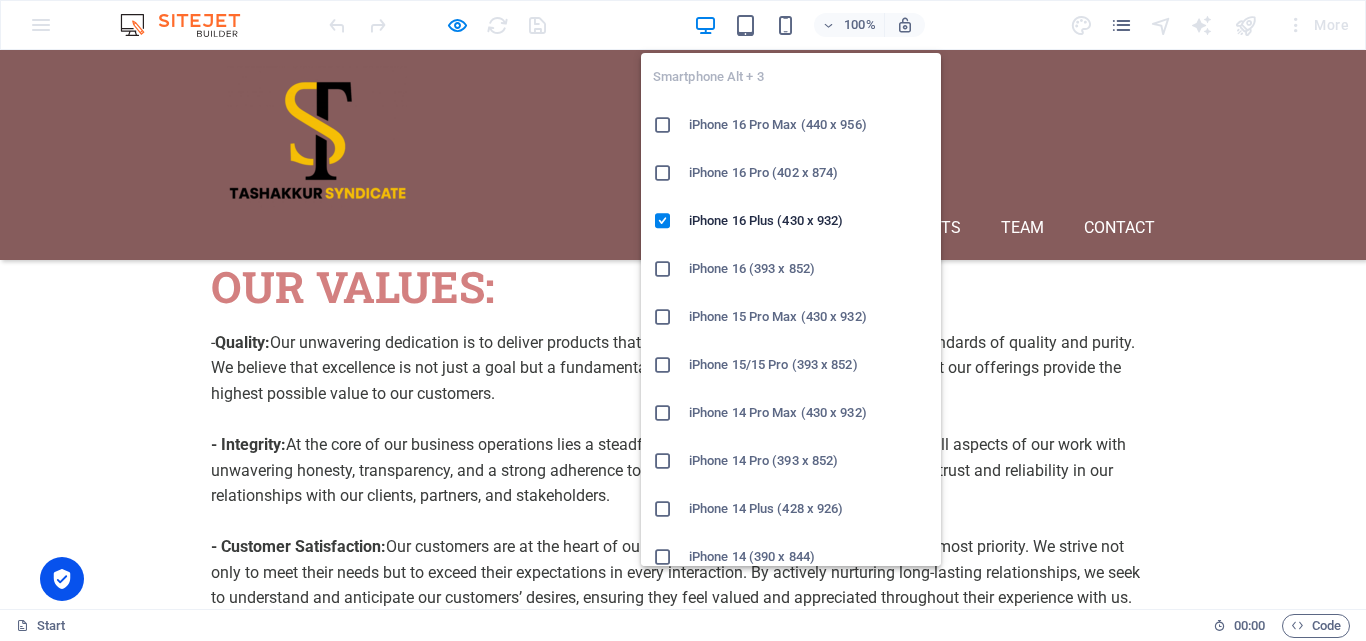 click on "iPhone 16 Pro Max (440 x 956)" at bounding box center (791, 125) 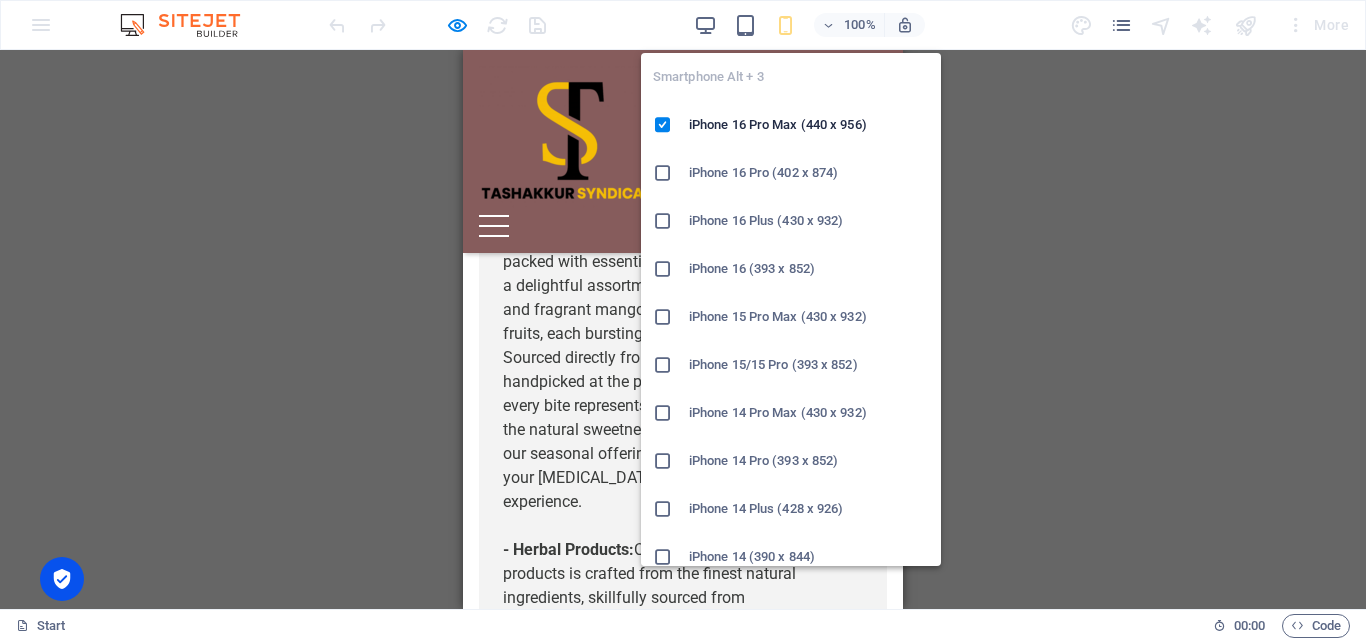 click on "iPhone 16 (393 x 852)" at bounding box center (809, 269) 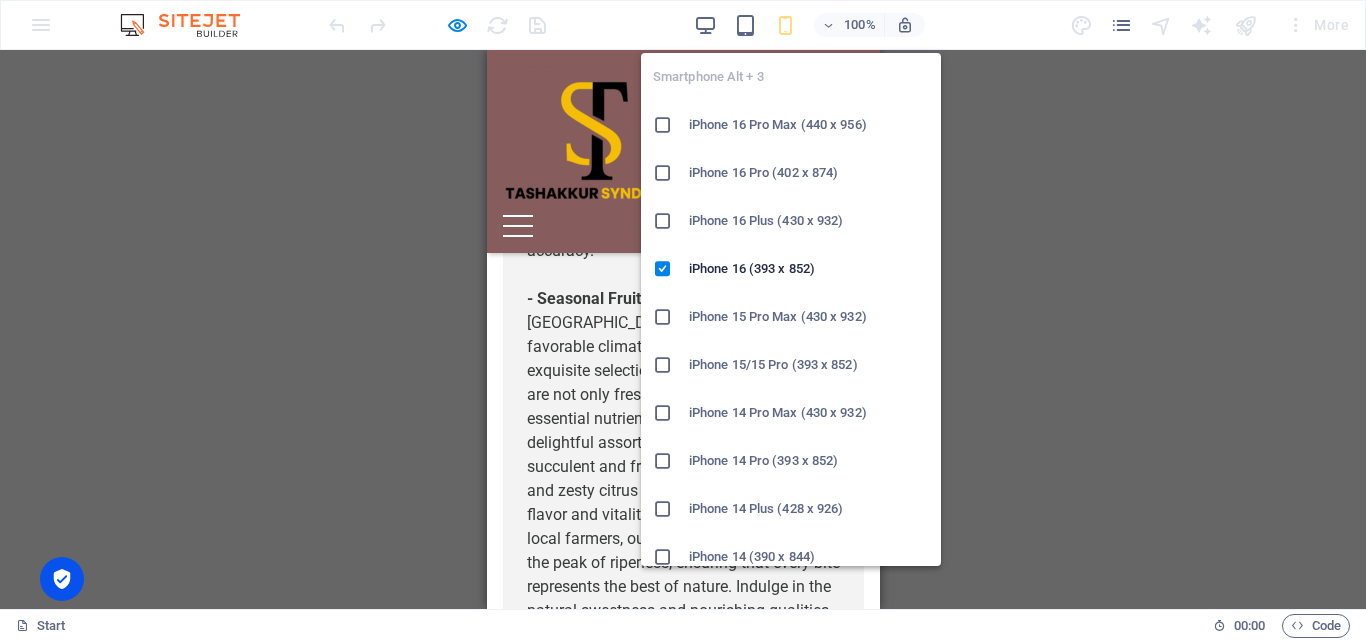 click on "iPhone 16 Plus (430 x 932)" at bounding box center [809, 221] 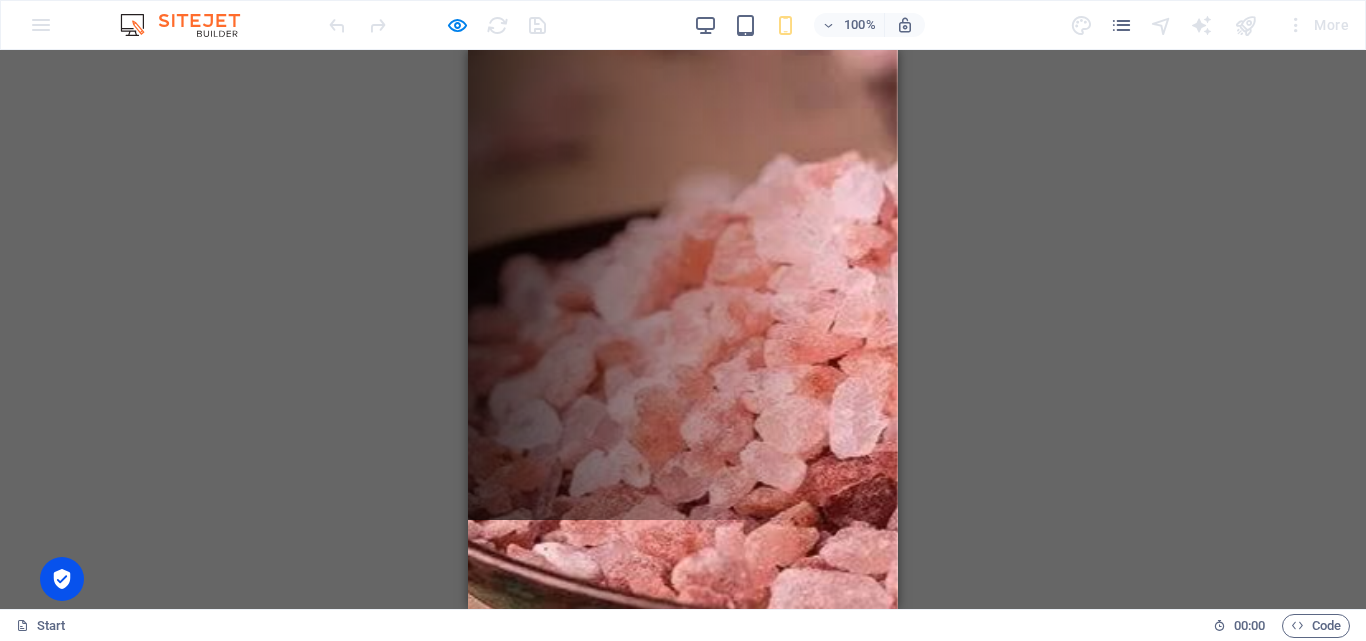 scroll, scrollTop: 91, scrollLeft: 0, axis: vertical 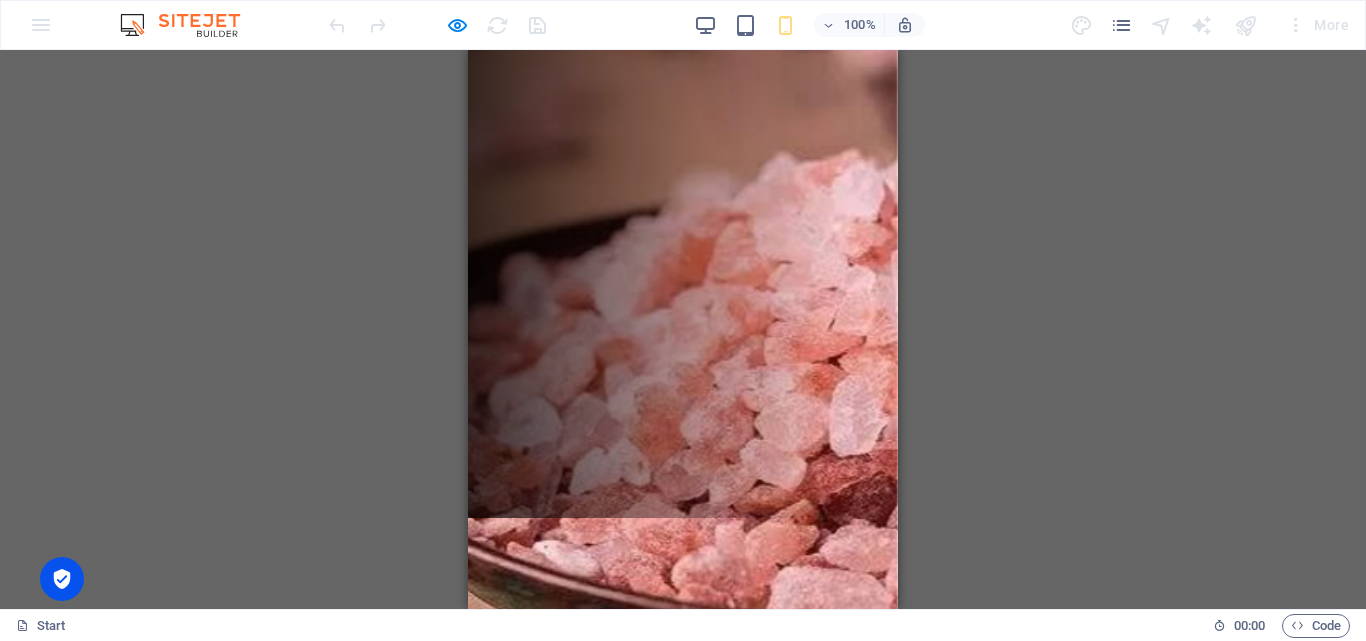 click on "Pure Himalayan salt" at bounding box center [653, 1139] 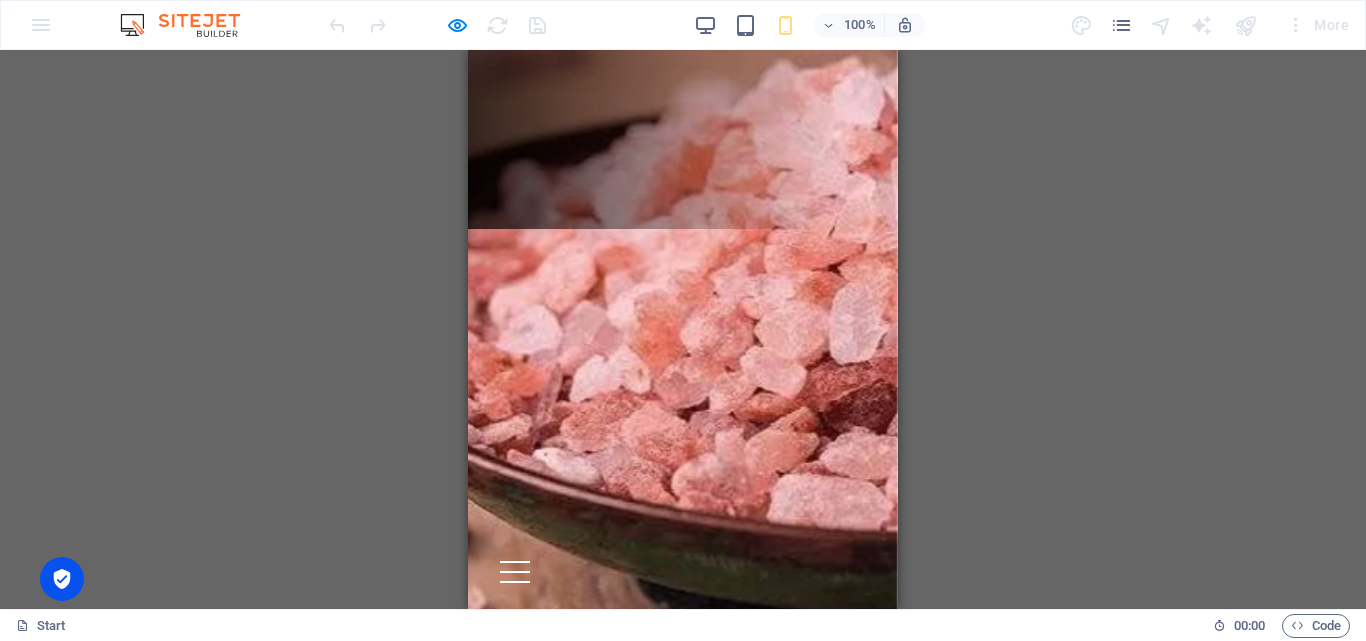 scroll, scrollTop: 350, scrollLeft: 0, axis: vertical 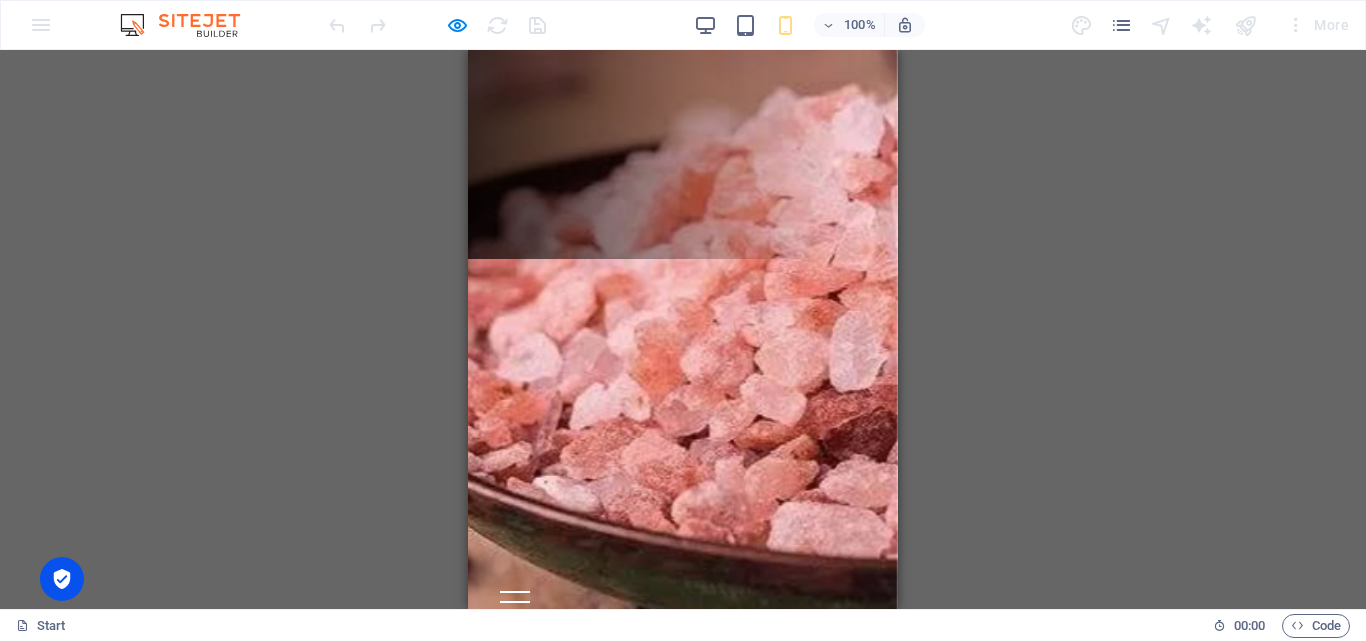 click on "Seasonal fruits" at bounding box center [653, 928] 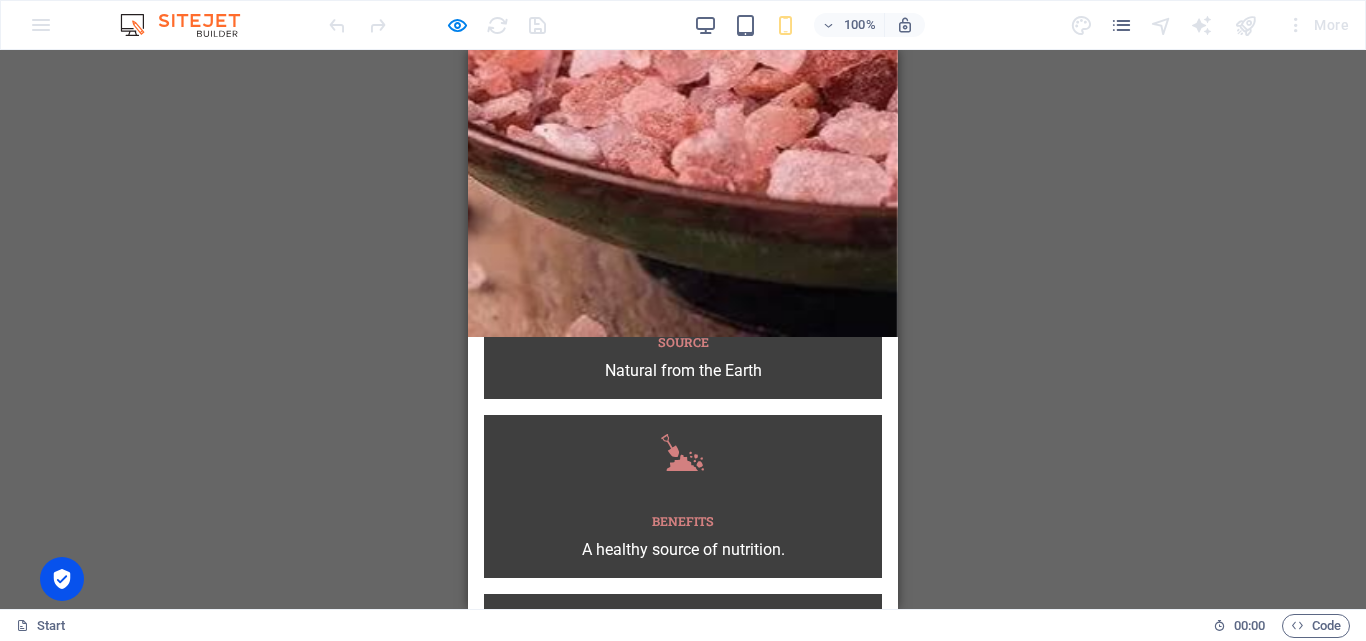scroll, scrollTop: 1046, scrollLeft: 0, axis: vertical 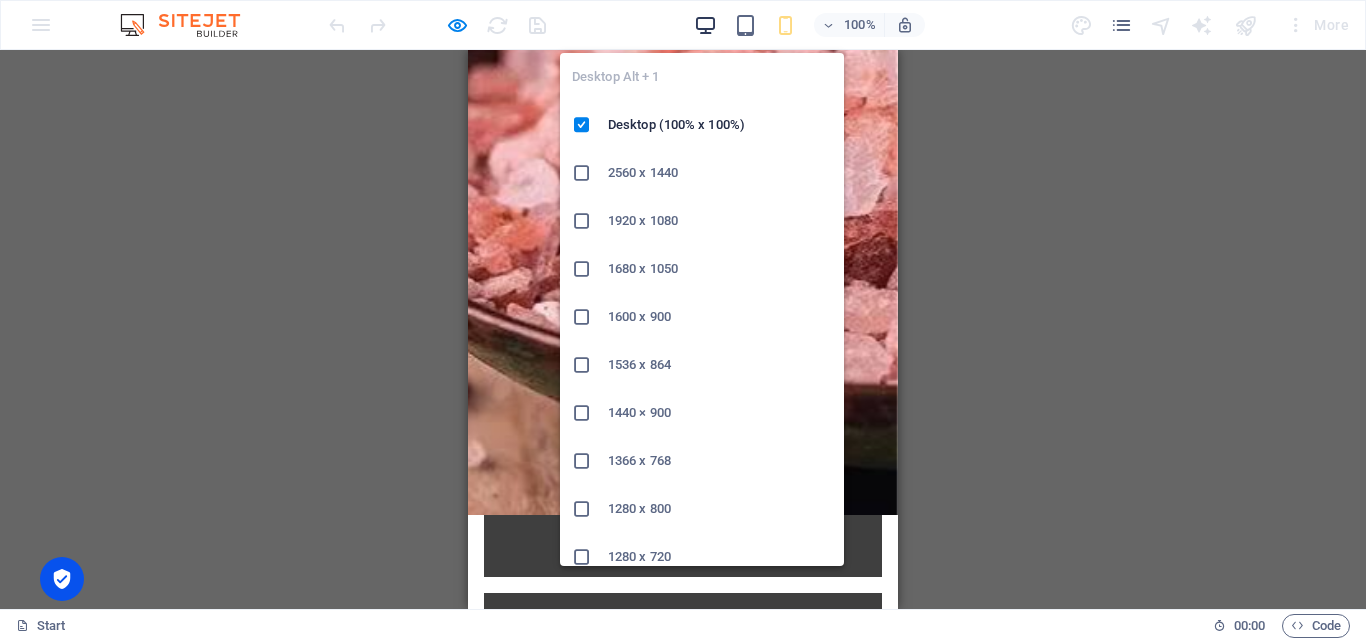 click at bounding box center [705, 25] 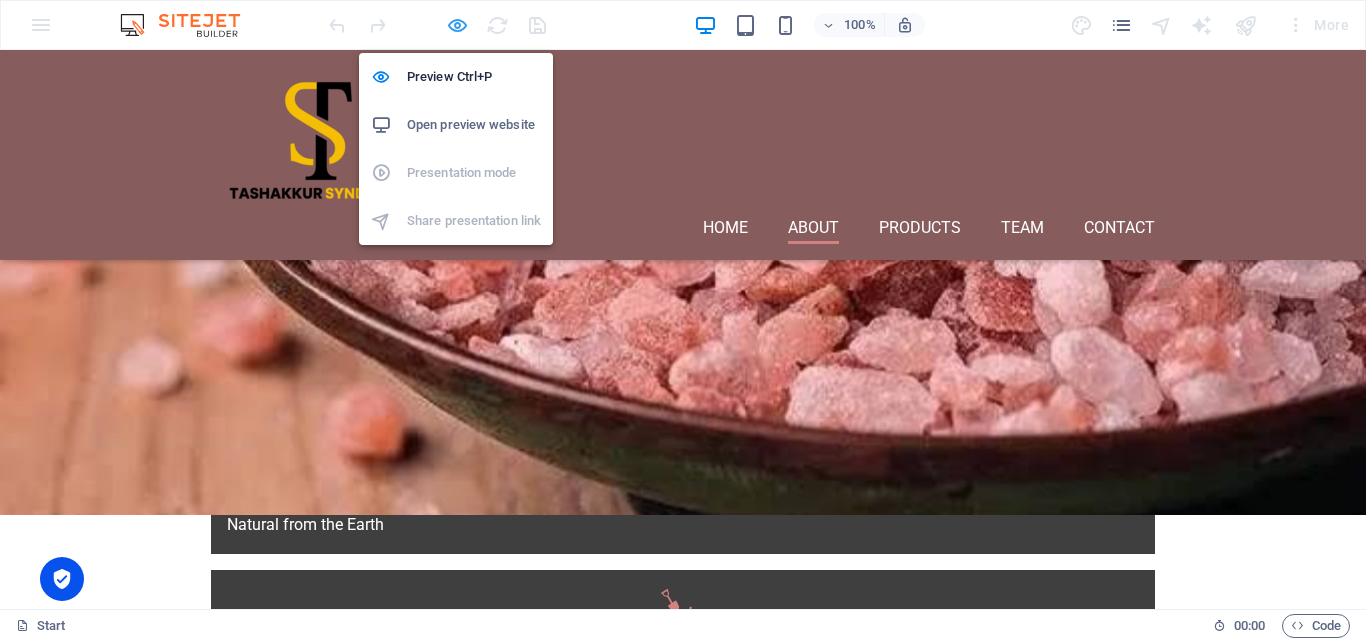 click at bounding box center (457, 25) 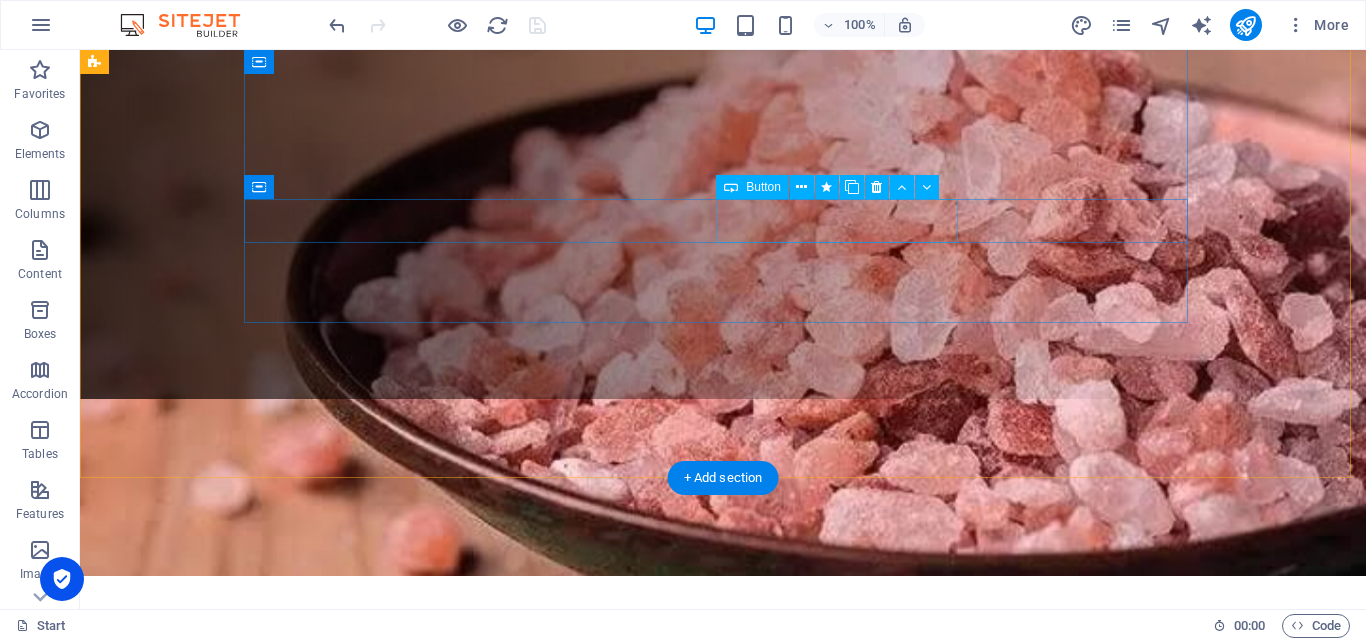 scroll, scrollTop: 209, scrollLeft: 0, axis: vertical 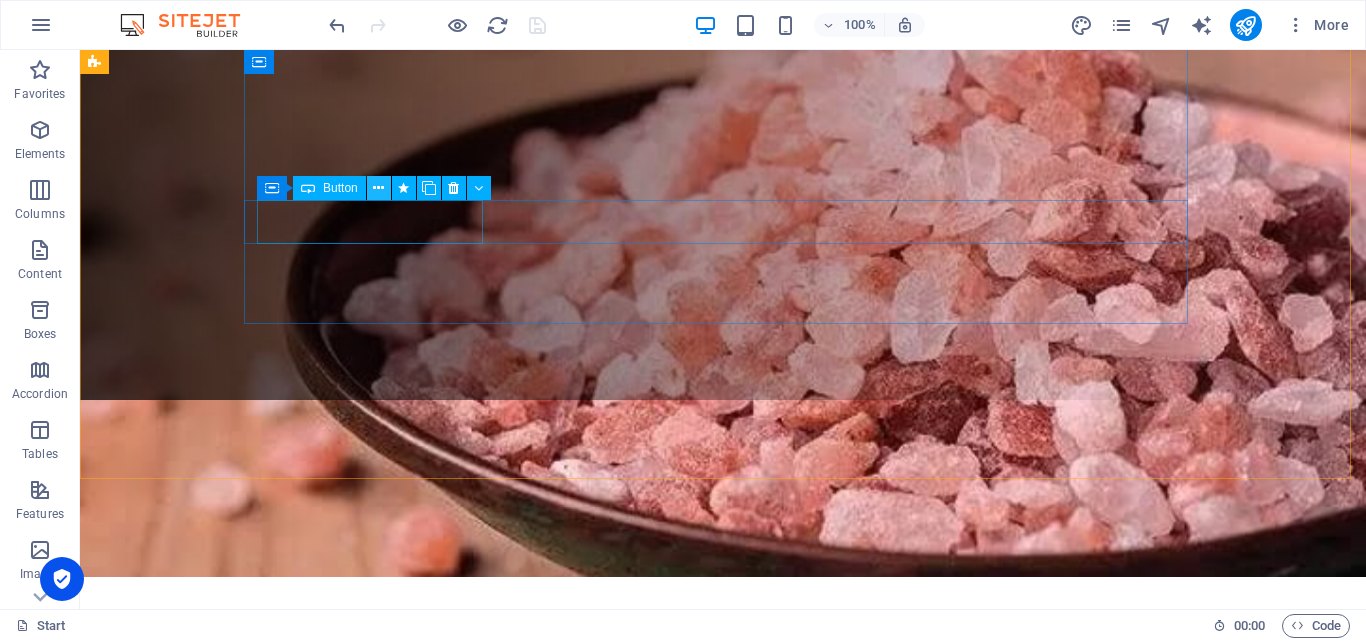 click at bounding box center (378, 188) 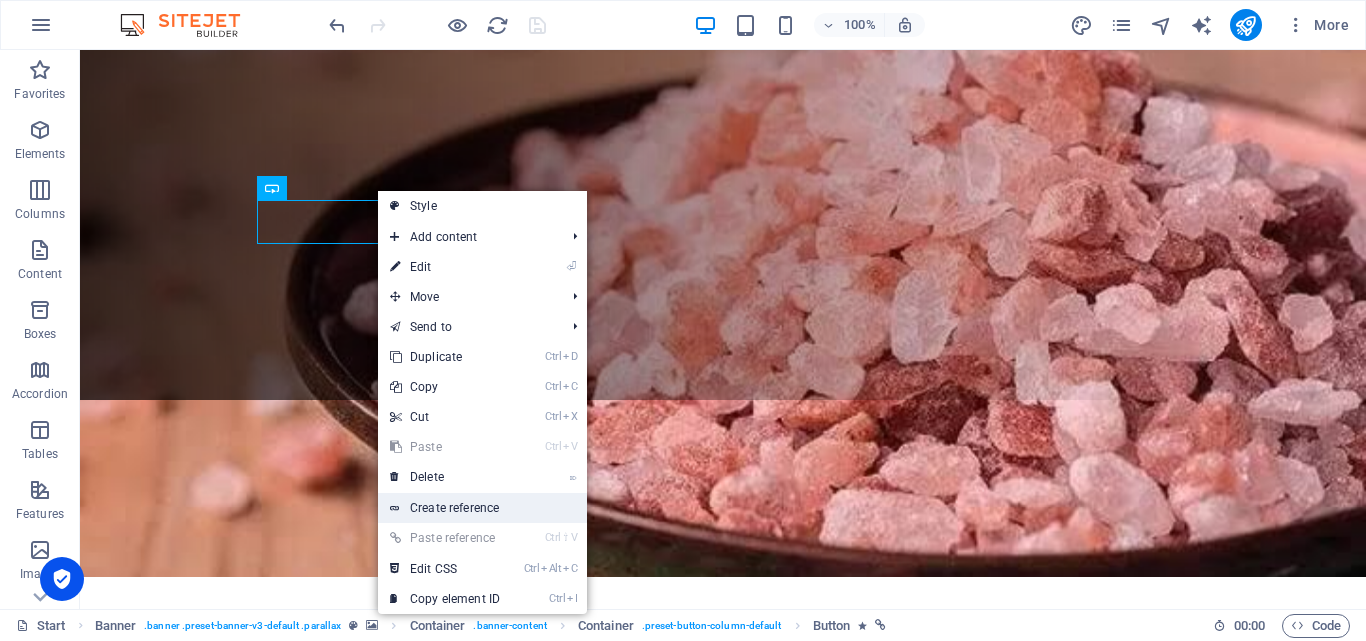 click on "Create reference" at bounding box center [482, 508] 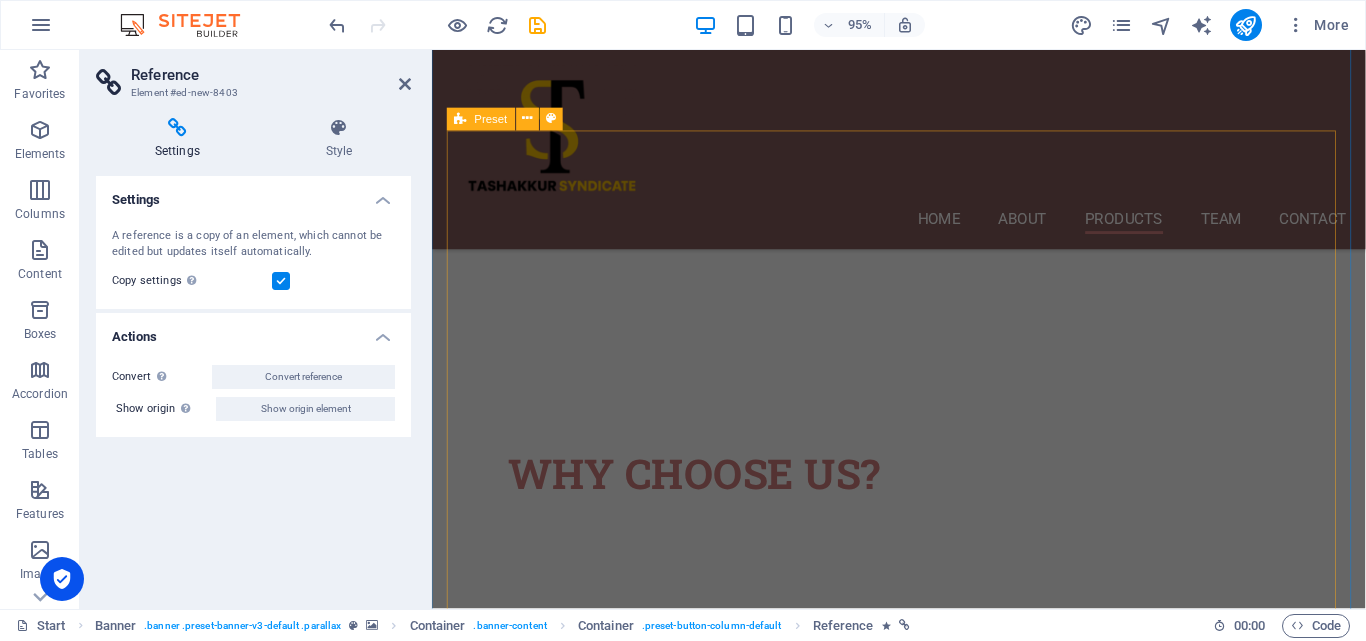 scroll, scrollTop: 5233, scrollLeft: 0, axis: vertical 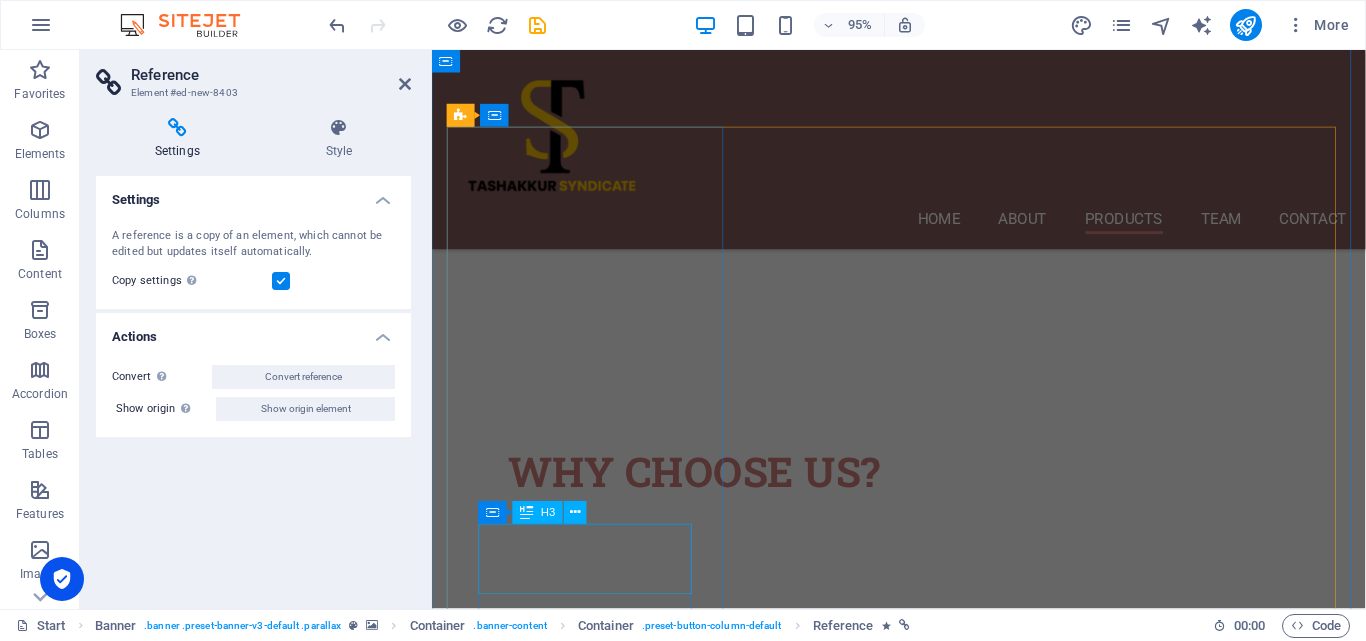 click on "Pure Himalayan Salt" at bounding box center [924, 1503] 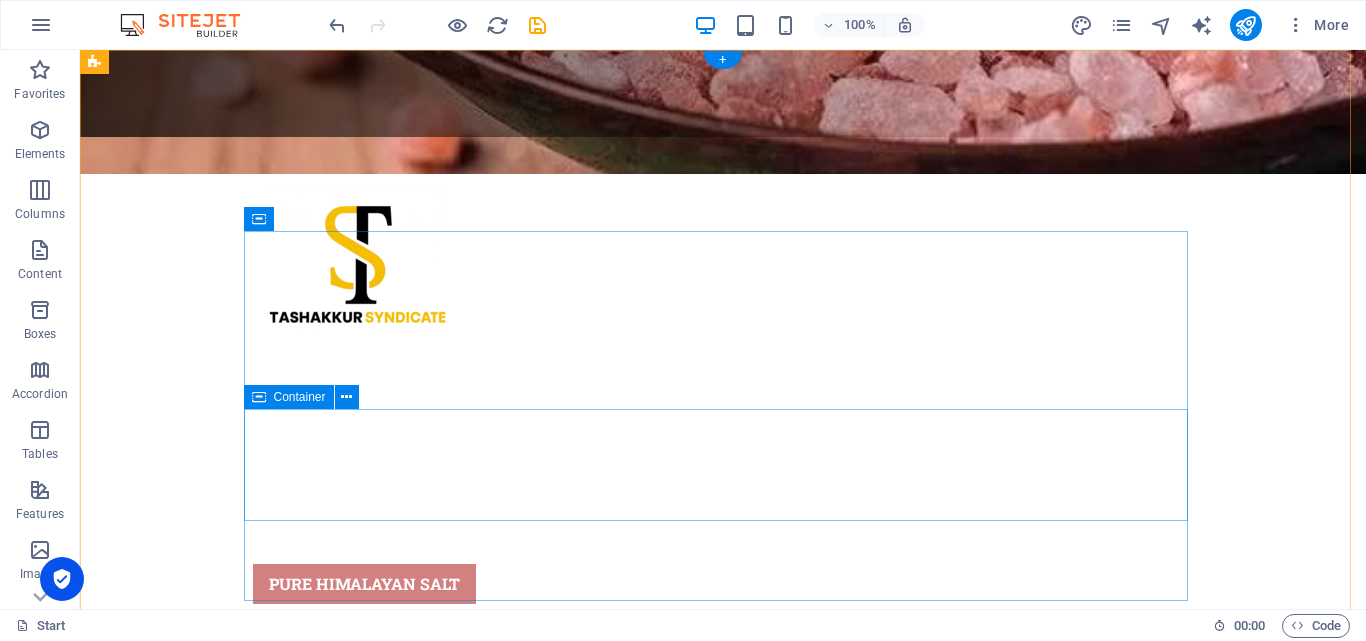 scroll, scrollTop: 0, scrollLeft: 0, axis: both 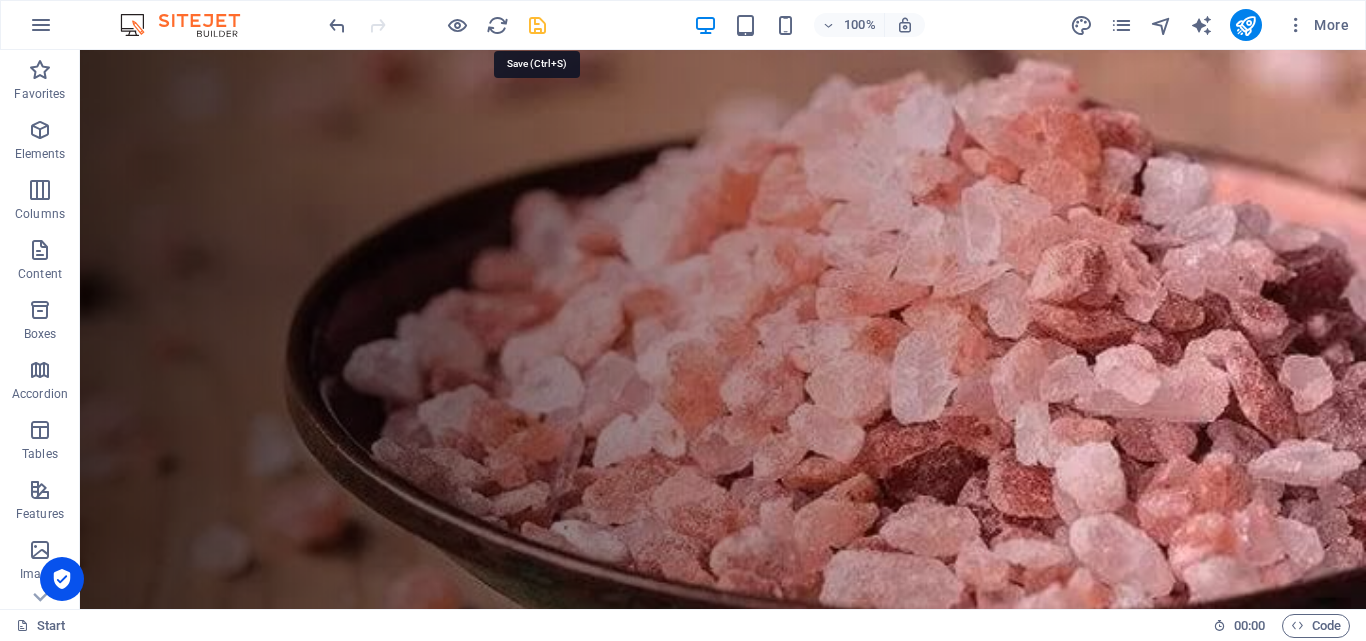 click at bounding box center [537, 25] 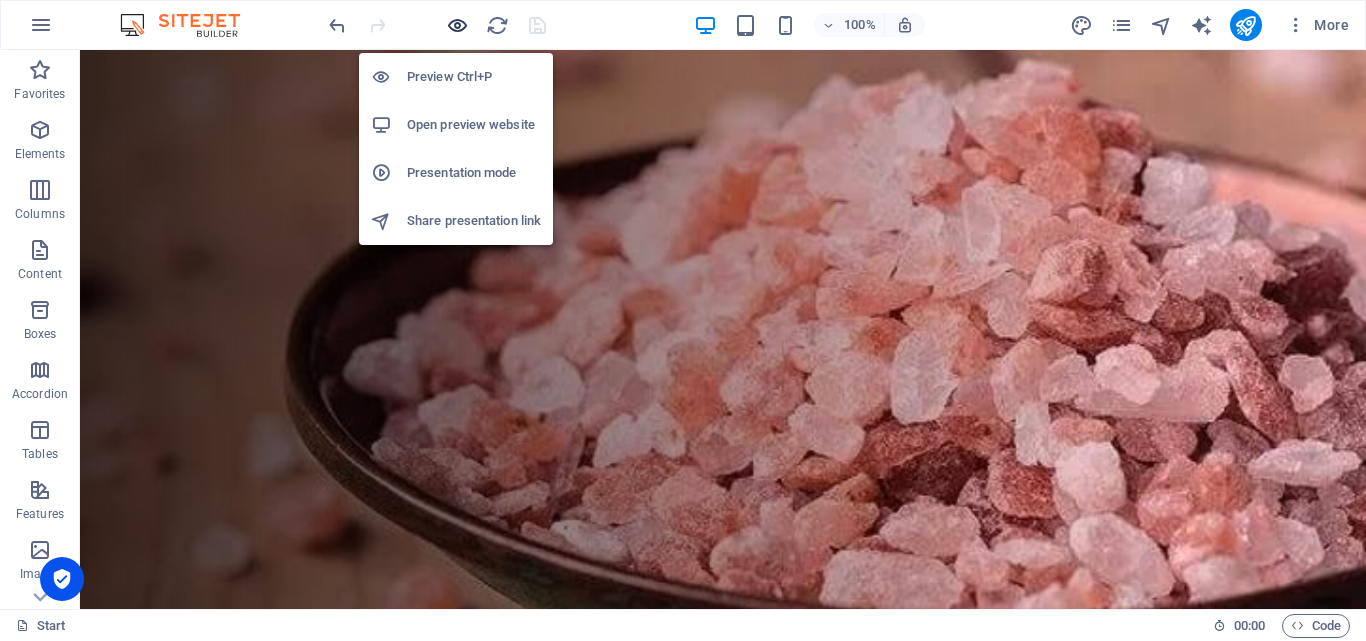 click at bounding box center [457, 25] 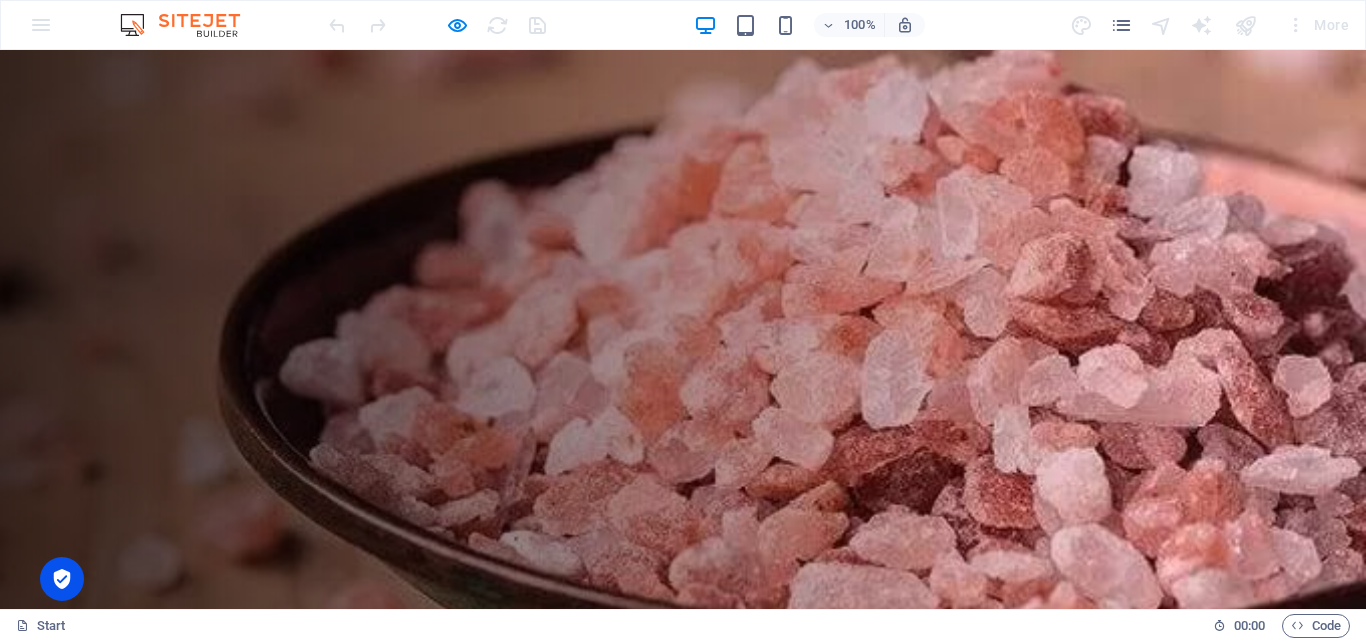 click on "Pure Himalayan salt" at bounding box center (312, 1112) 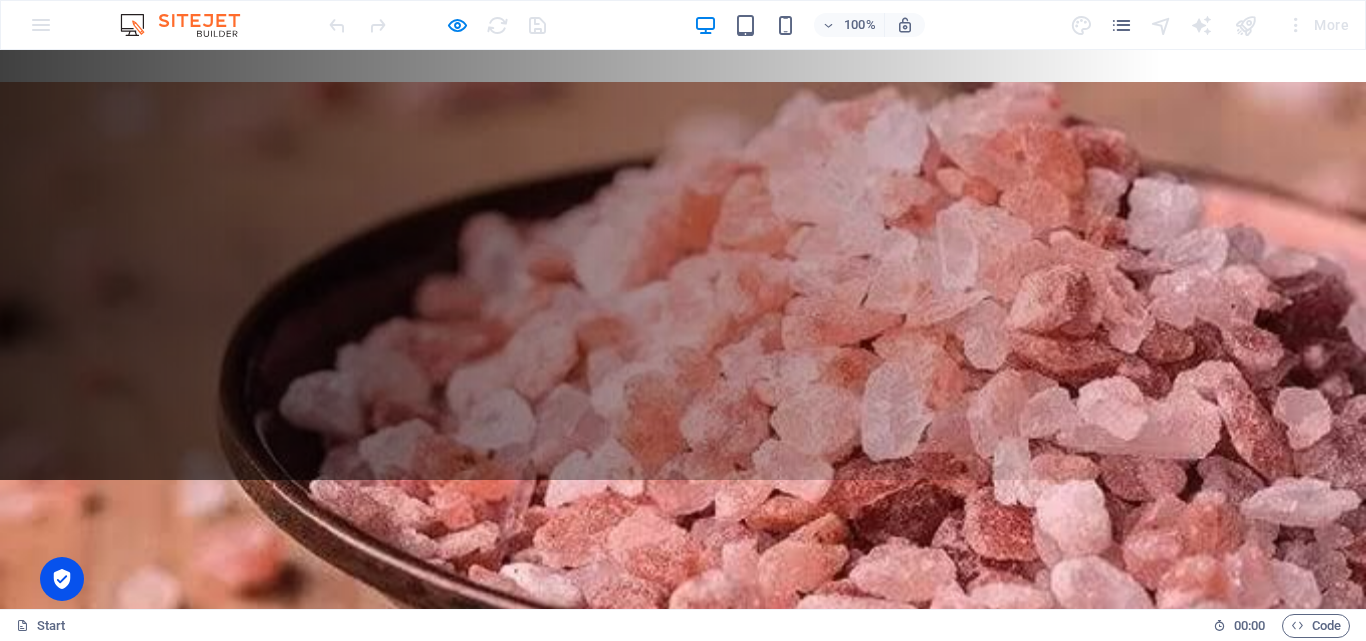 scroll, scrollTop: 0, scrollLeft: 0, axis: both 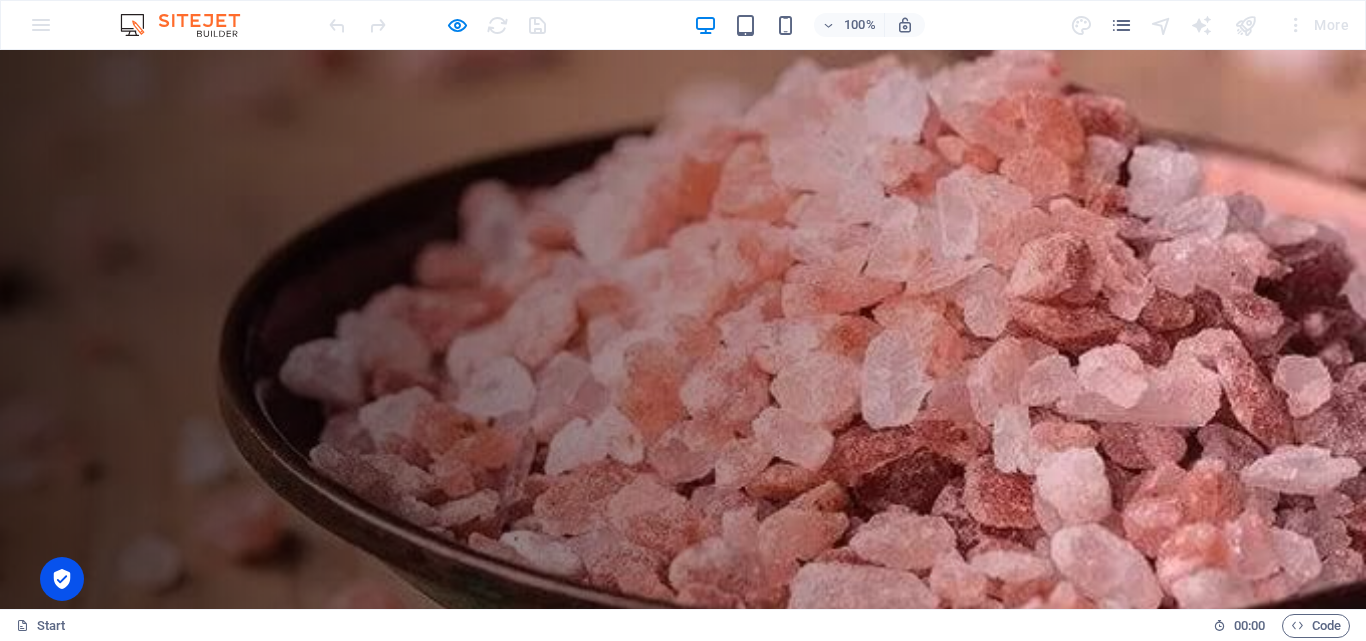 click on "Pure Himalayan salt" at bounding box center (324, 1056) 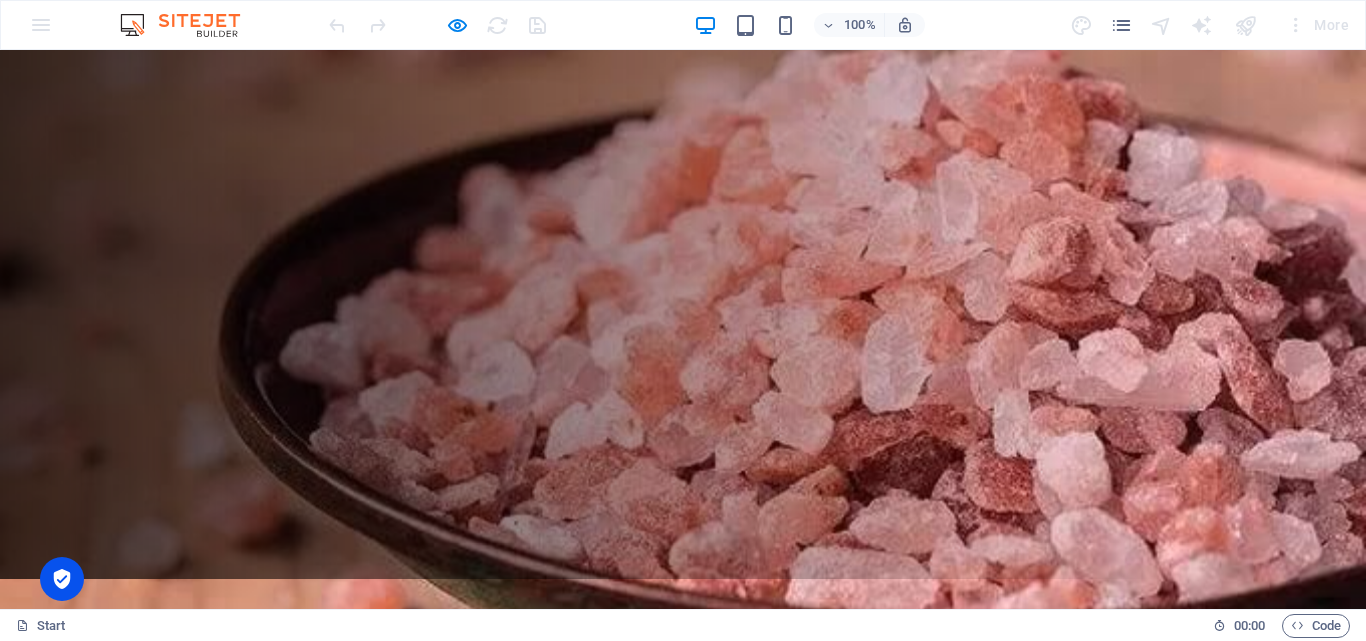 scroll, scrollTop: 0, scrollLeft: 0, axis: both 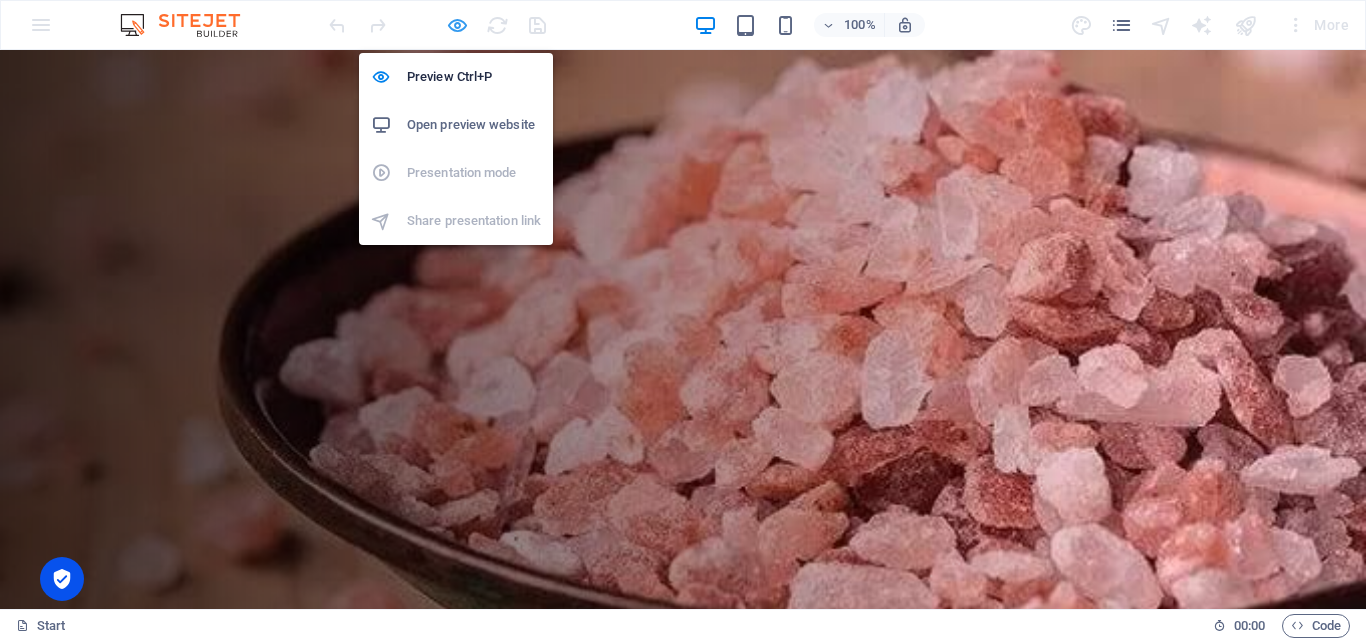 click at bounding box center [457, 25] 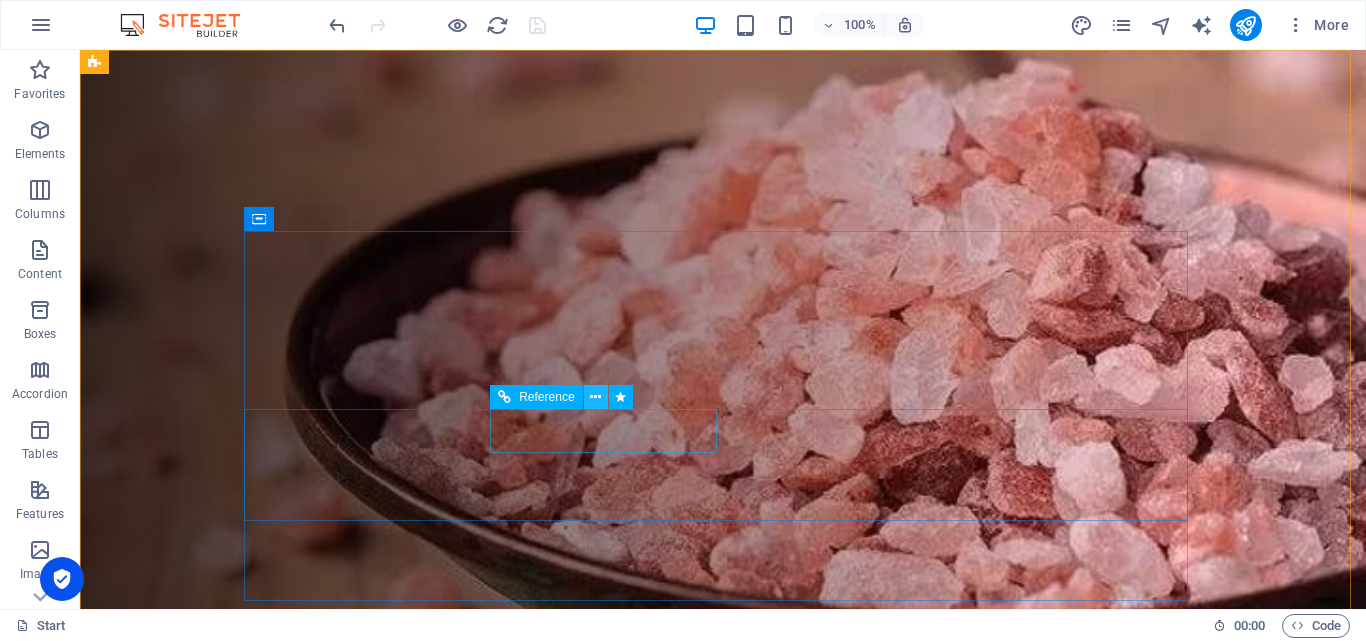 click at bounding box center [595, 397] 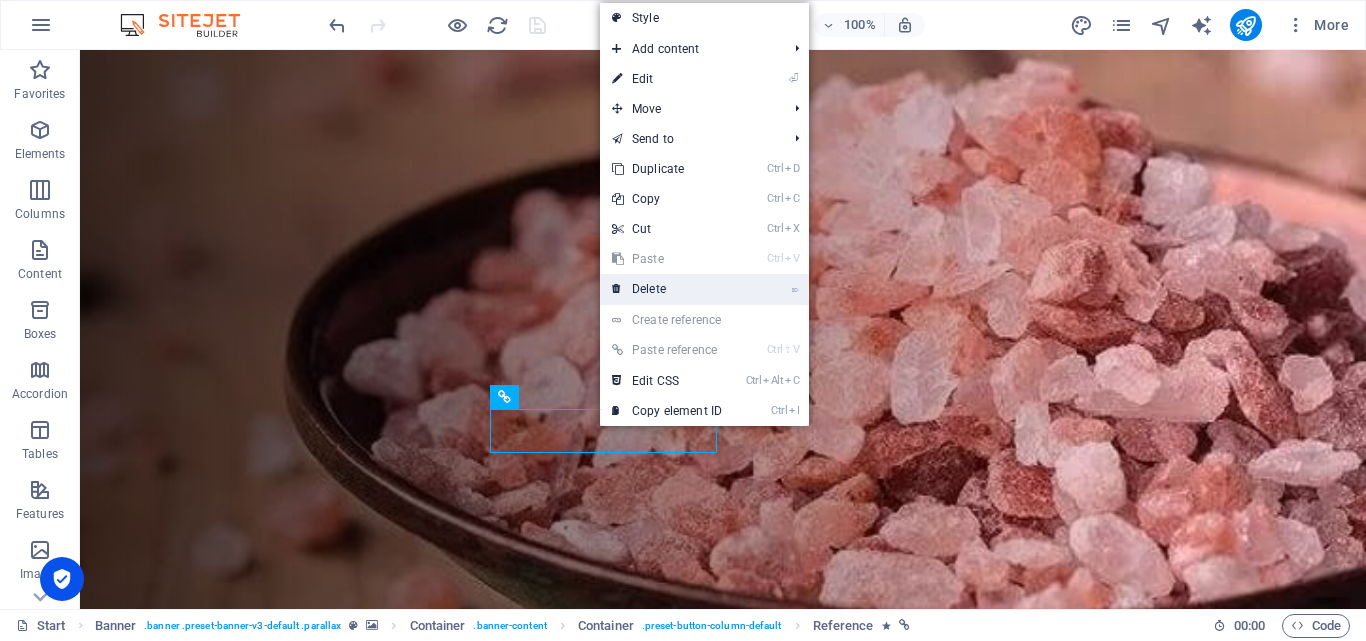 click on "⌦  Delete" at bounding box center (667, 289) 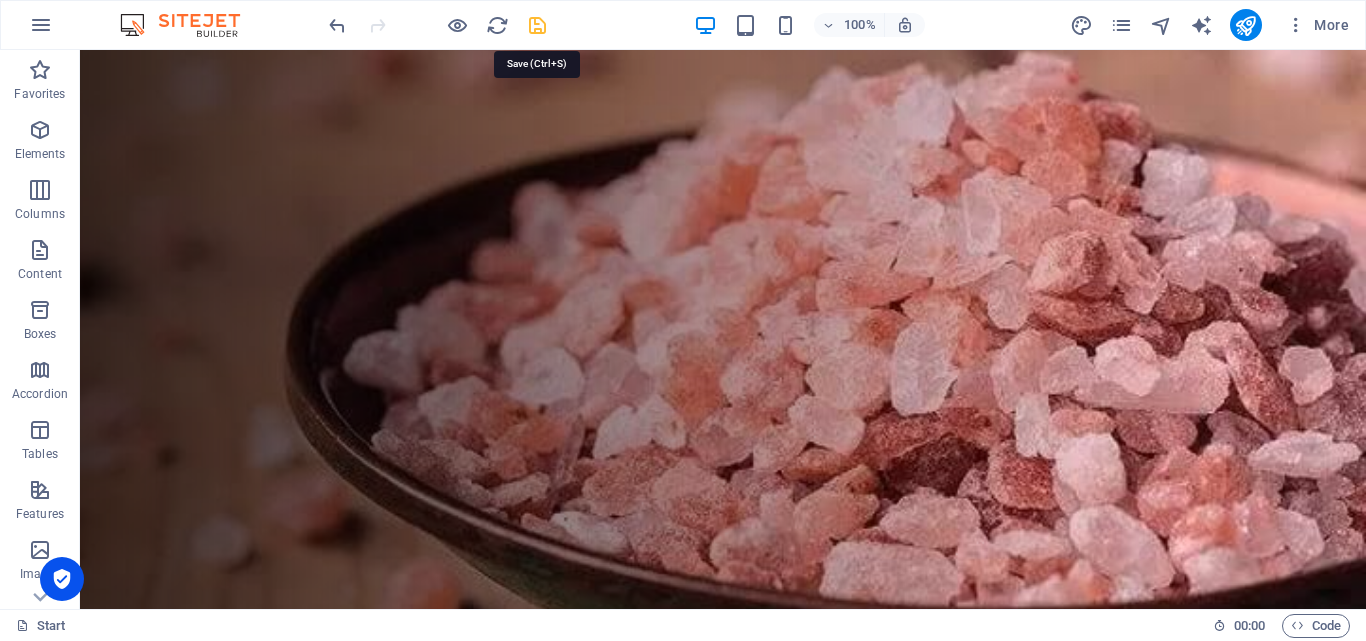 click at bounding box center (537, 25) 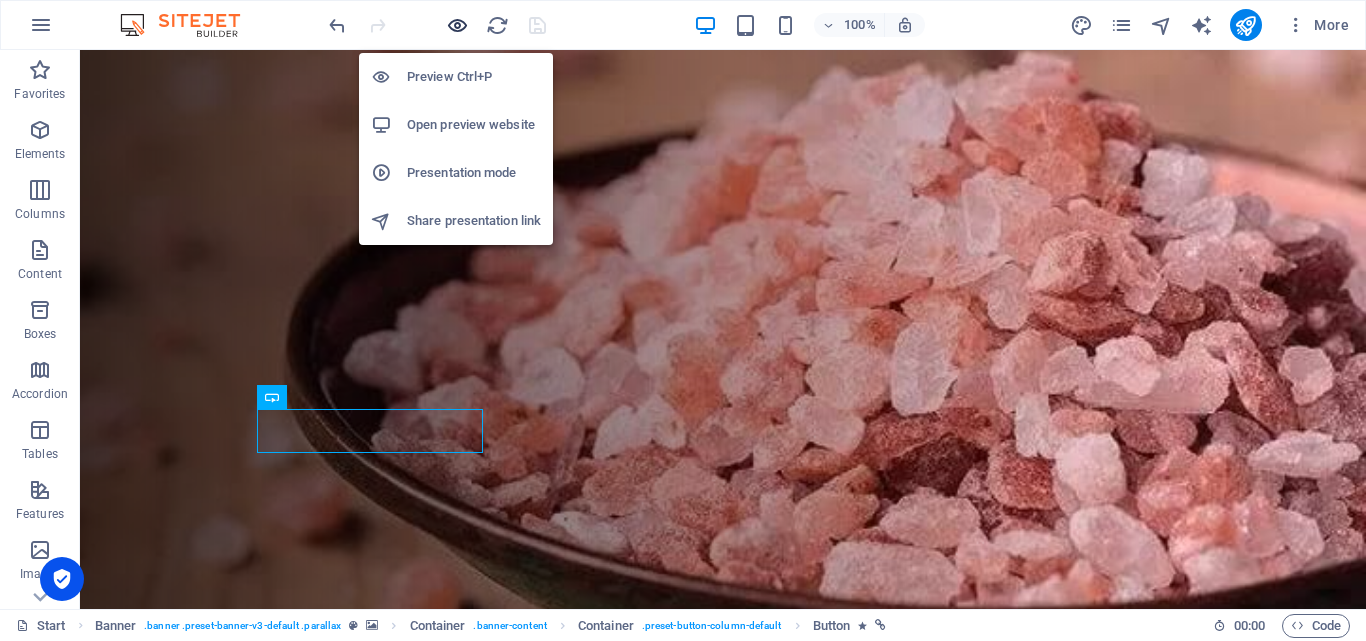 click at bounding box center [457, 25] 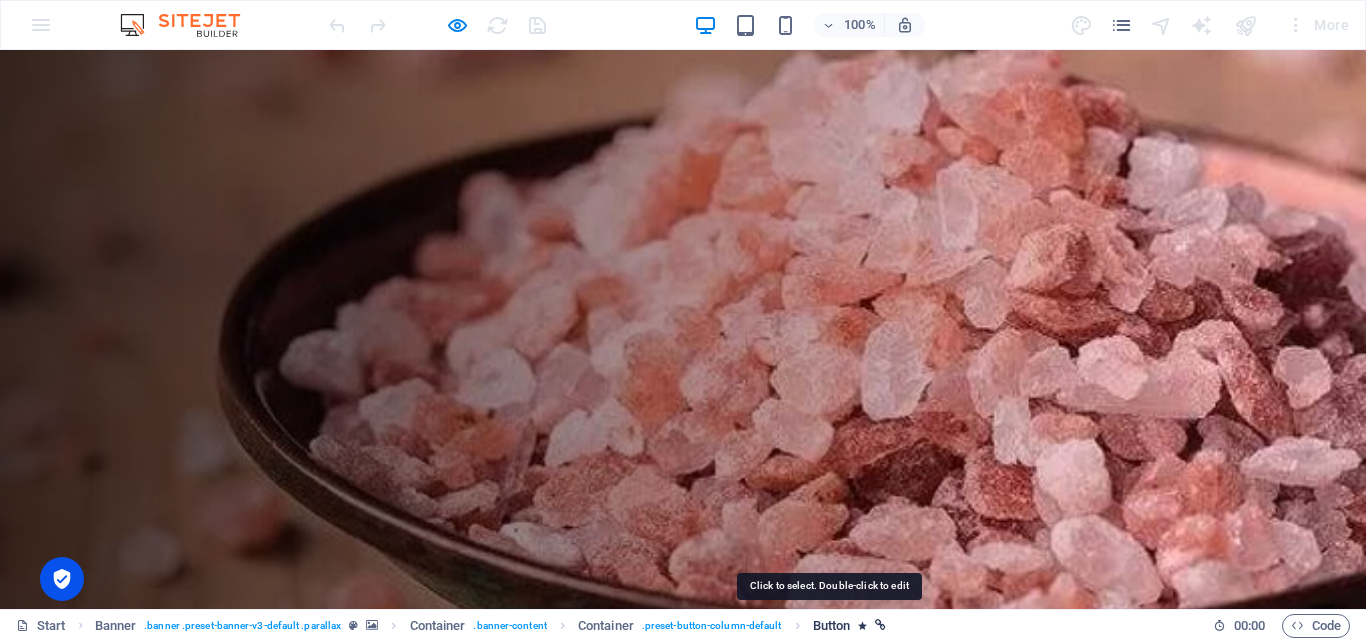 click on "Button" at bounding box center [832, 626] 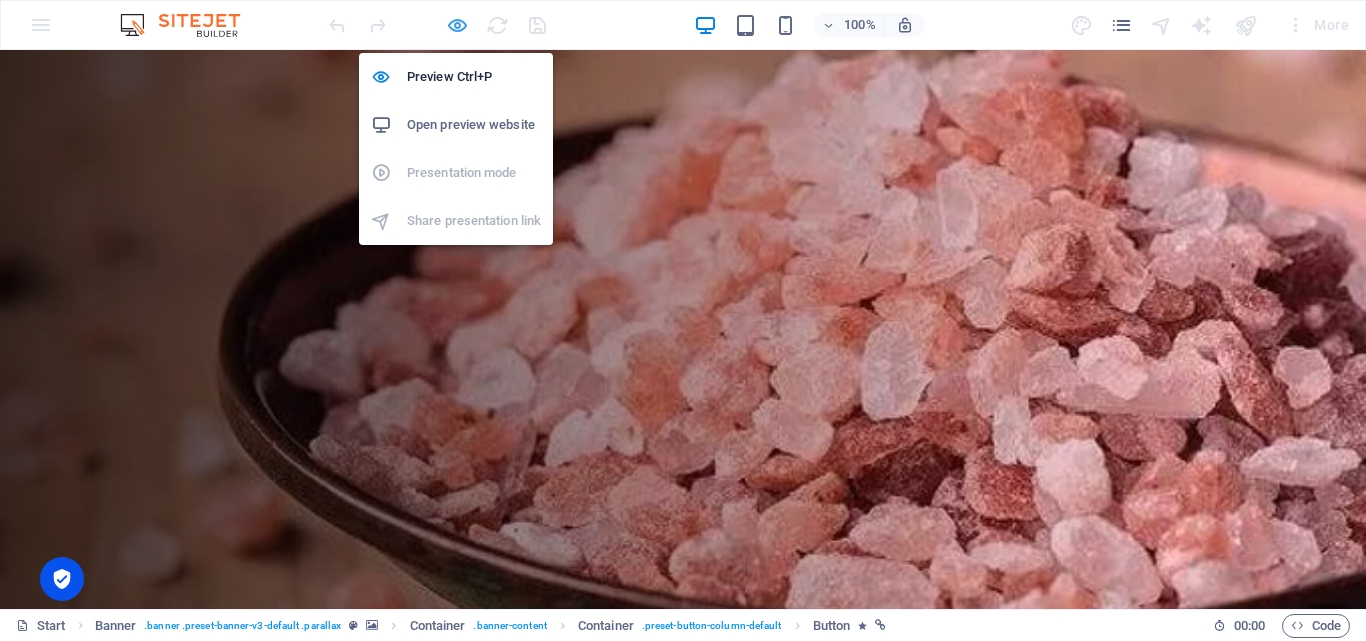 click at bounding box center (457, 25) 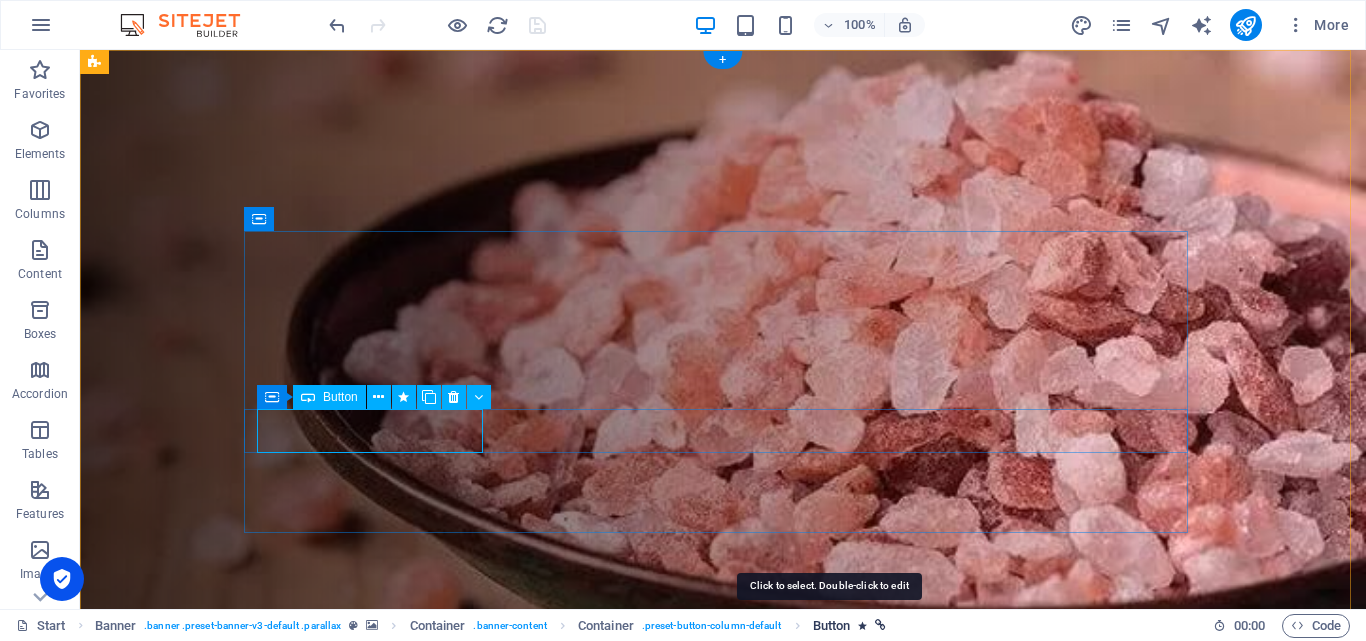 click on "Button" at bounding box center [832, 626] 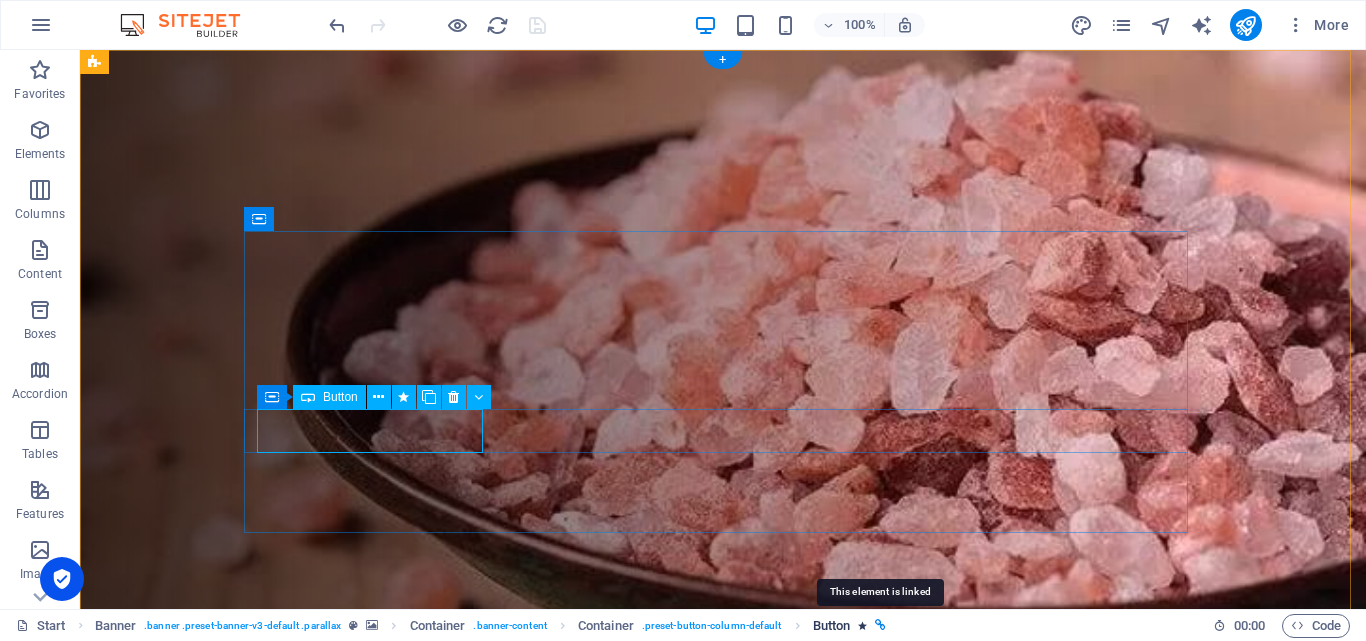 click at bounding box center [880, 625] 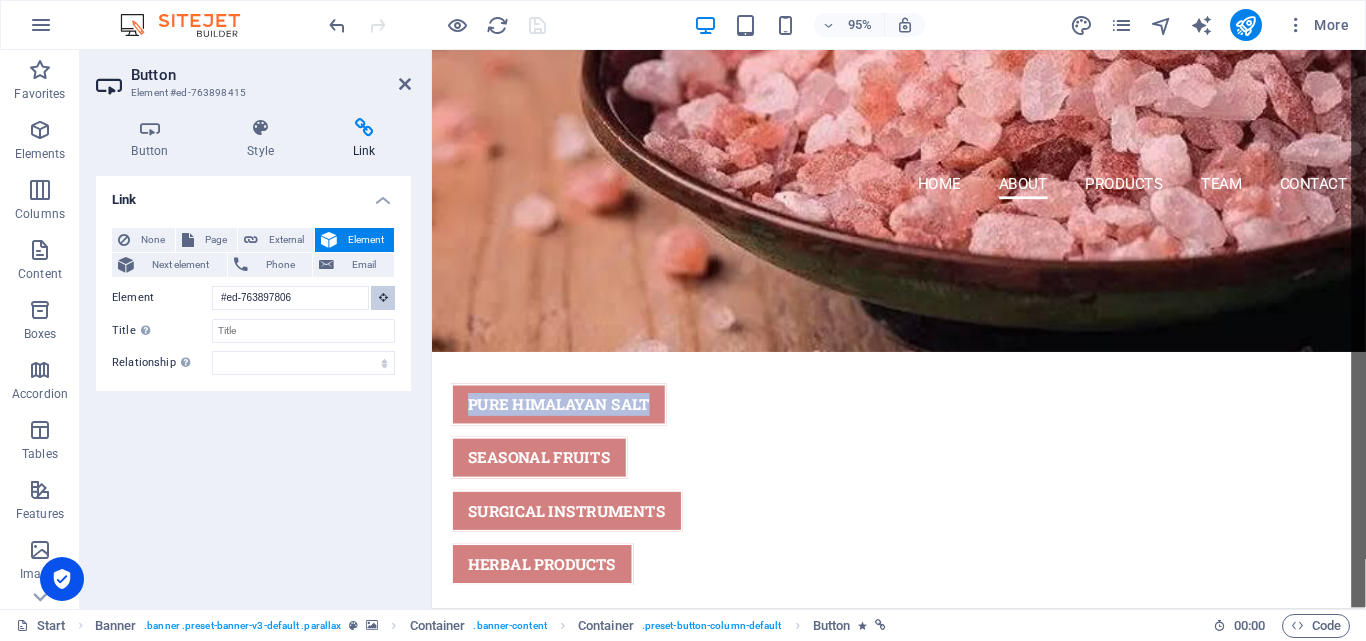 scroll, scrollTop: 0, scrollLeft: 0, axis: both 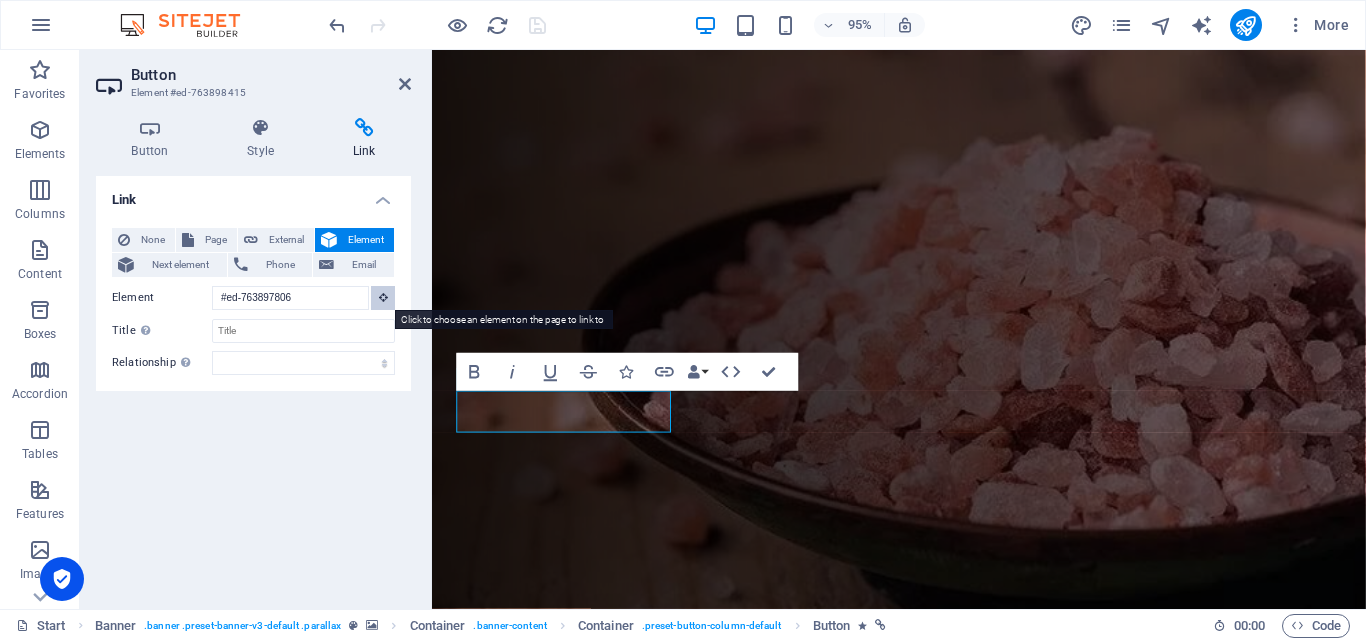click at bounding box center [383, 298] 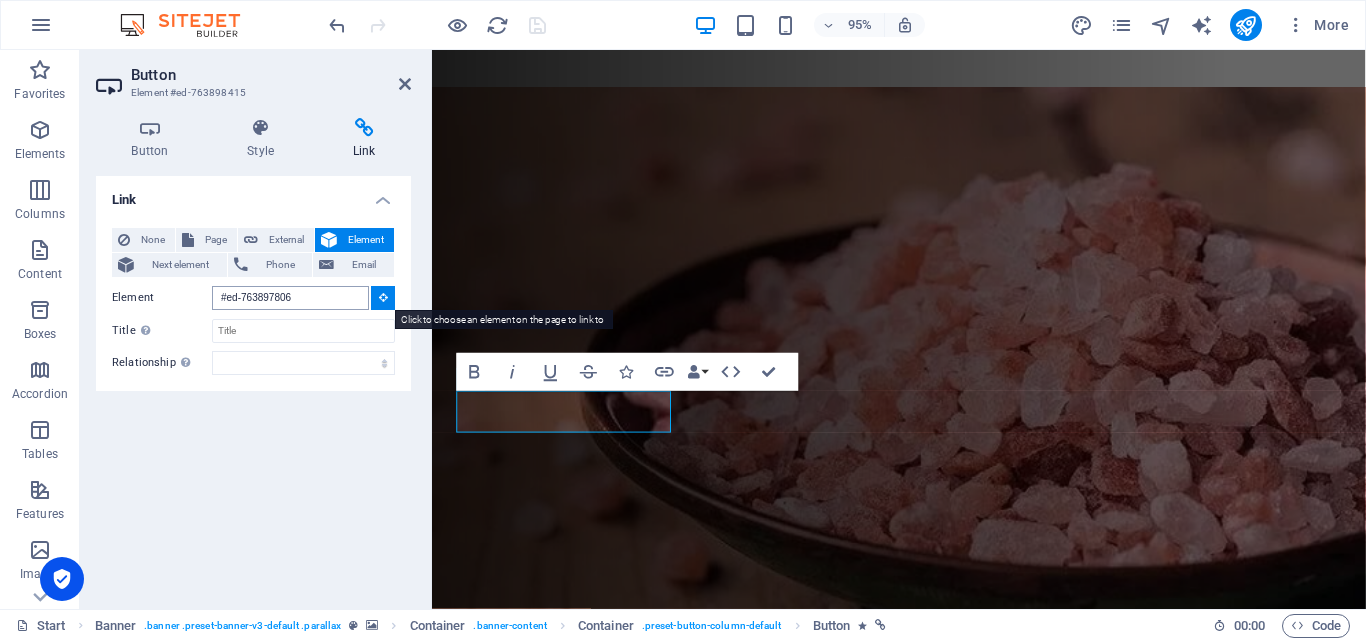 scroll, scrollTop: 638, scrollLeft: 0, axis: vertical 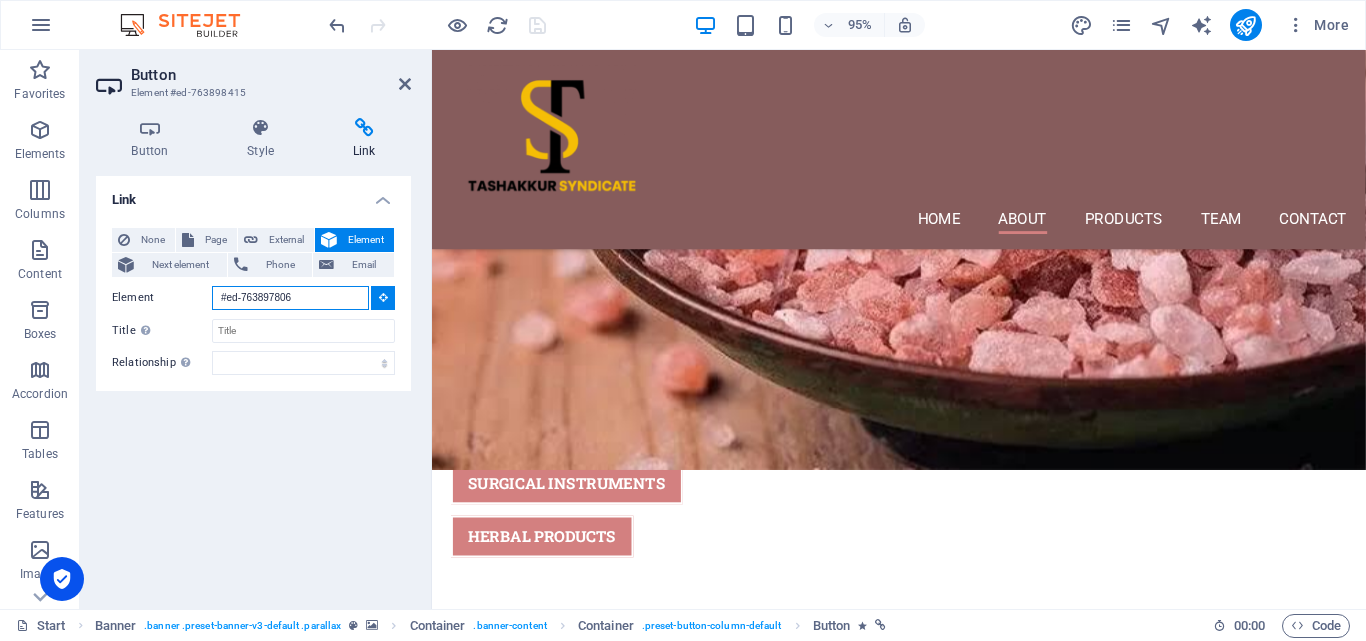 click on "#ed-763897806" at bounding box center (290, 298) 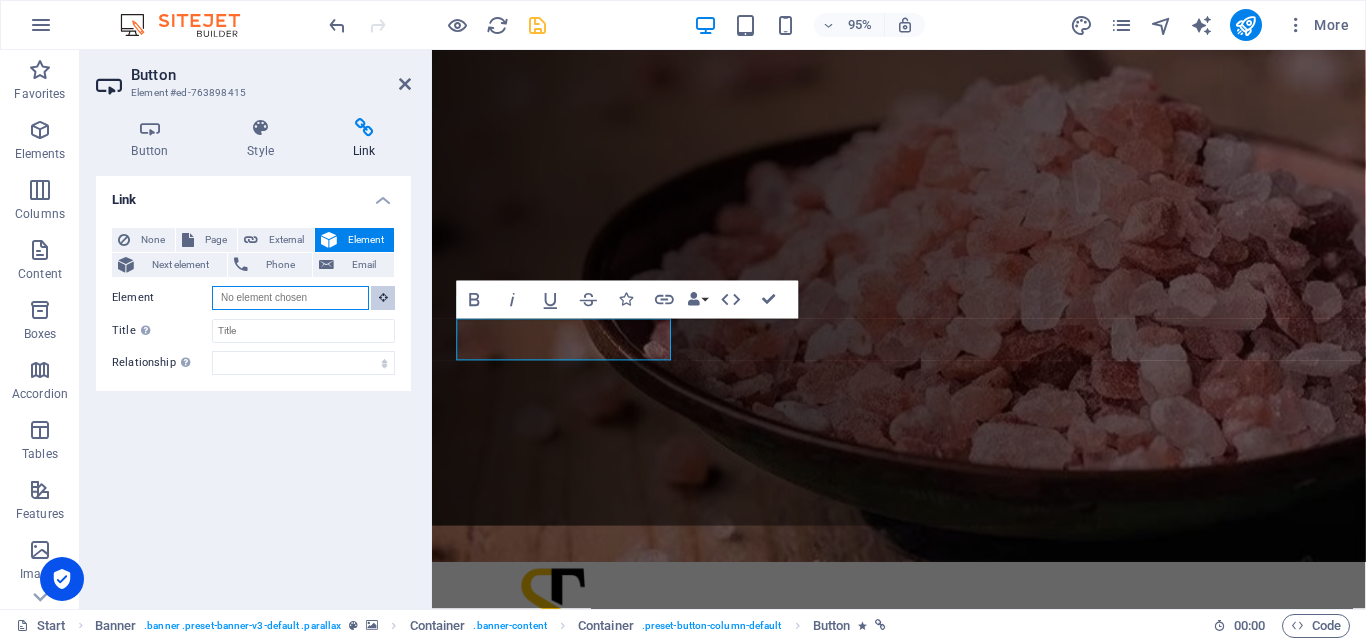 scroll, scrollTop: 0, scrollLeft: 0, axis: both 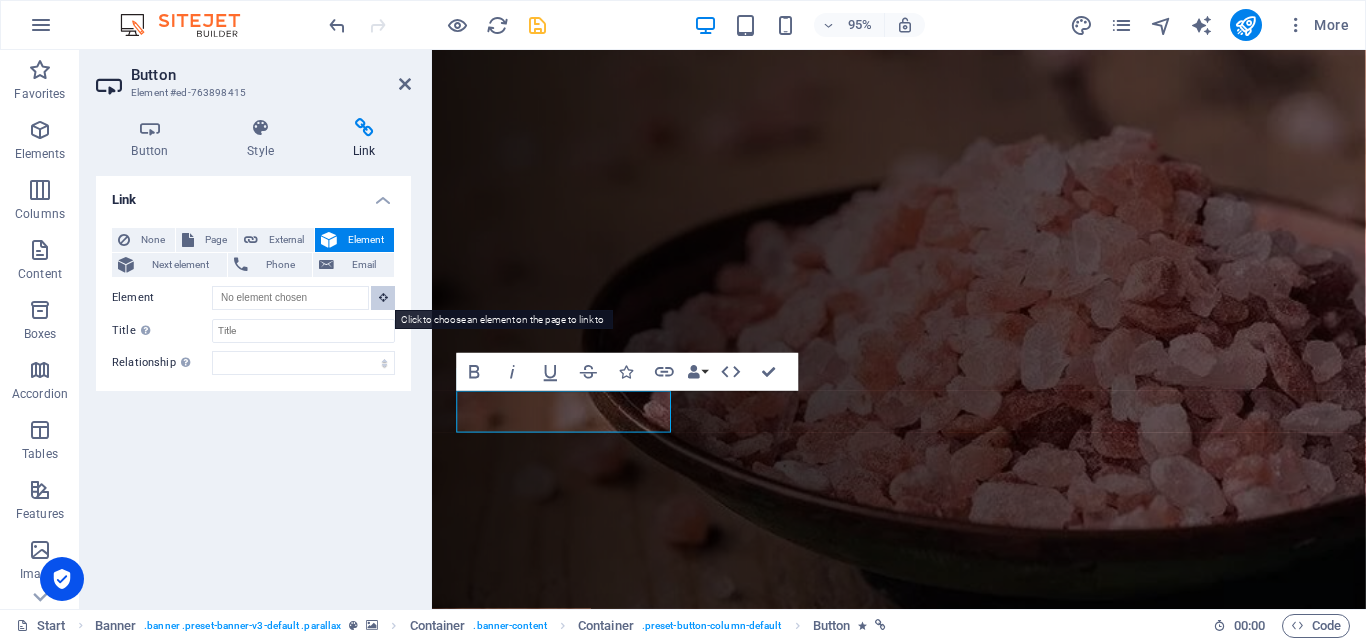 click at bounding box center (383, 298) 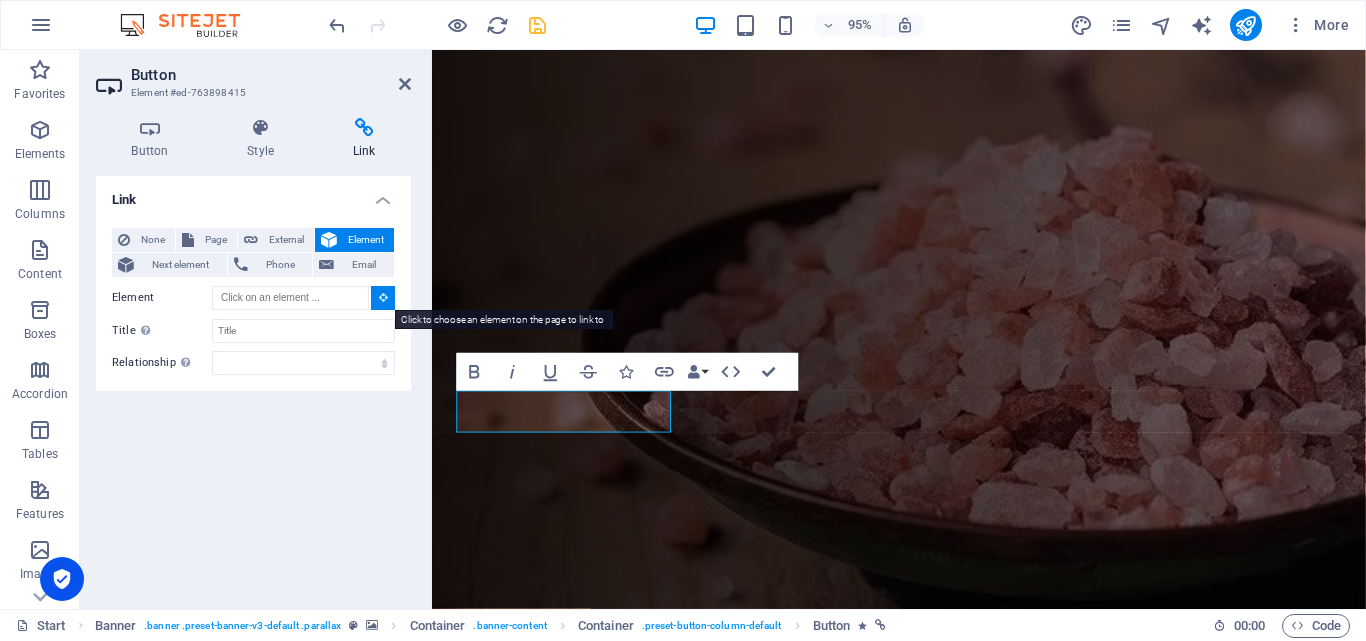 click at bounding box center (383, 298) 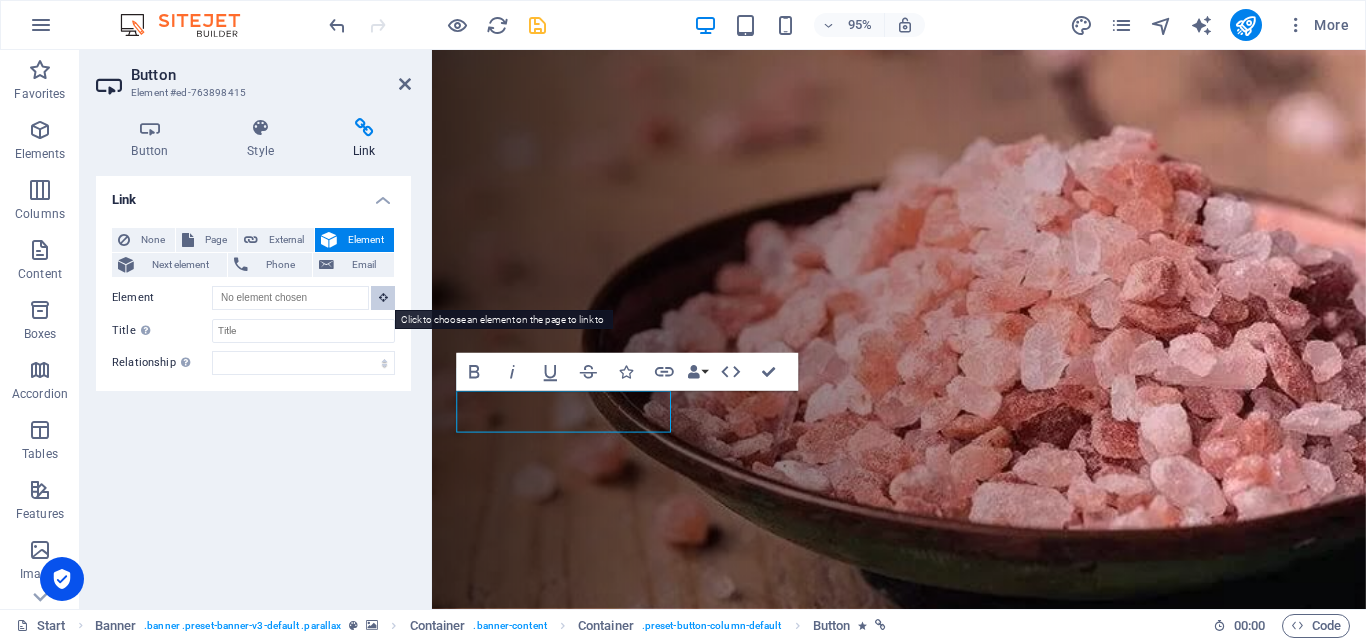click at bounding box center (383, 298) 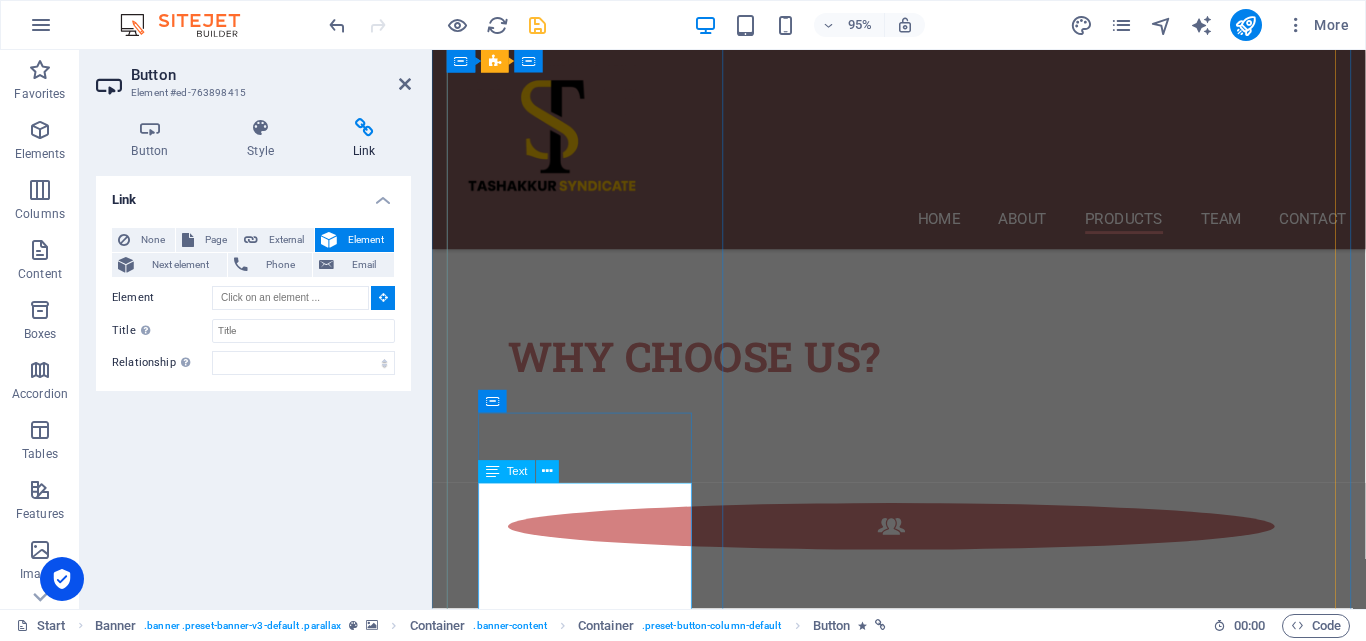 scroll, scrollTop: 5283, scrollLeft: 0, axis: vertical 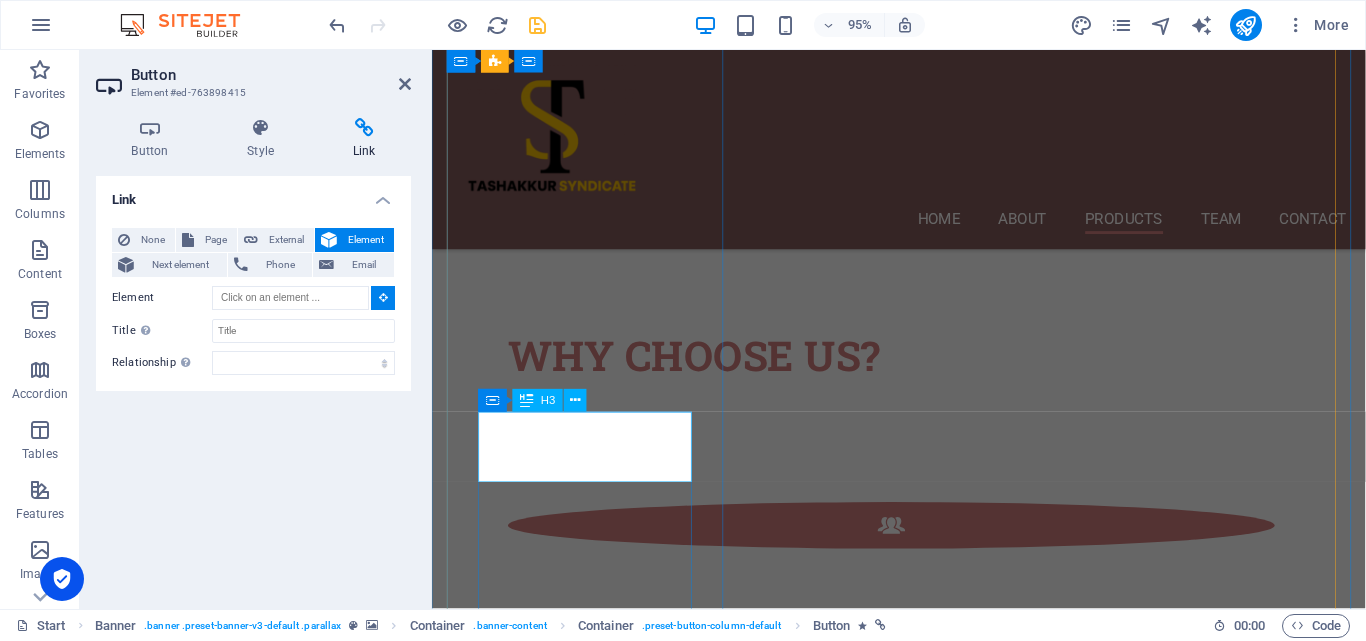 click on "Pure Himalayan Salt" at bounding box center [924, 1380] 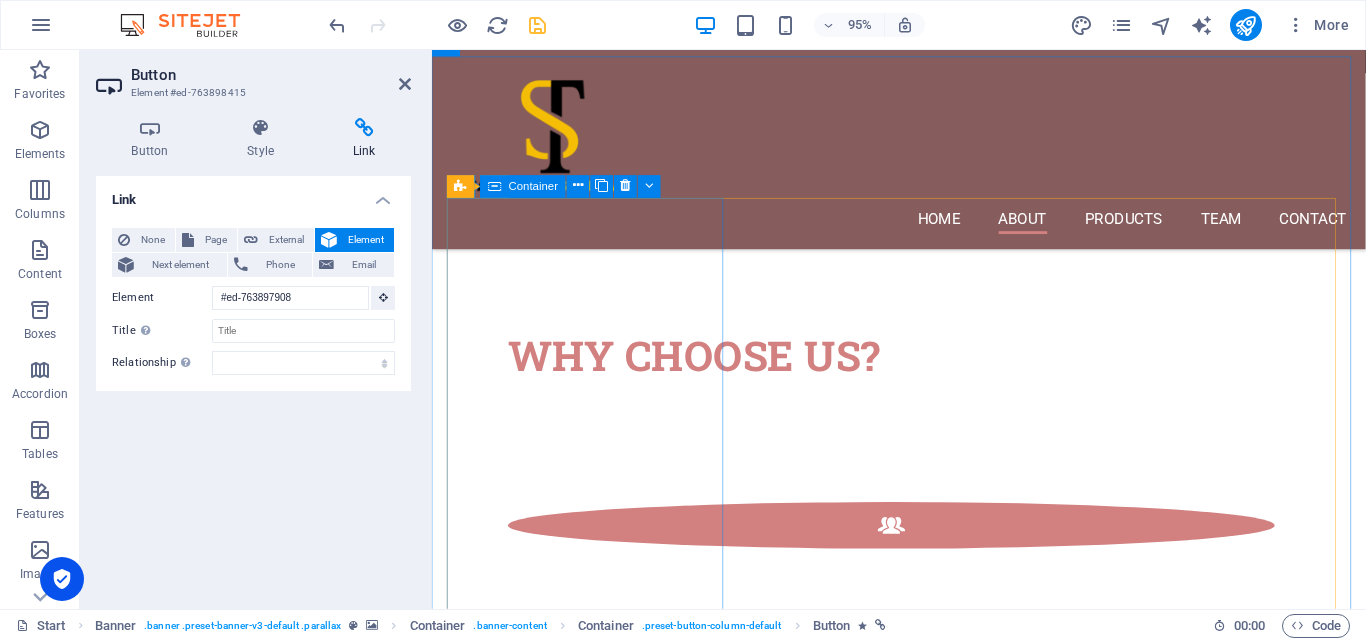 scroll, scrollTop: 87, scrollLeft: 0, axis: vertical 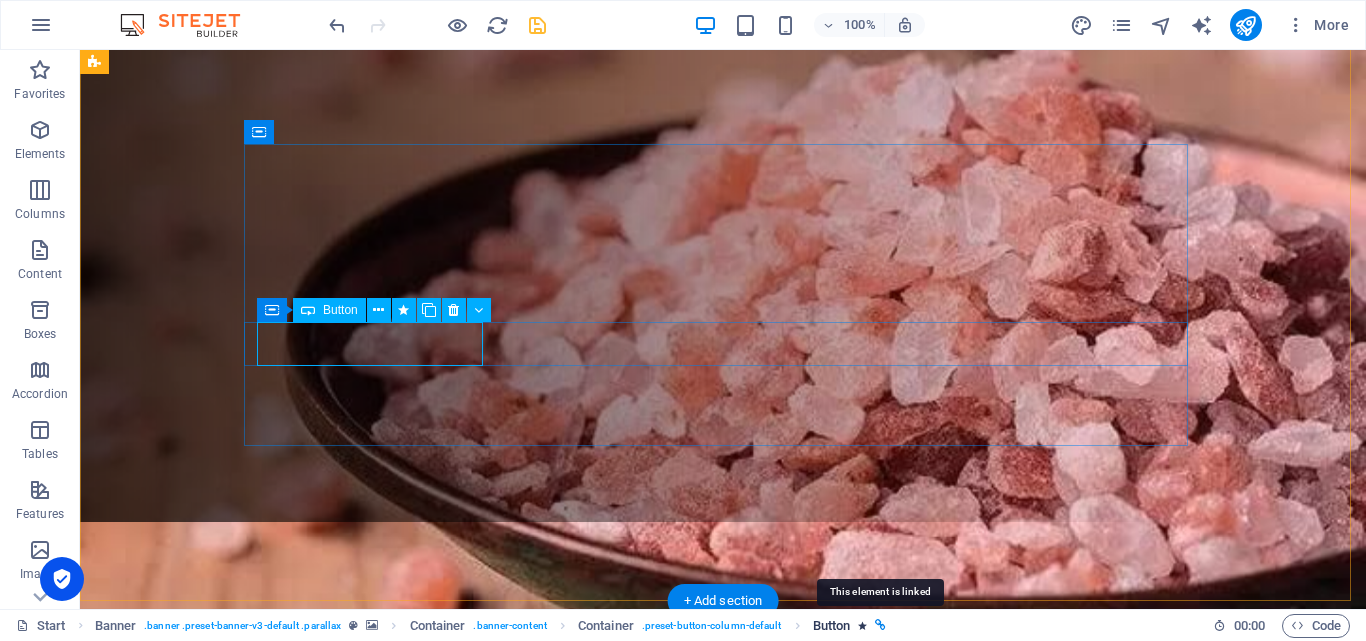 click at bounding box center [880, 625] 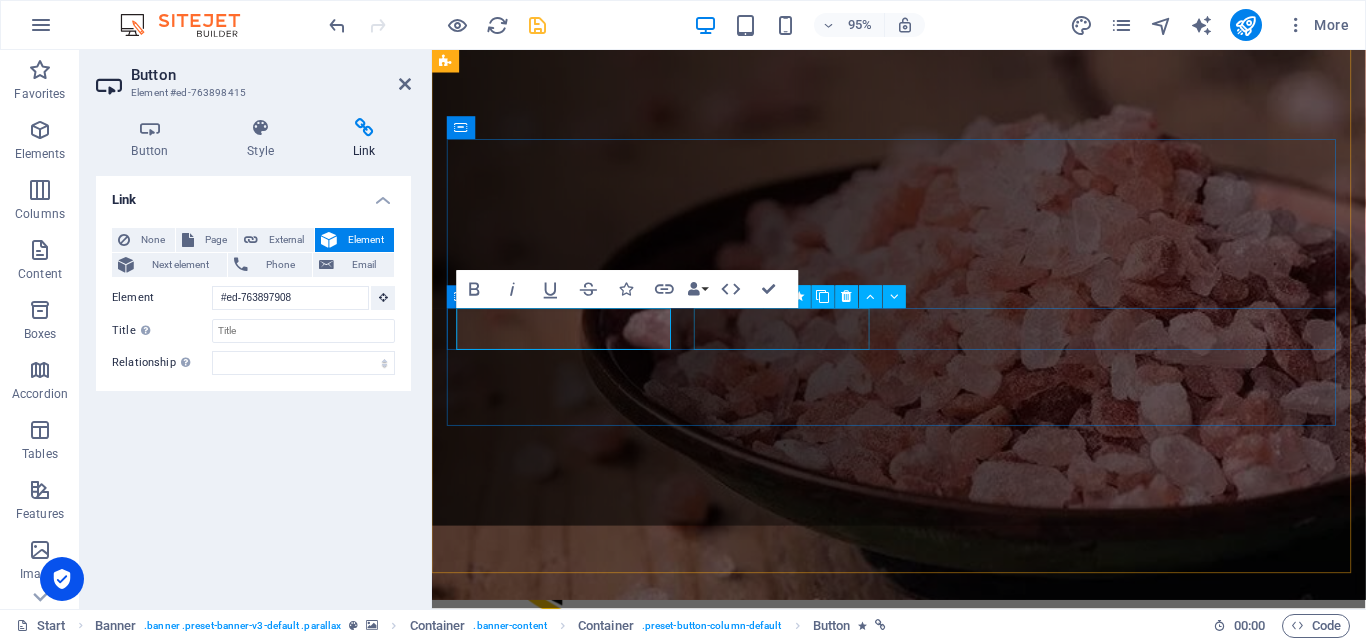 click on "Seasonal fruits" at bounding box center [924, 1030] 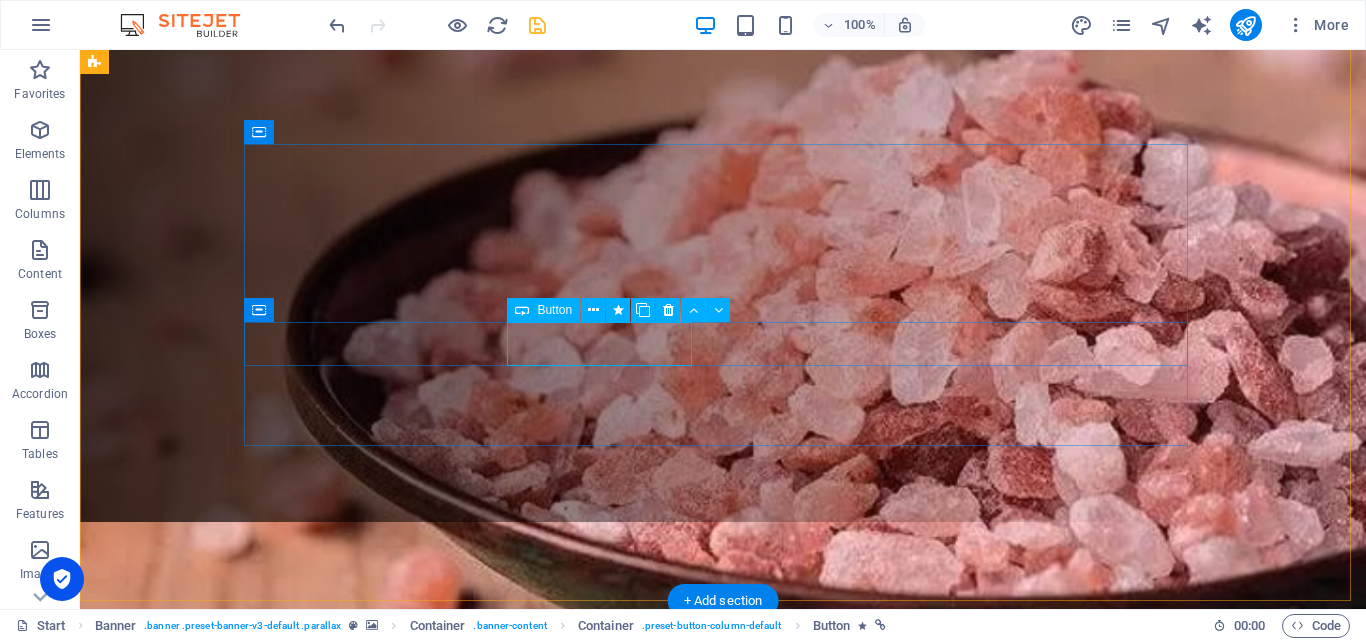 click on "Seasonal fruits" at bounding box center (723, 1030) 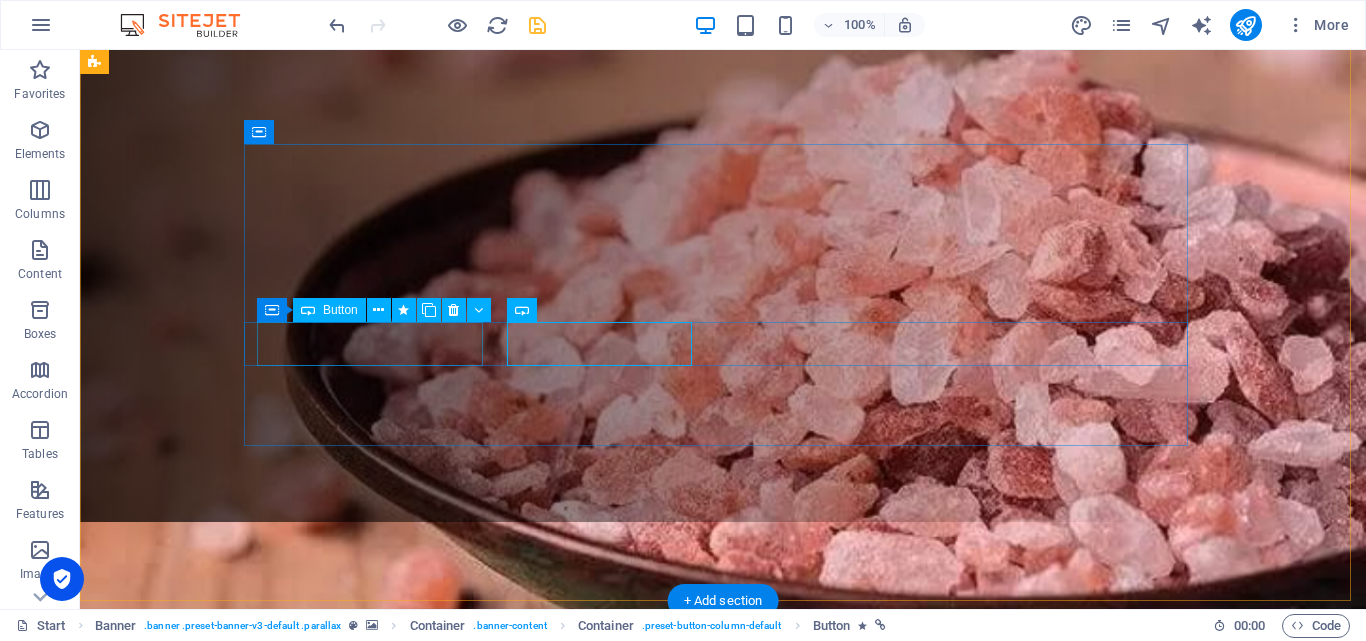 click on "Pure Himalayan salt" at bounding box center [723, 974] 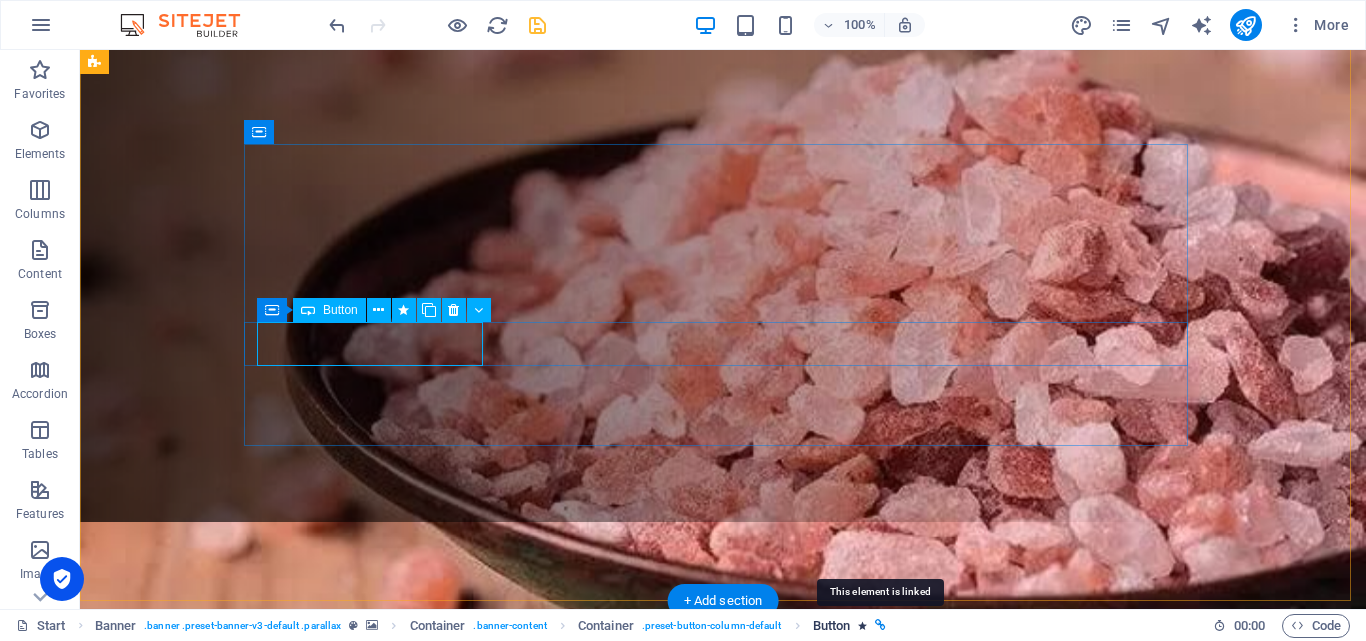 click at bounding box center [880, 625] 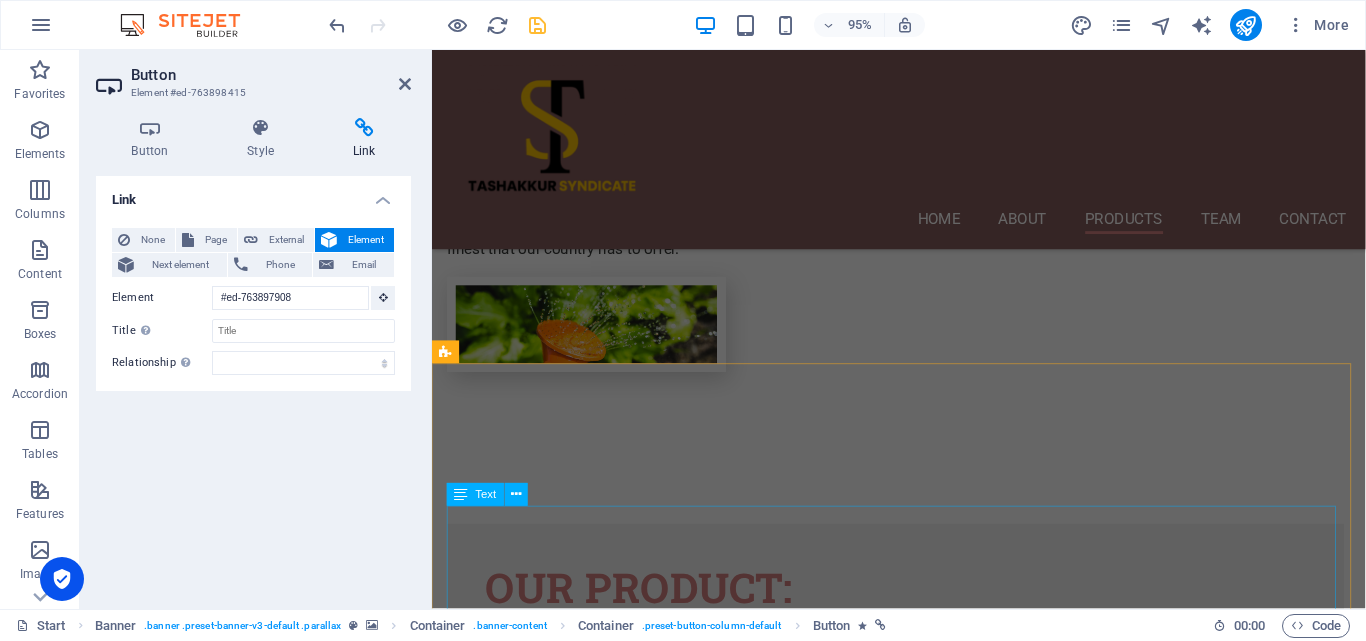 scroll, scrollTop: 87, scrollLeft: 0, axis: vertical 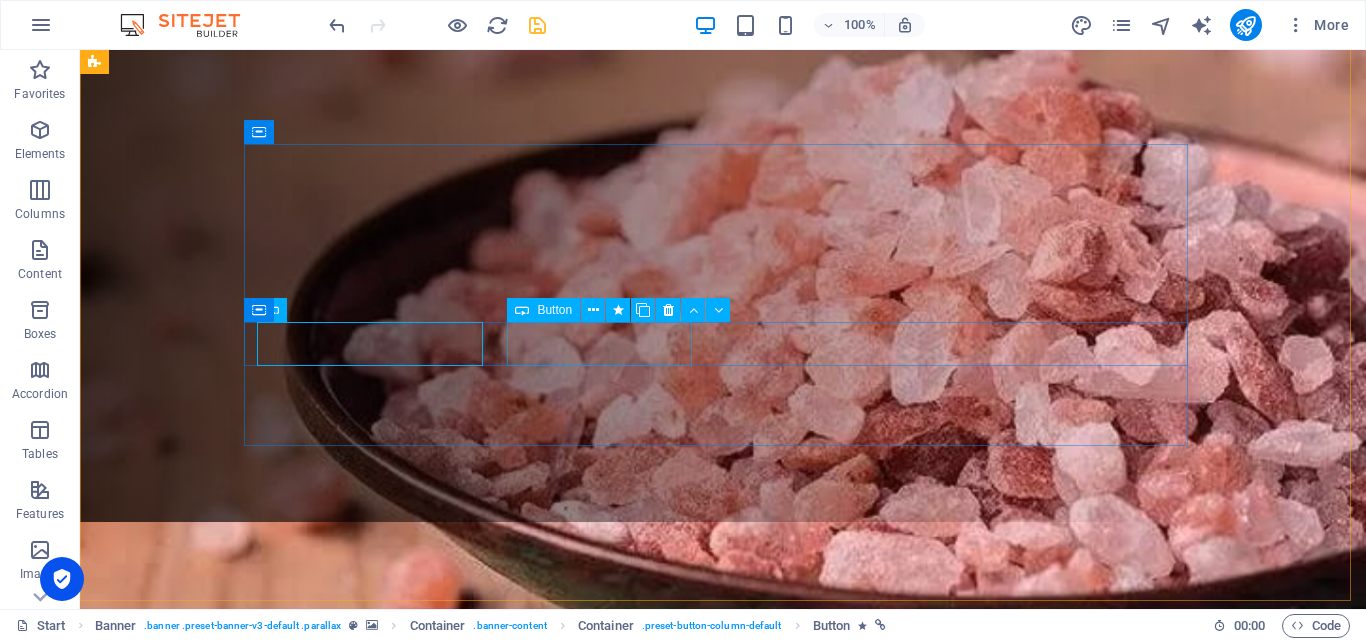click on "Button" at bounding box center [543, 310] 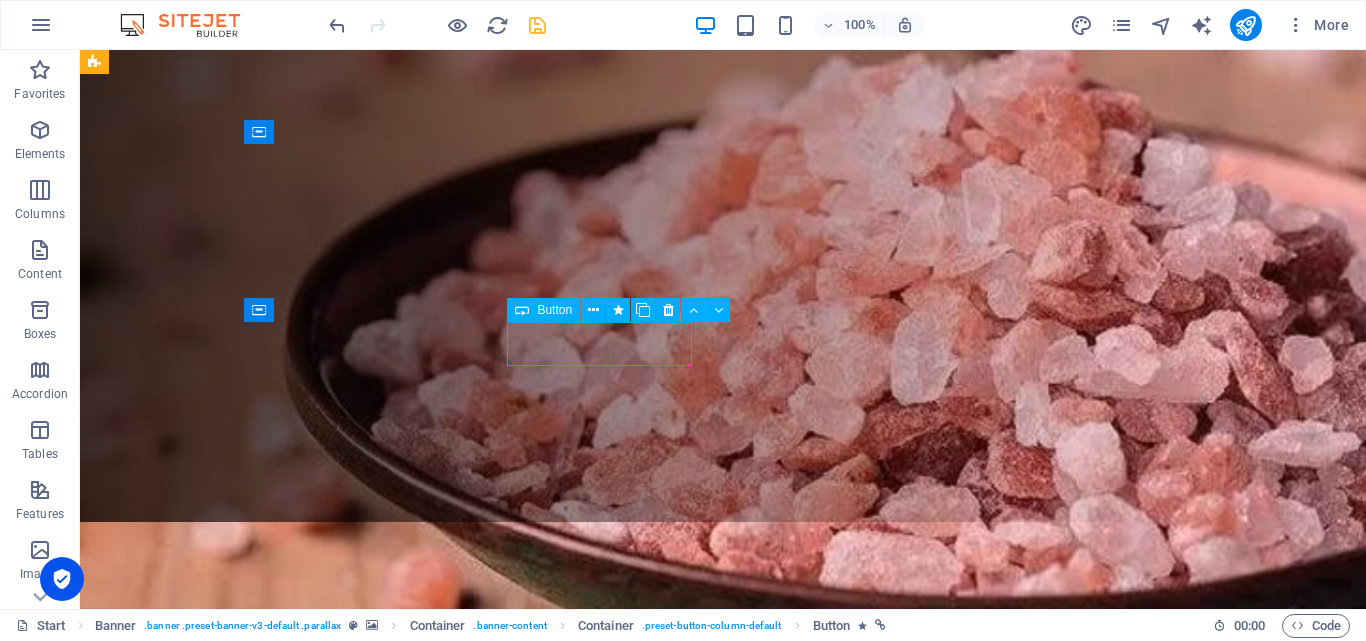 click at bounding box center [522, 310] 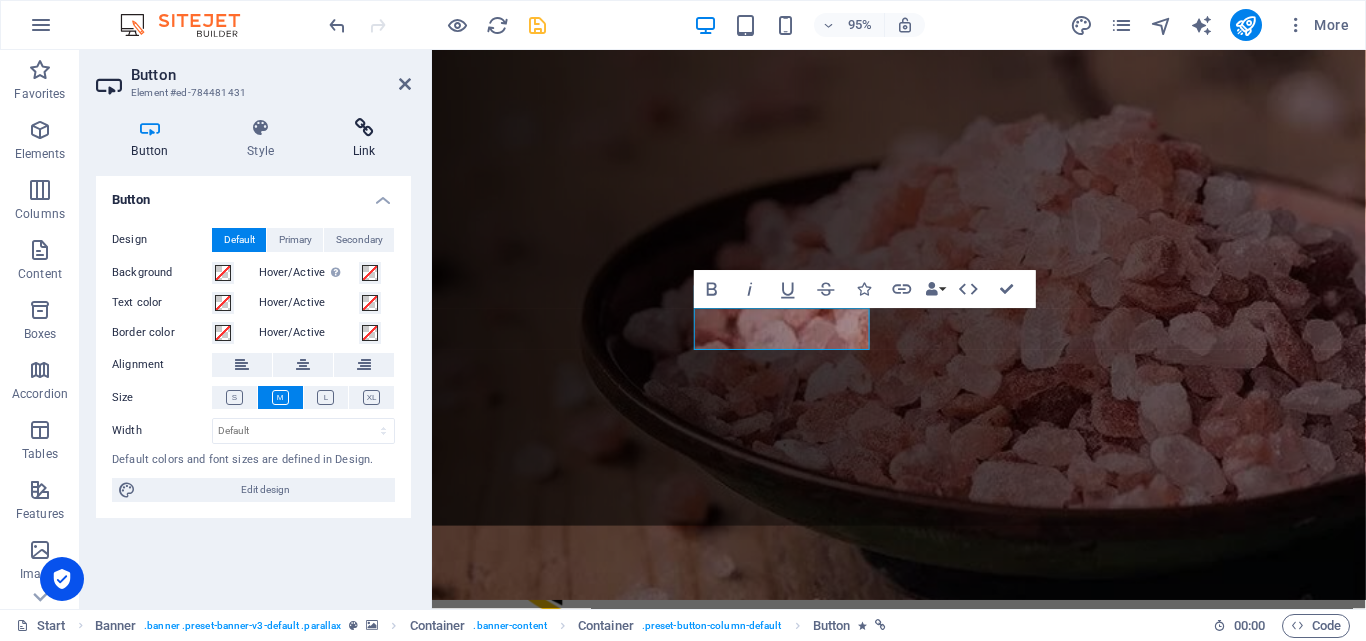 click on "Link" at bounding box center (364, 139) 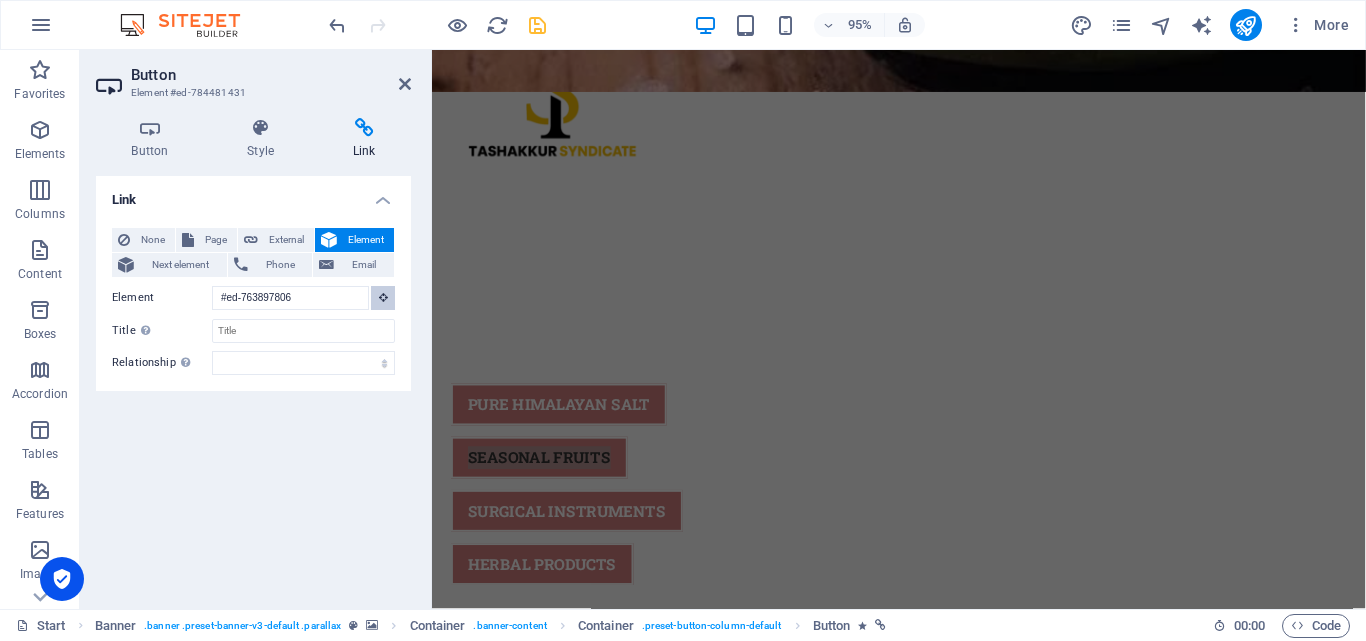 scroll, scrollTop: 87, scrollLeft: 0, axis: vertical 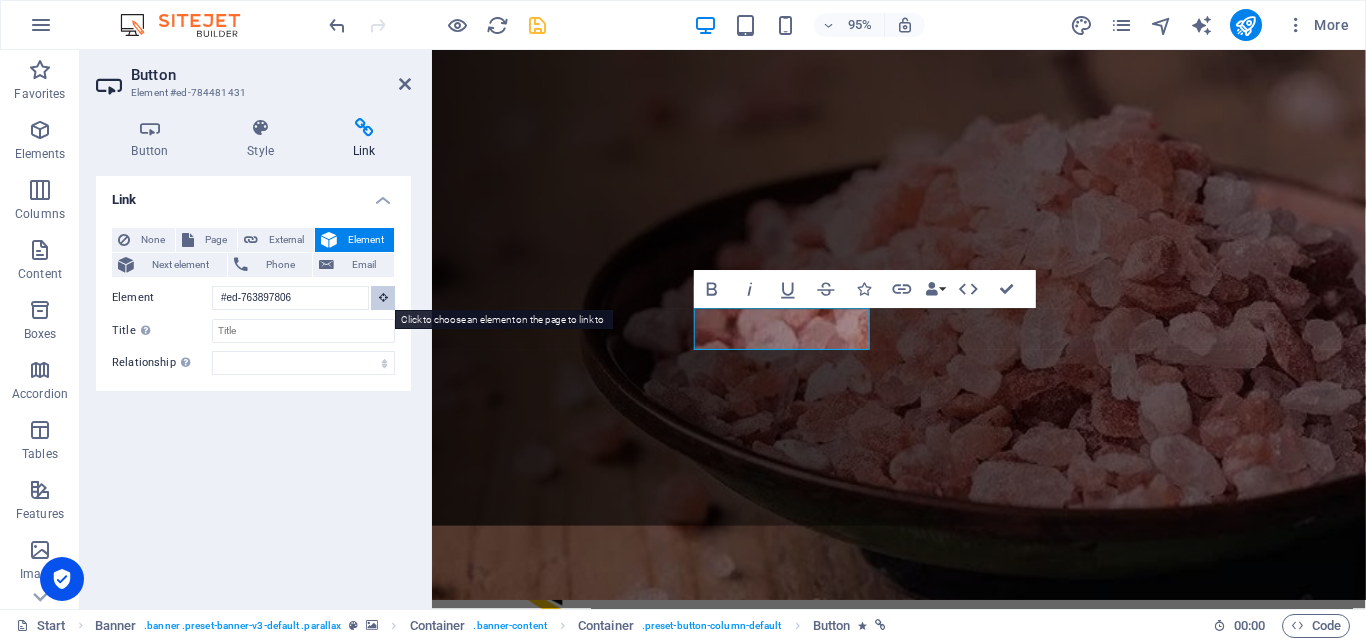 click at bounding box center [383, 298] 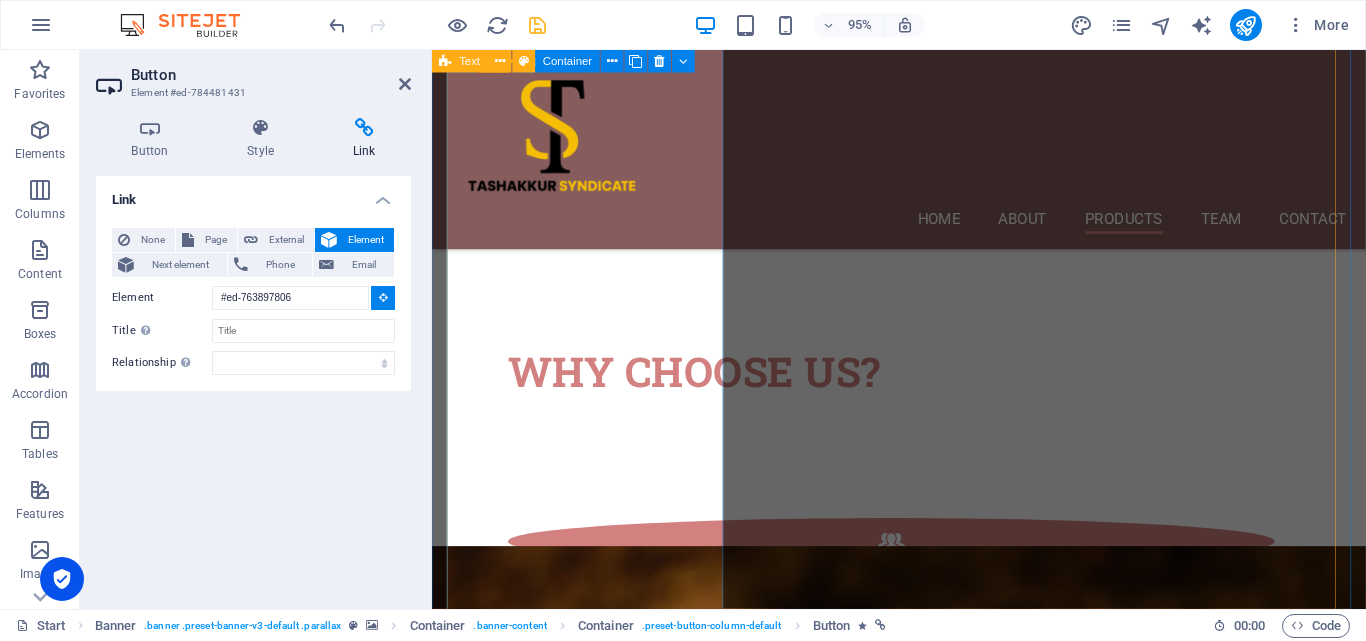 scroll, scrollTop: 5267, scrollLeft: 0, axis: vertical 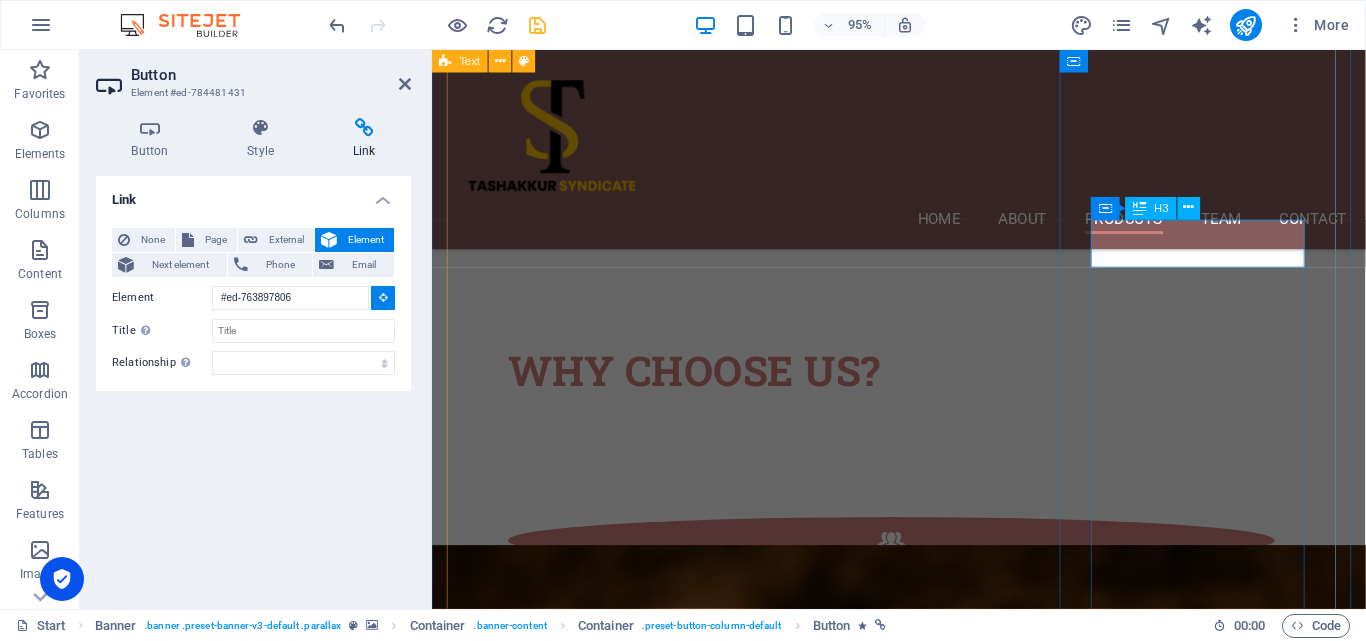 click on "Seasonal Fruits" at bounding box center [924, 3813] 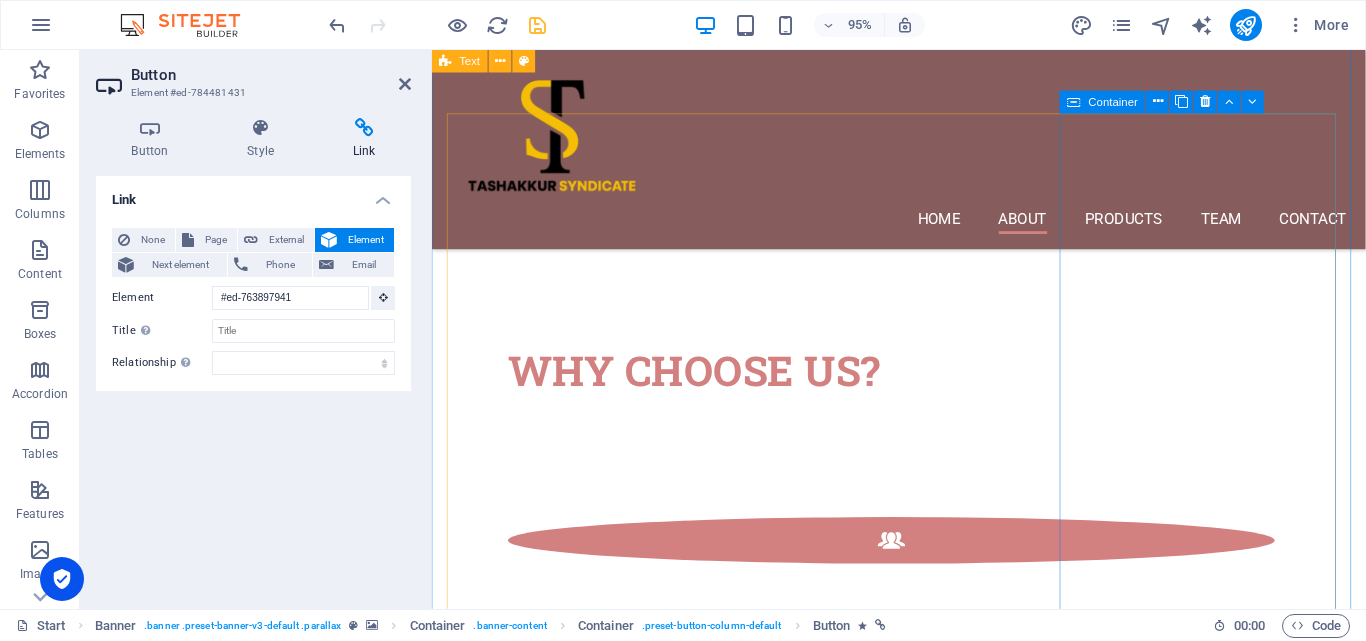 scroll, scrollTop: 87, scrollLeft: 0, axis: vertical 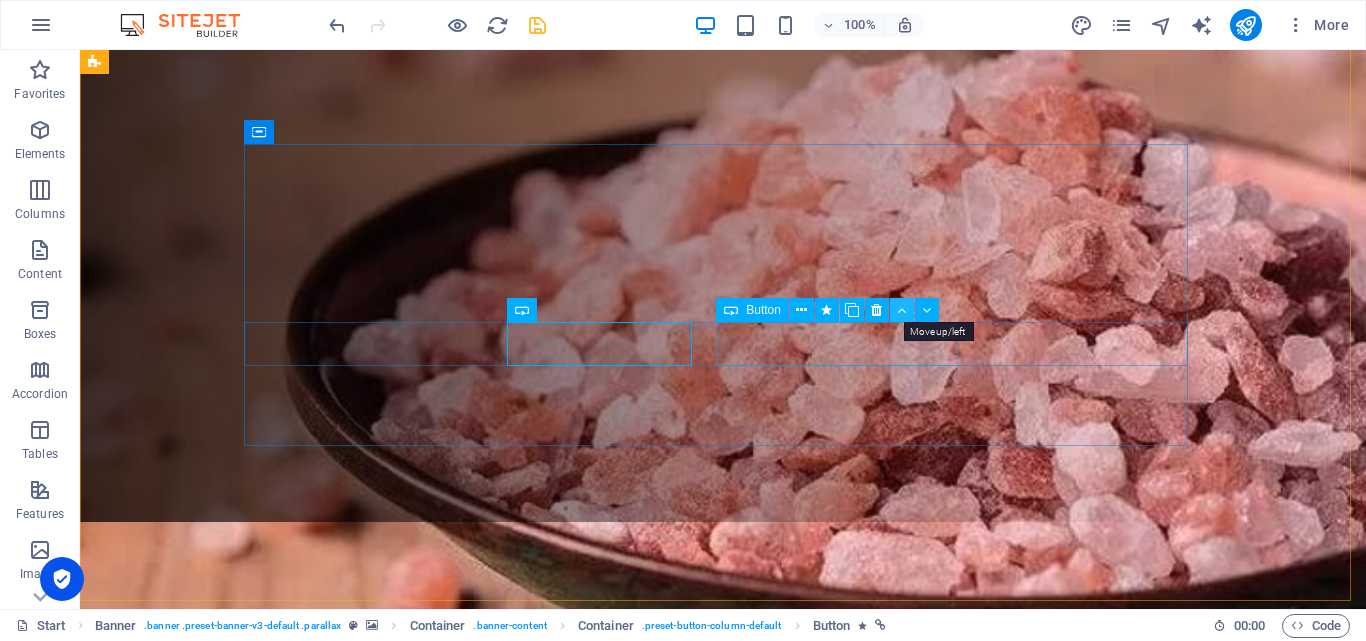 click at bounding box center (901, 310) 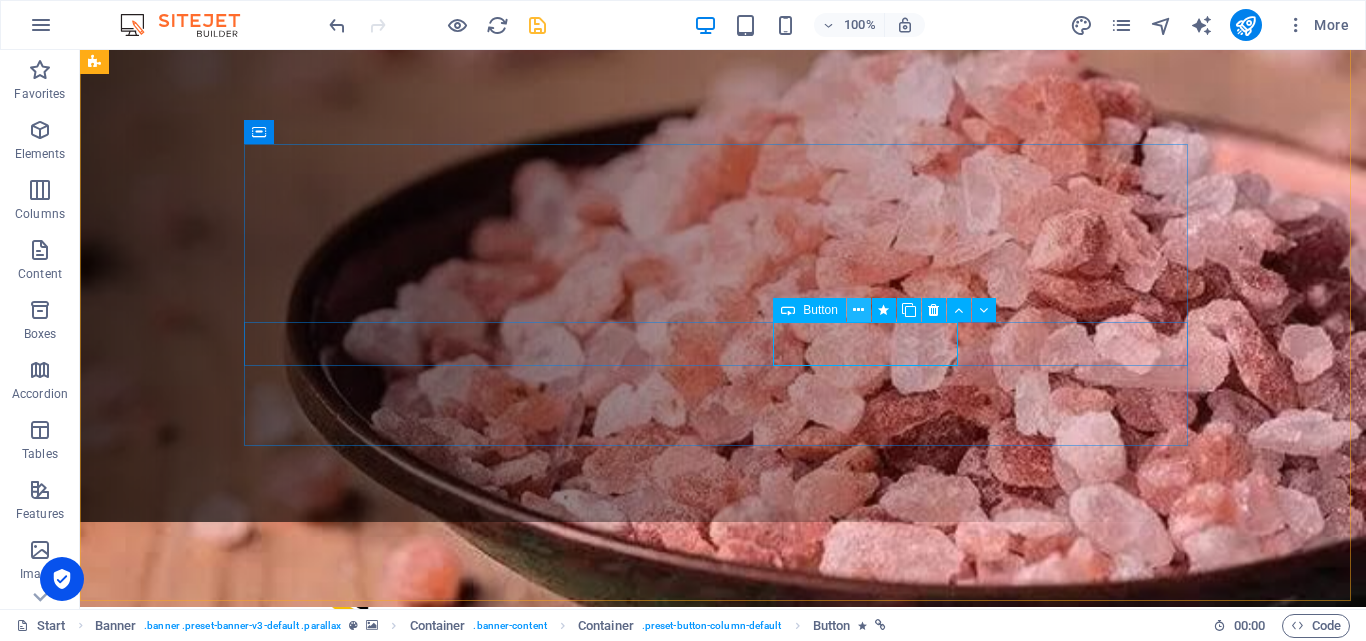 click at bounding box center (858, 310) 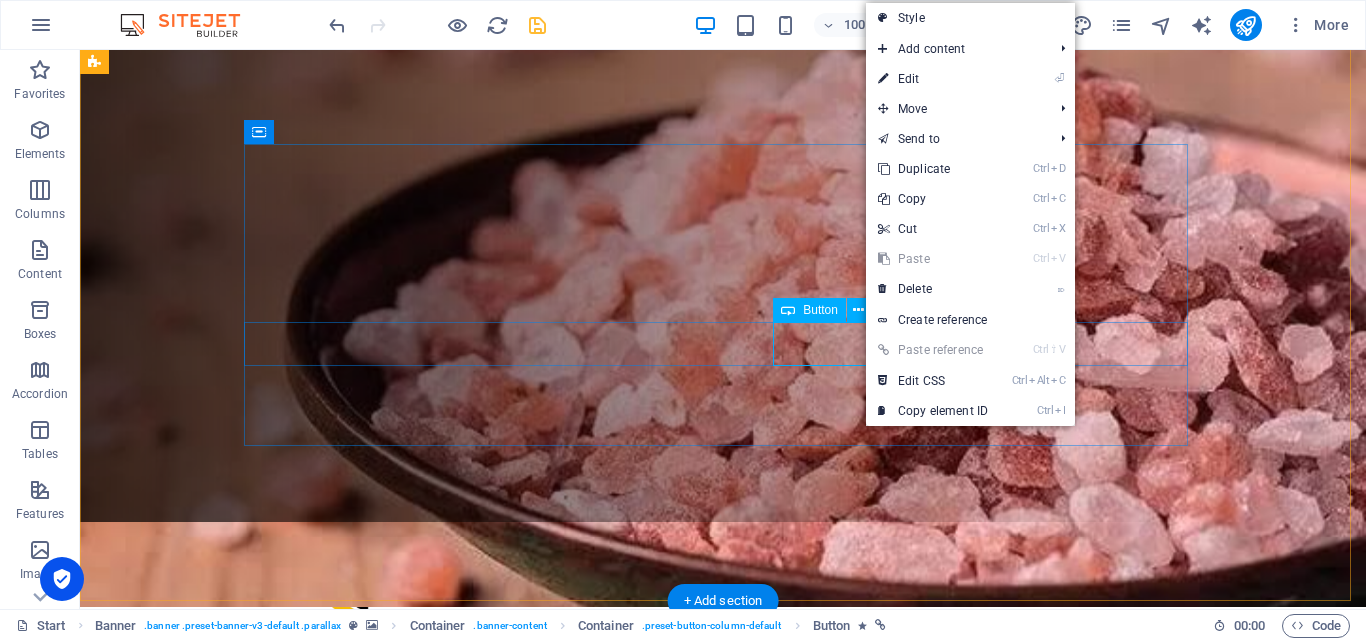 click on "Seasonal fruits" at bounding box center [723, 1064] 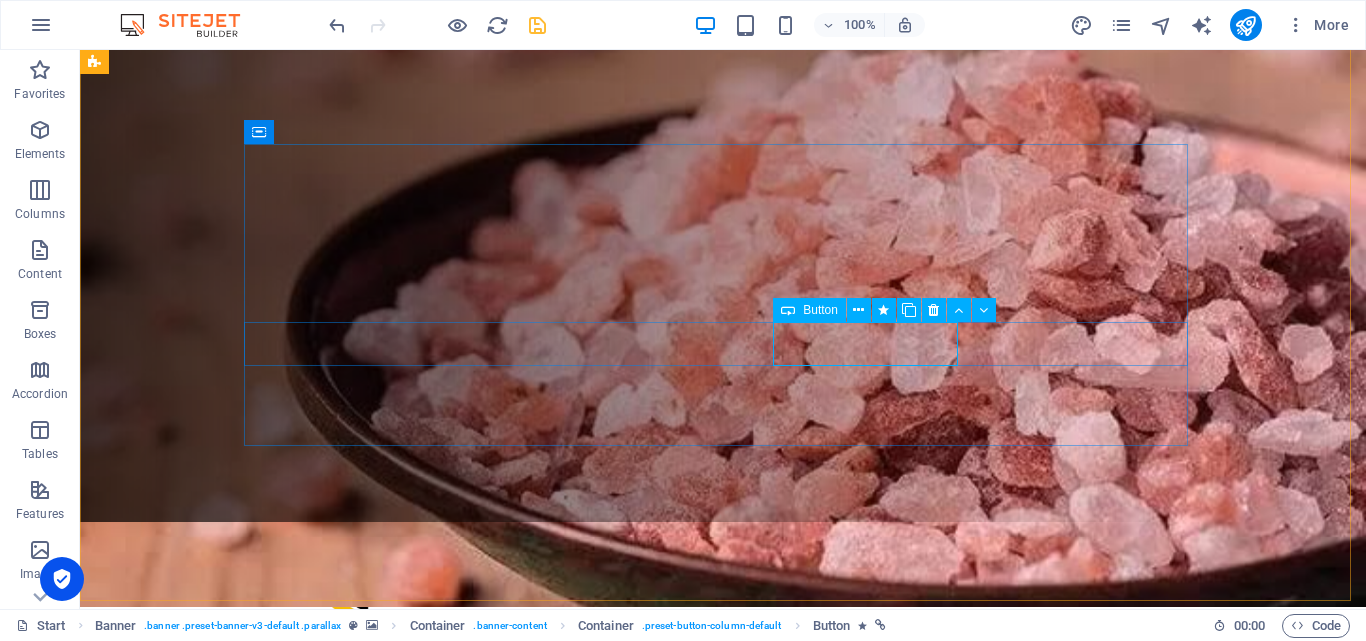 click on "Button" at bounding box center [820, 310] 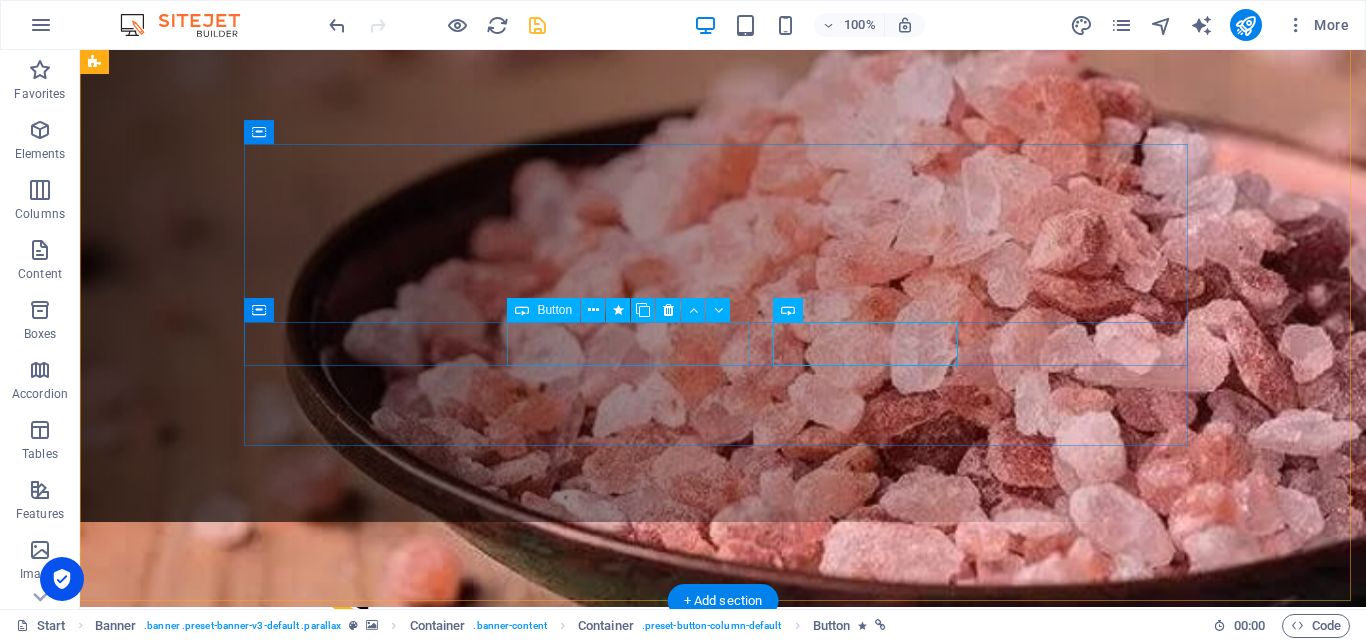 click on "surgical instruments" at bounding box center (723, 1008) 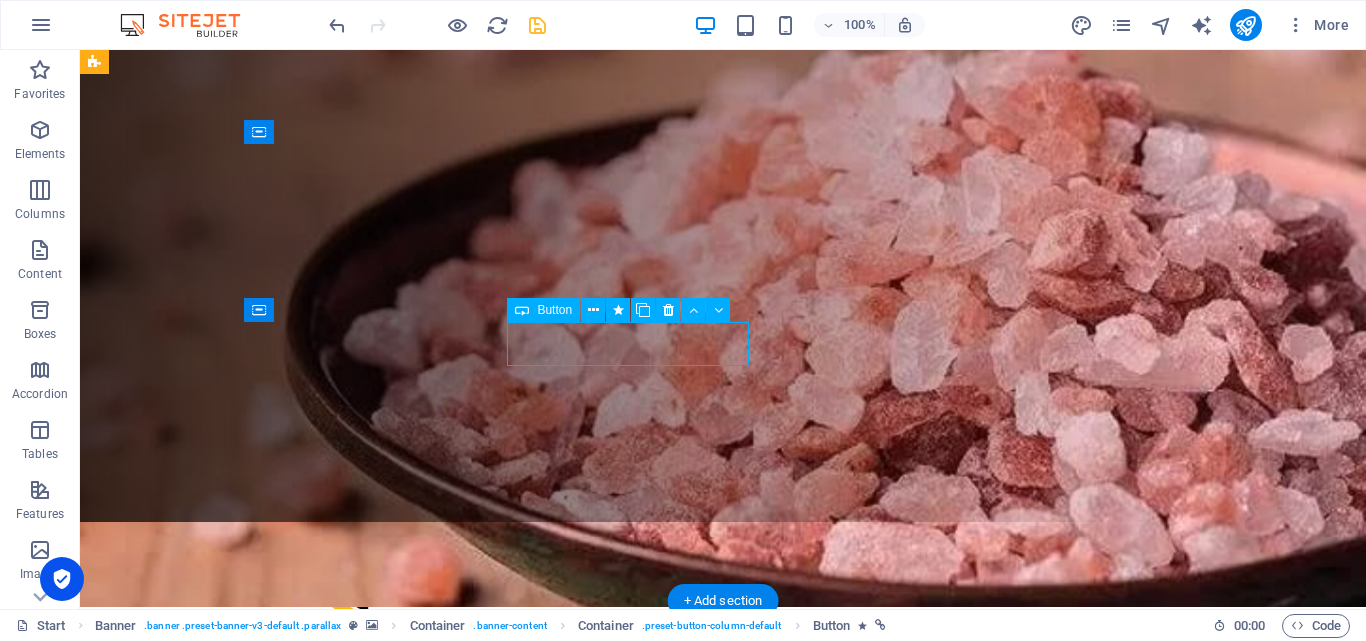 click on "surgical instruments" at bounding box center (723, 1008) 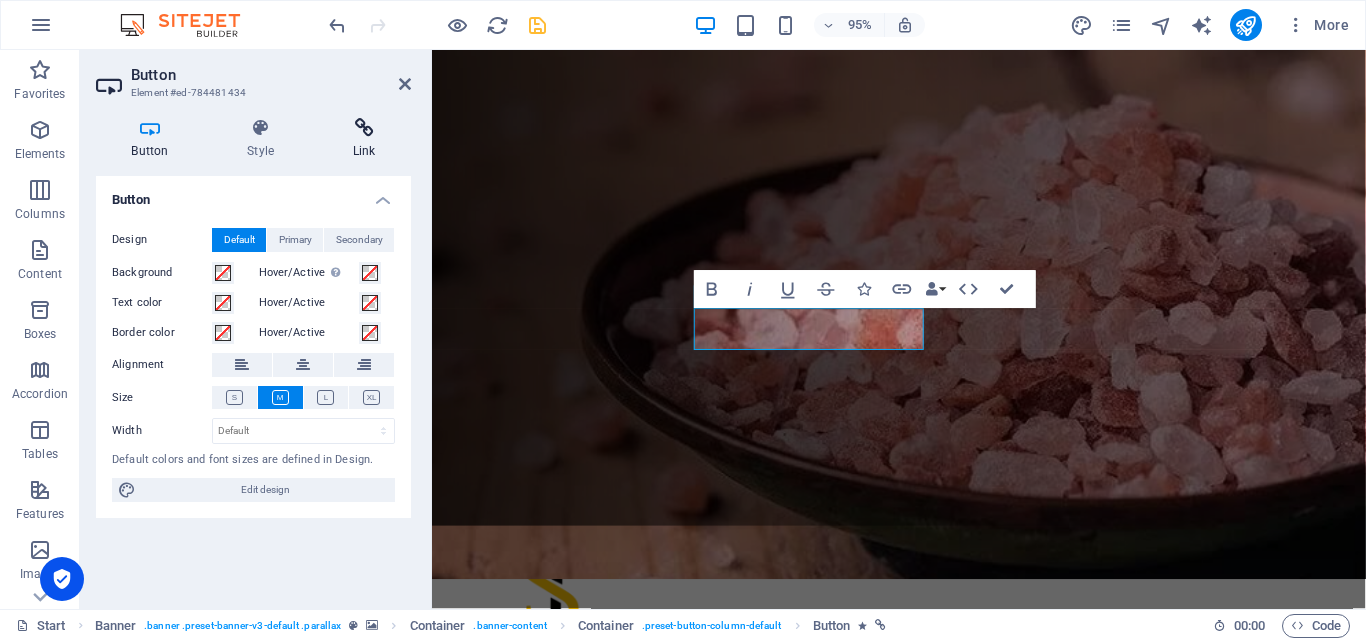 click at bounding box center [364, 128] 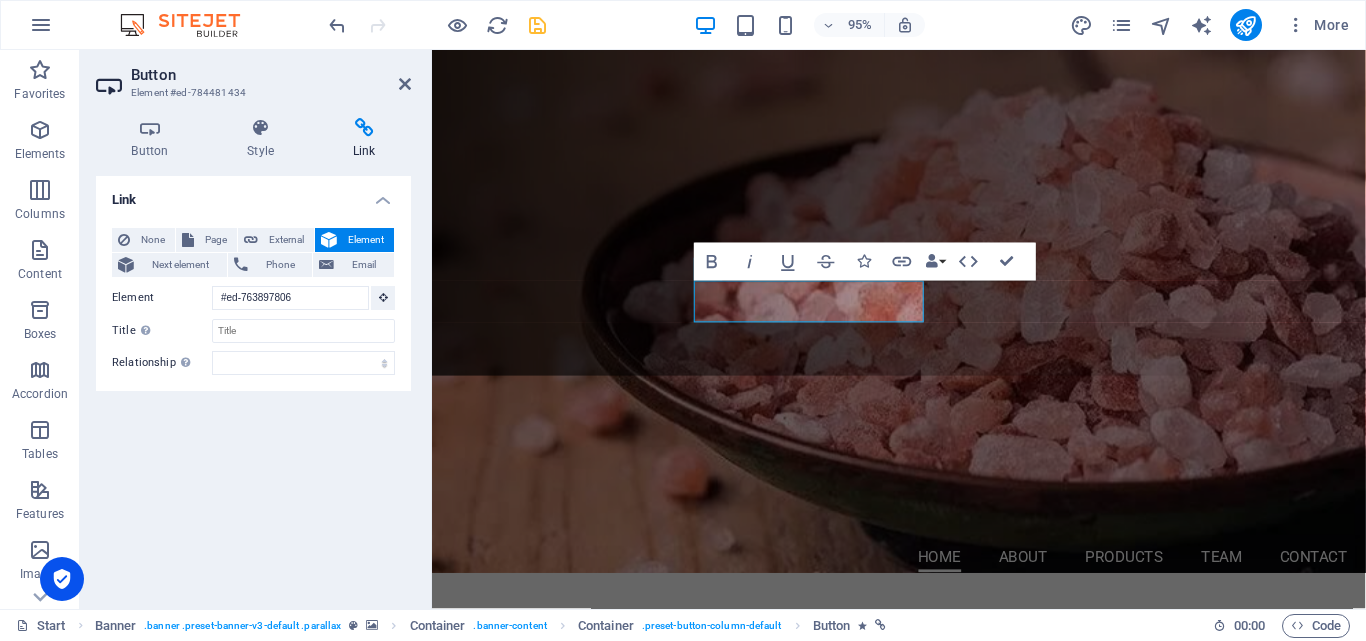 scroll, scrollTop: 87, scrollLeft: 0, axis: vertical 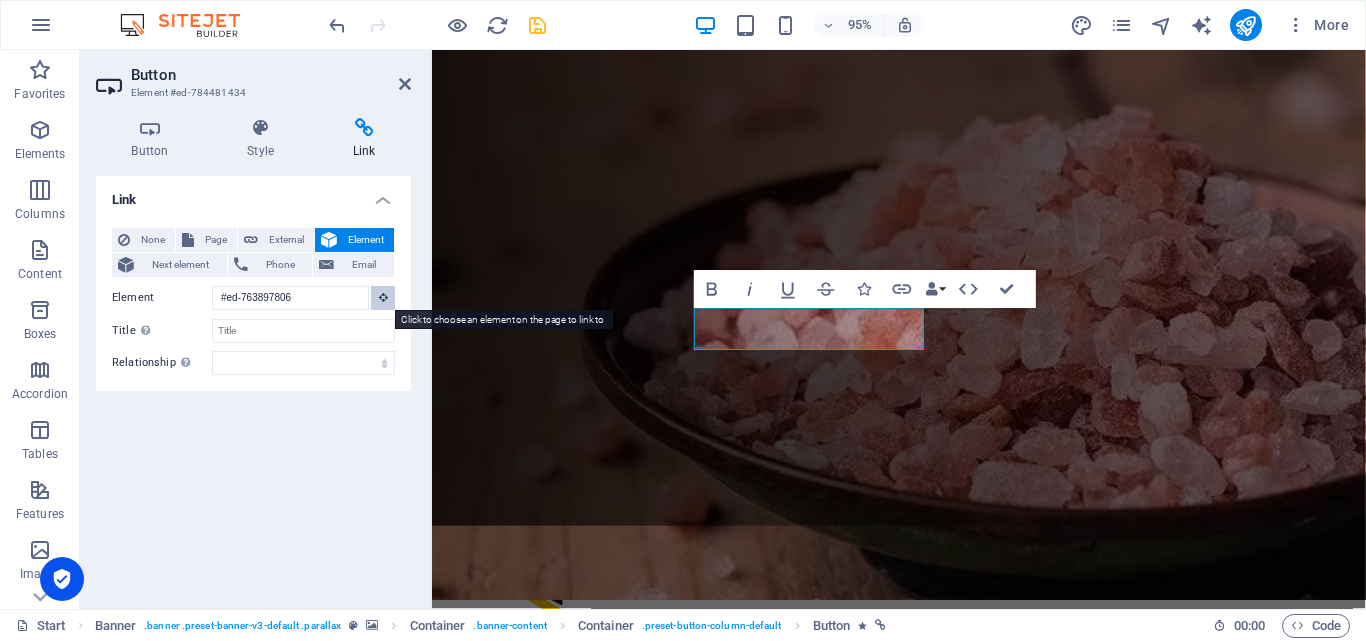 click at bounding box center (383, 298) 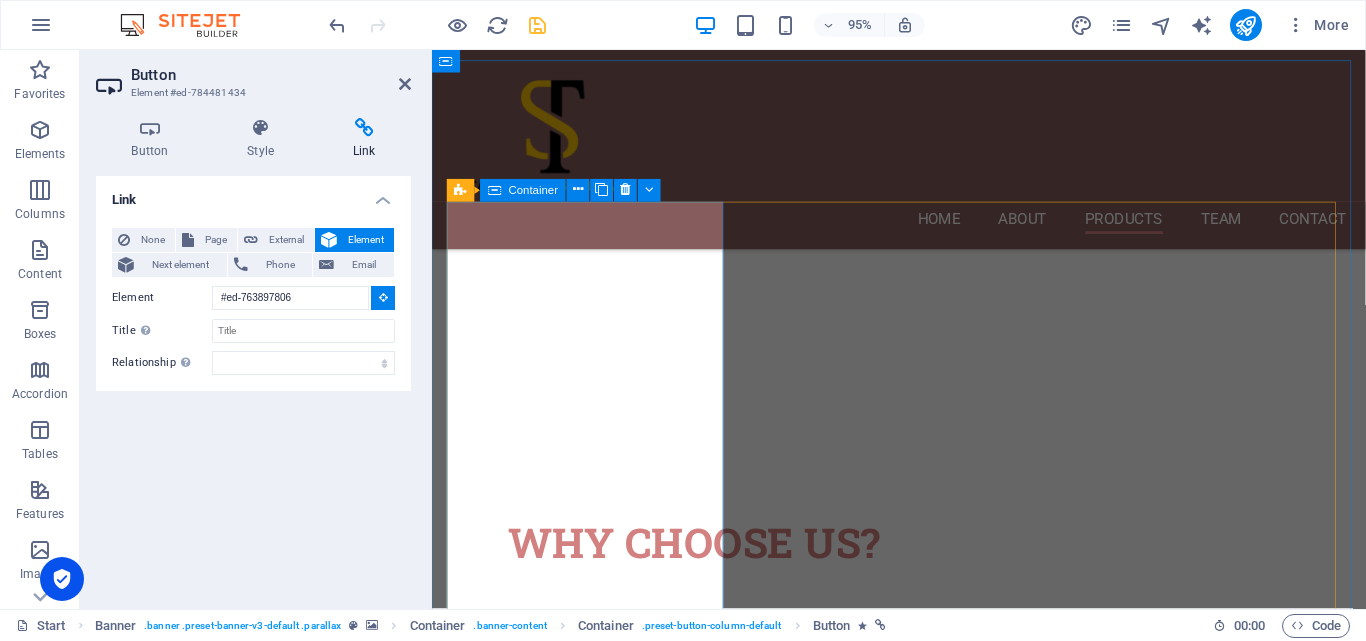 scroll, scrollTop: 5085, scrollLeft: 0, axis: vertical 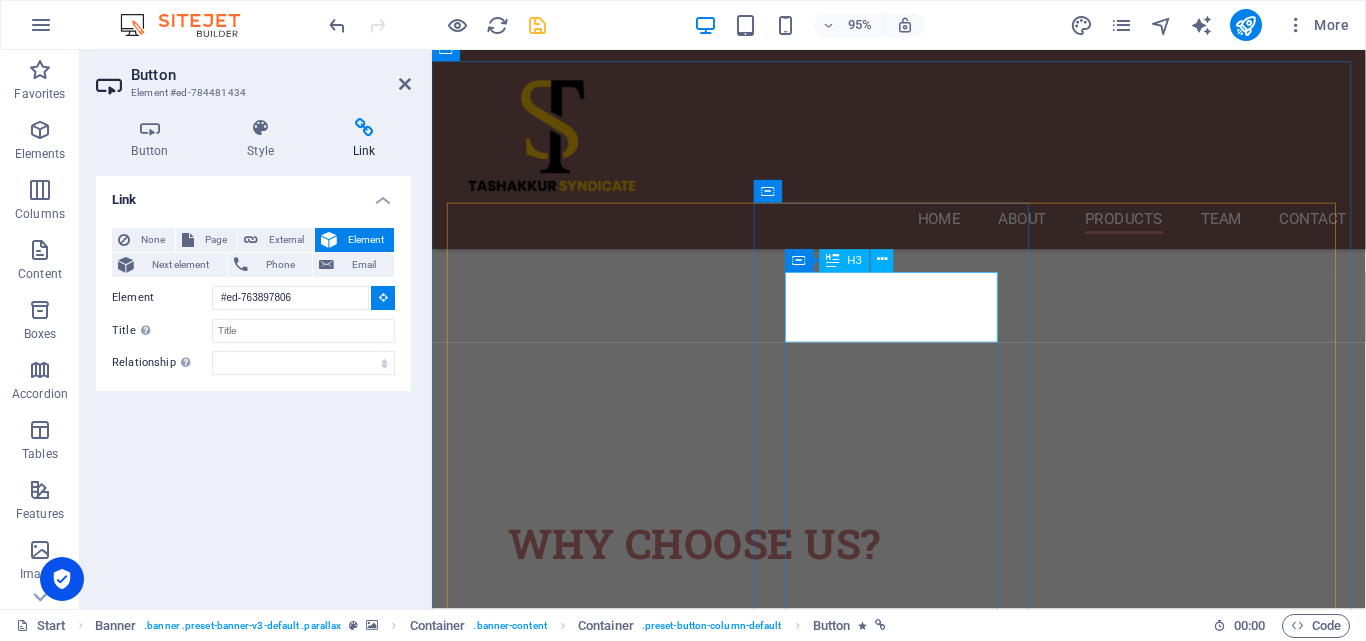 click on "Surgical Equipments" at bounding box center [924, 2645] 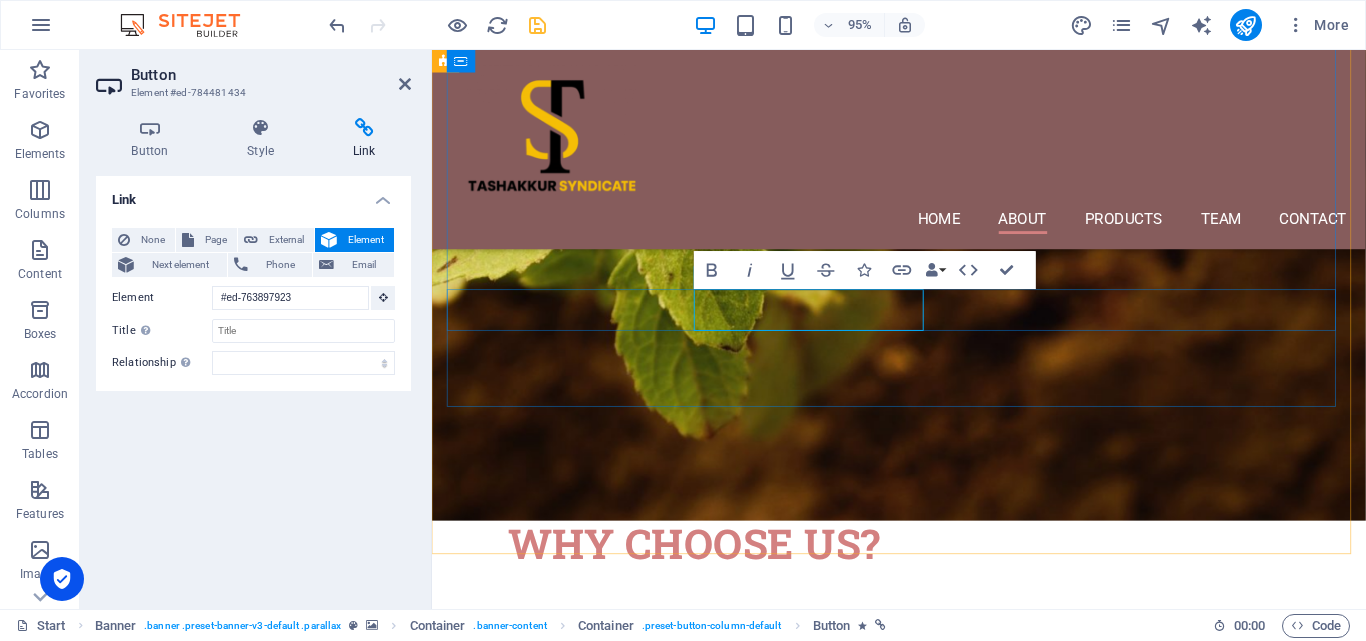 scroll, scrollTop: 87, scrollLeft: 0, axis: vertical 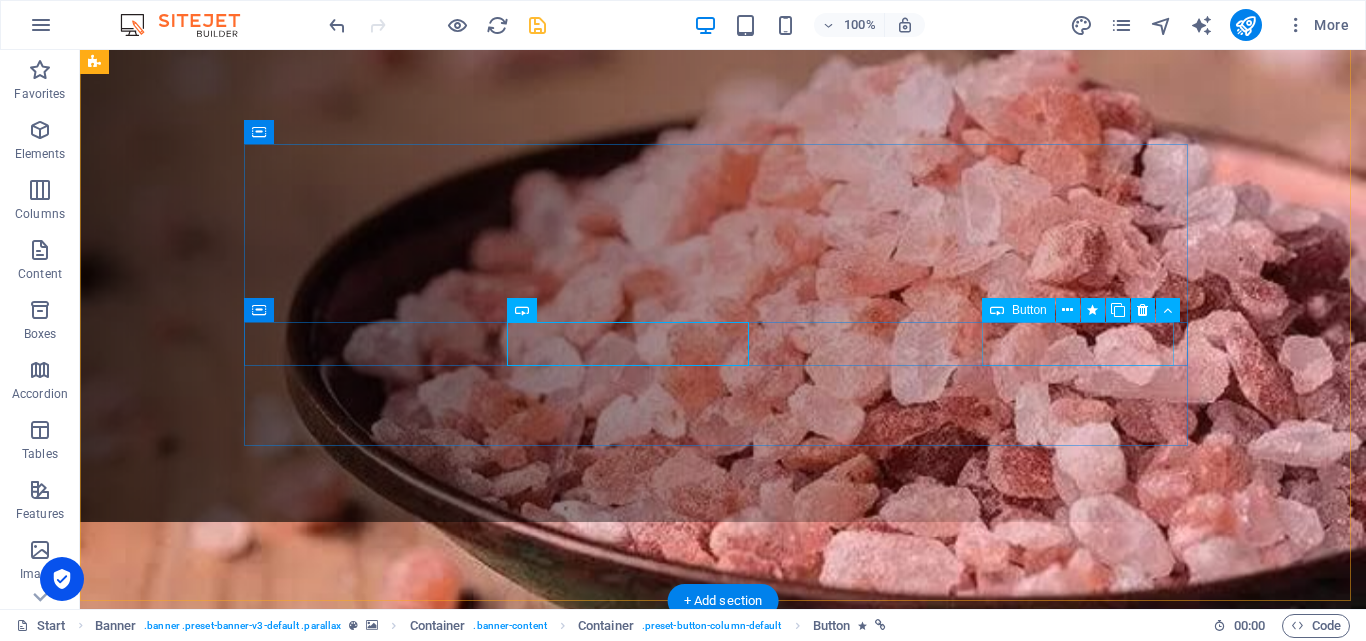 click on "herbal products" at bounding box center (723, 1142) 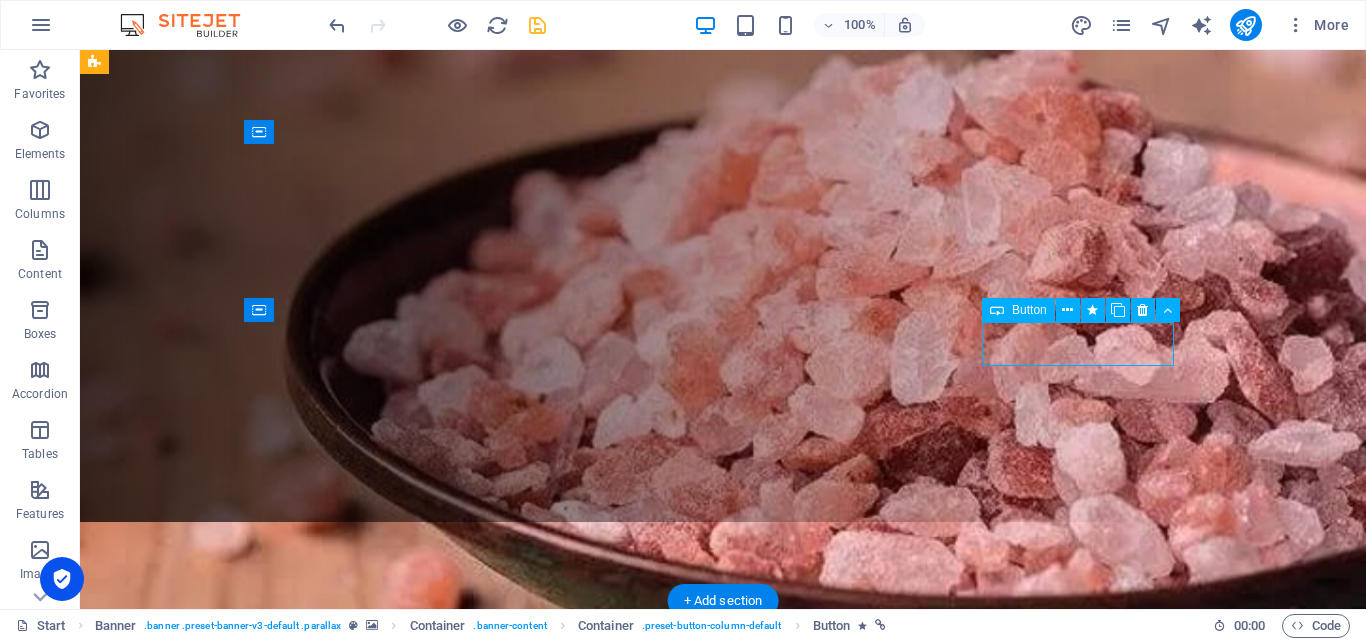 click on "herbal products" at bounding box center (723, 1142) 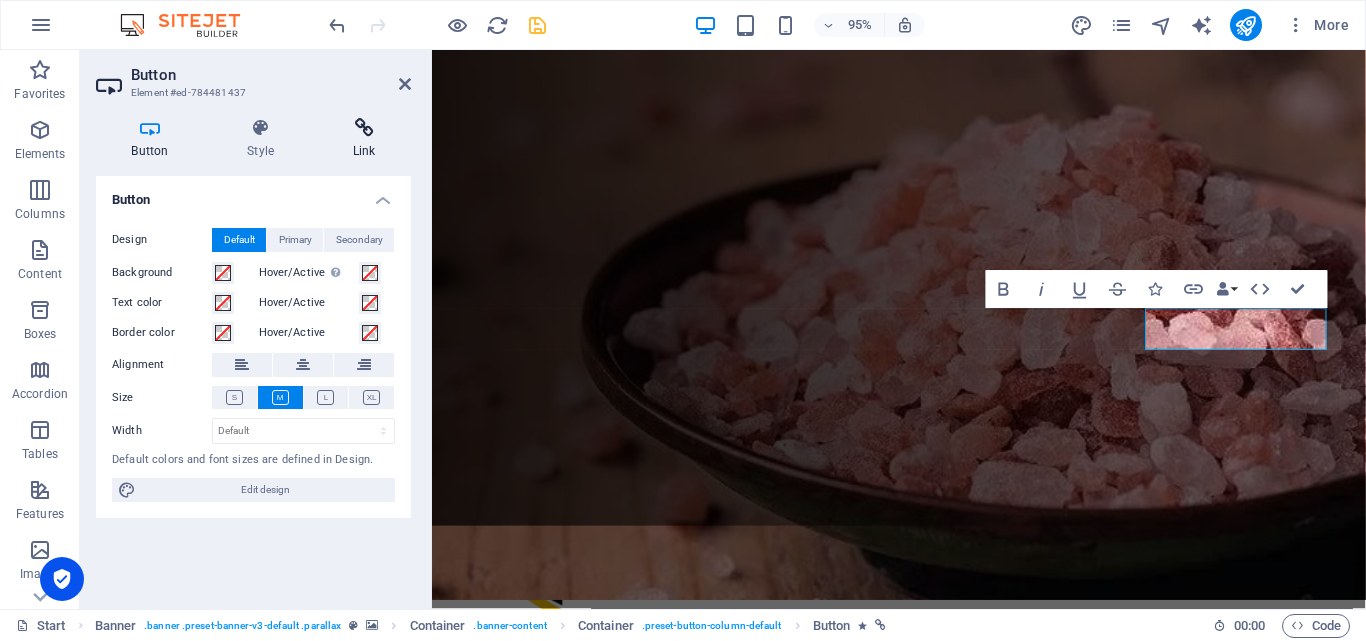 click on "Link" at bounding box center (364, 139) 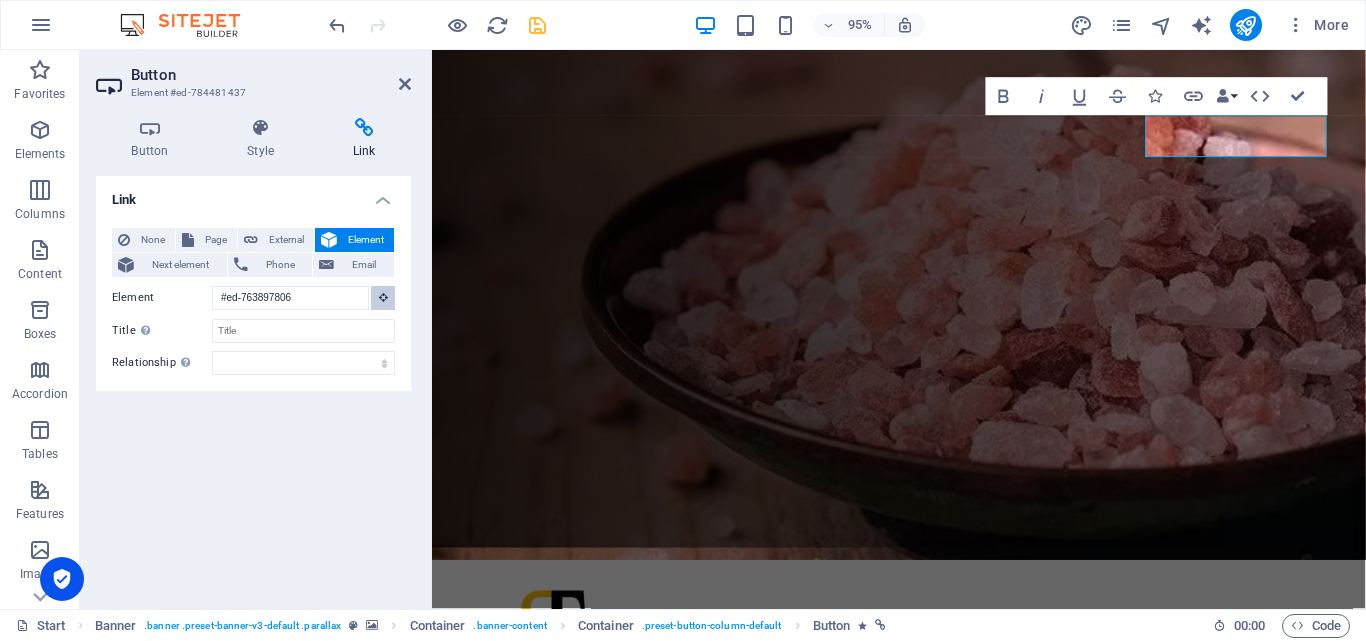 scroll, scrollTop: 96, scrollLeft: 0, axis: vertical 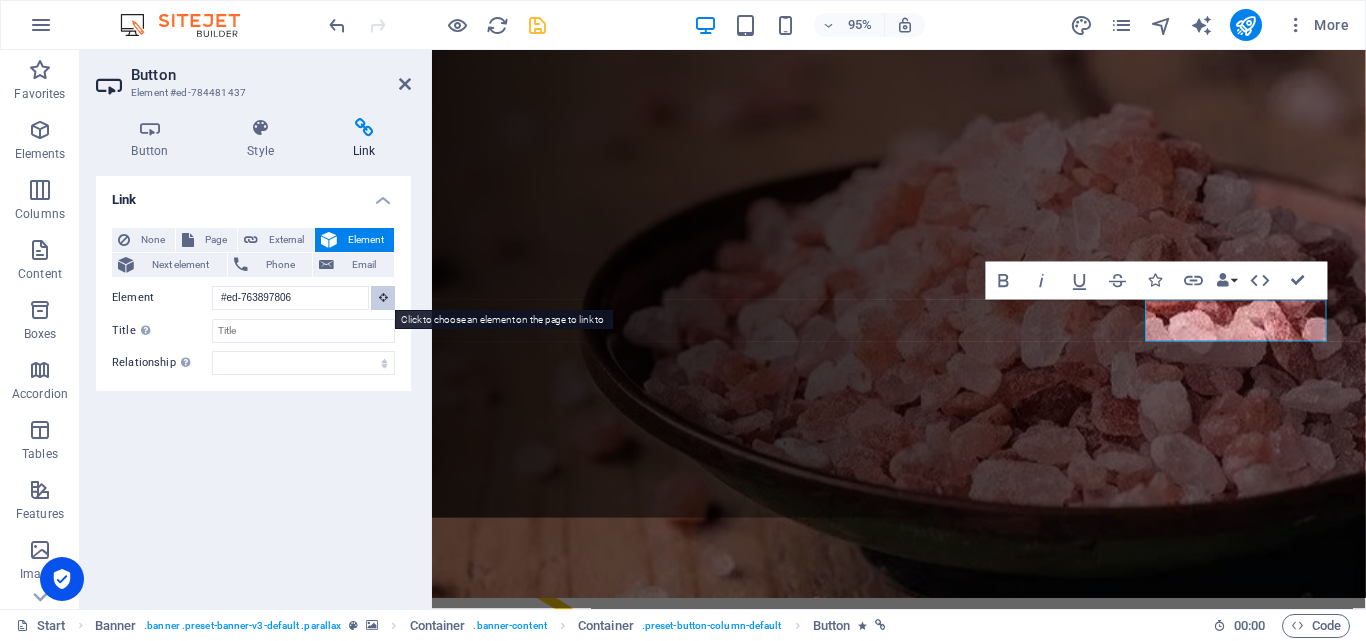 click at bounding box center (383, 297) 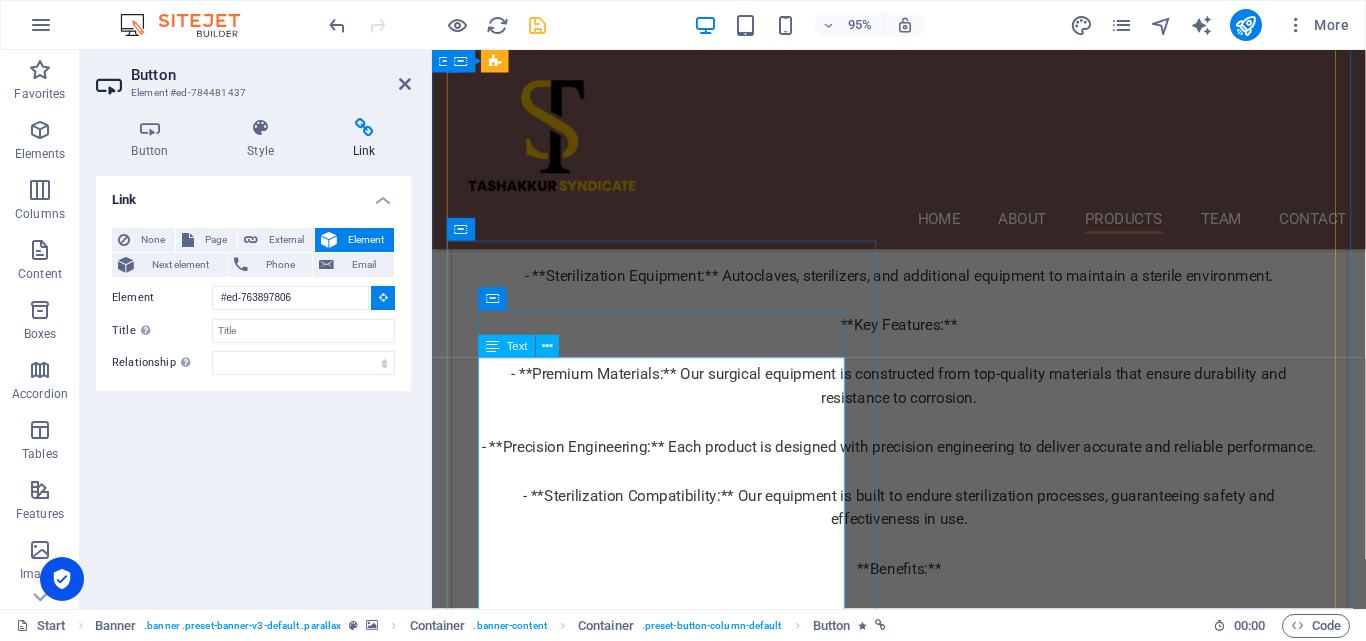scroll, scrollTop: 7735, scrollLeft: 0, axis: vertical 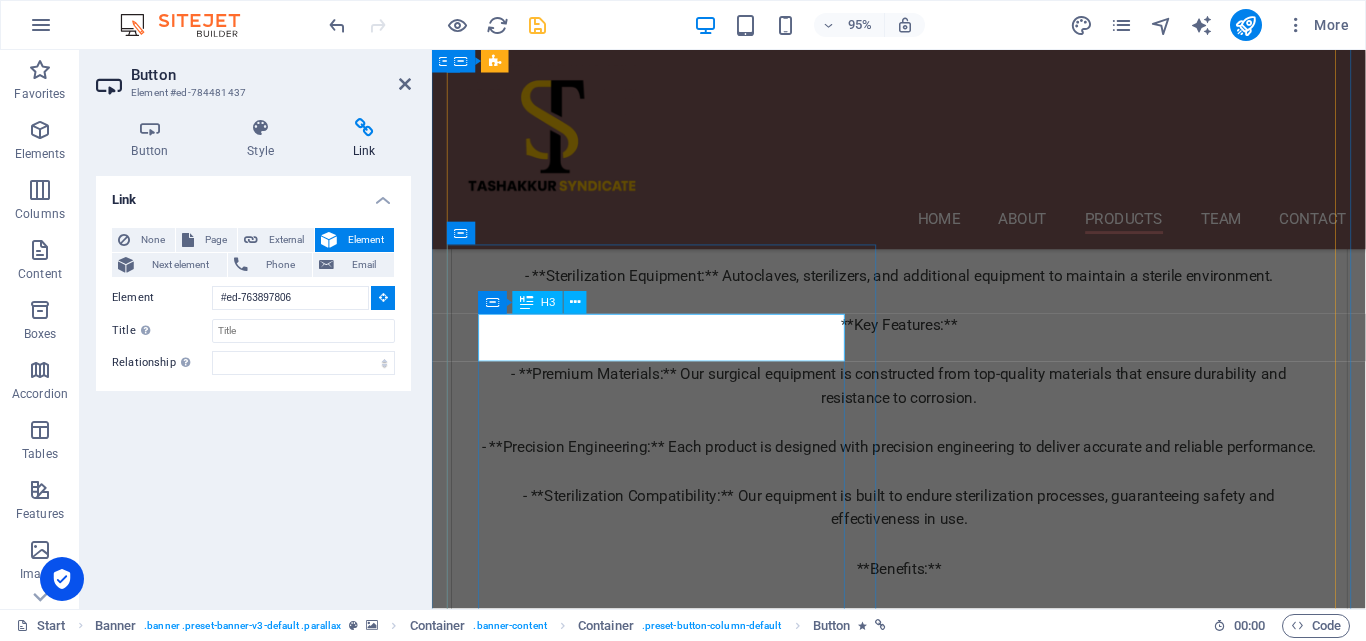 click on "Herbal Products" at bounding box center (924, 2592) 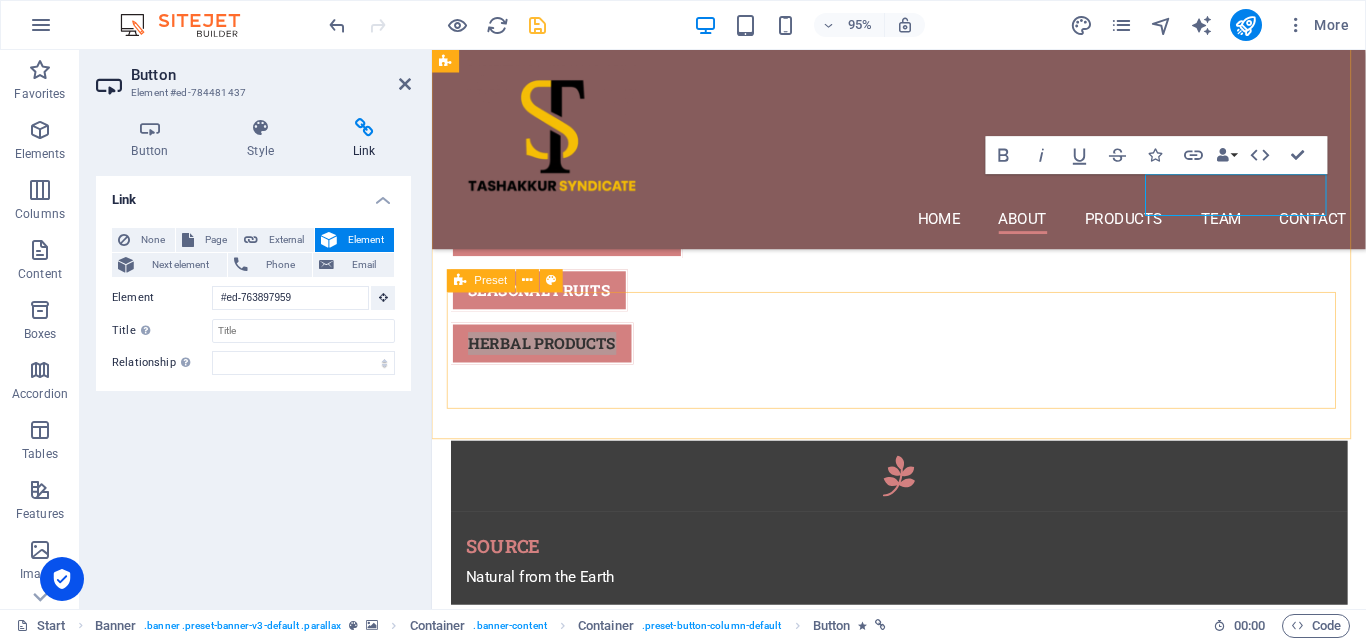 scroll, scrollTop: 87, scrollLeft: 0, axis: vertical 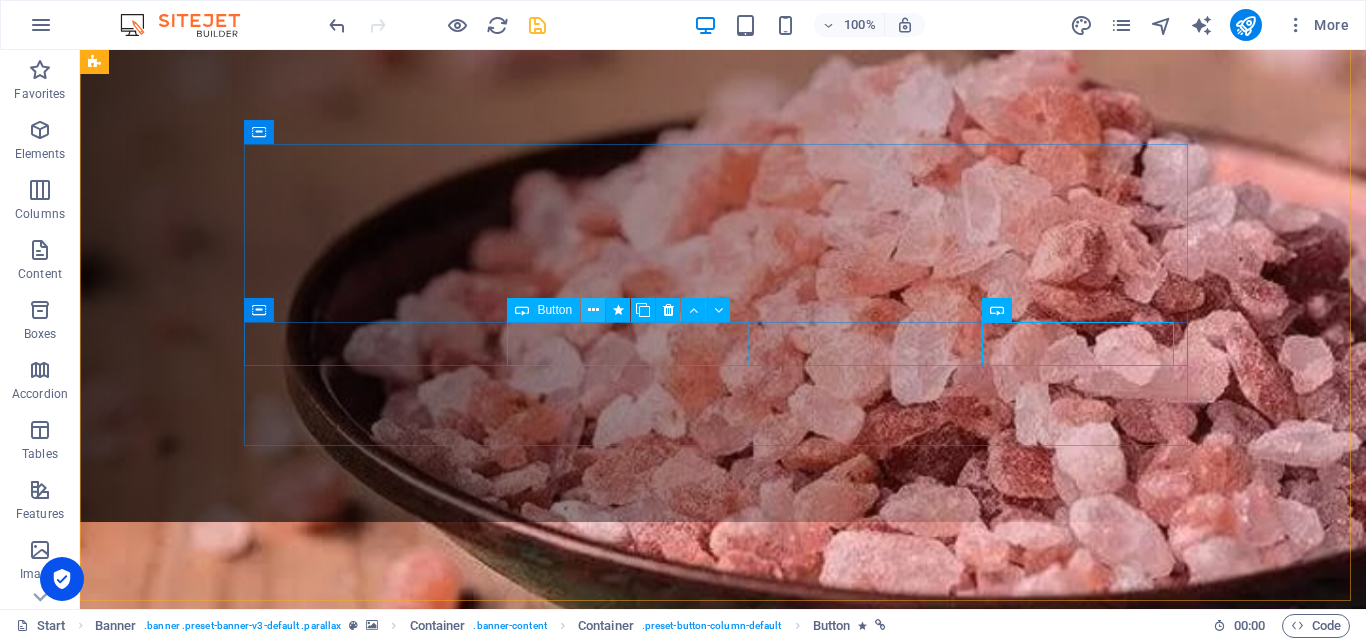 click at bounding box center (593, 310) 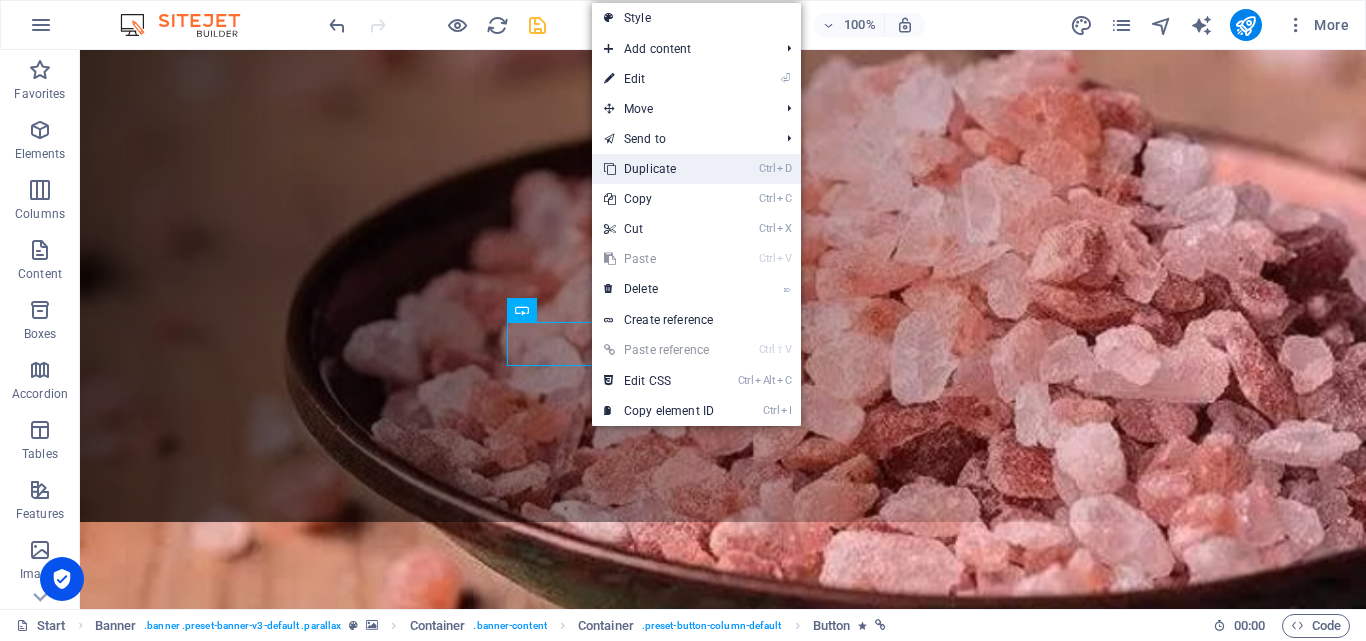 click on "Ctrl D  Duplicate" at bounding box center [659, 169] 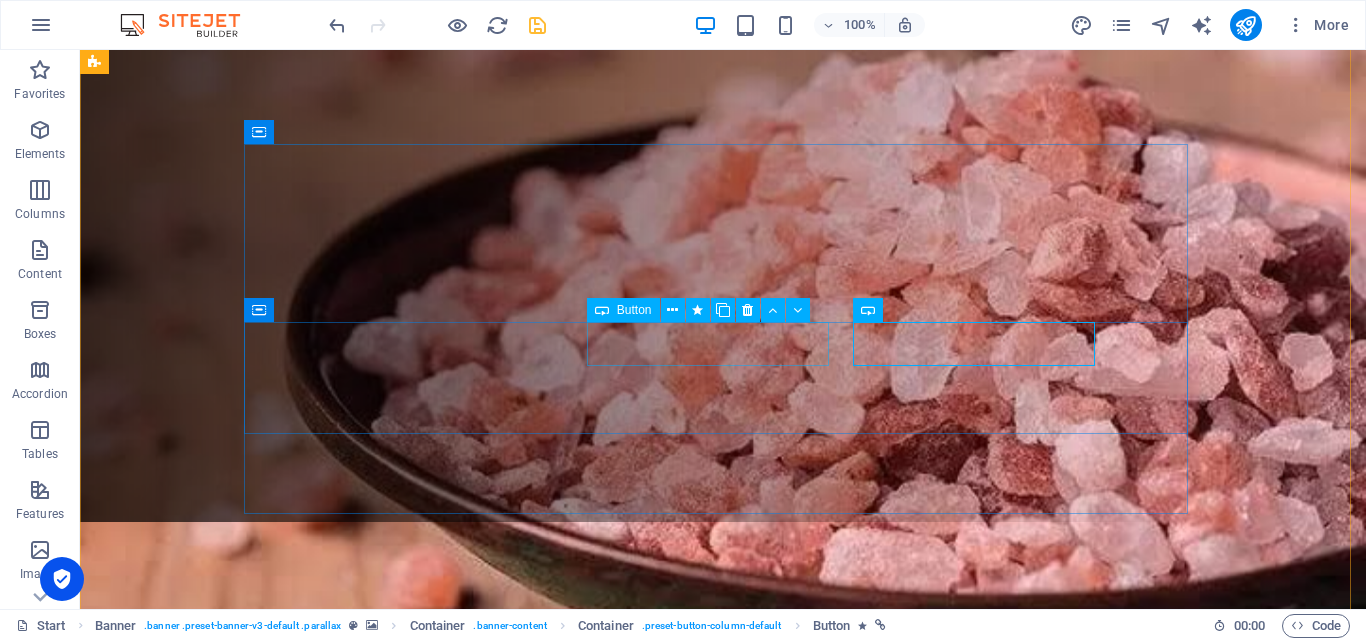 click on "surgical instruments" at bounding box center (723, 1025) 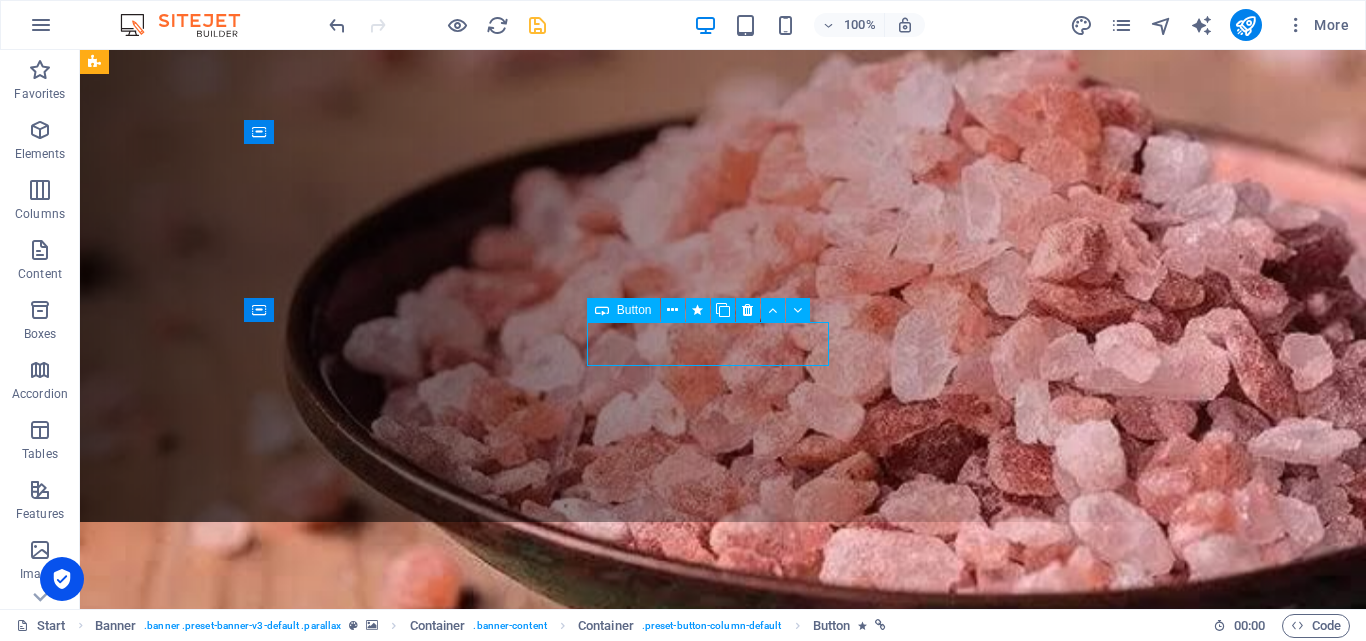 click on "surgical instruments" at bounding box center [723, 1025] 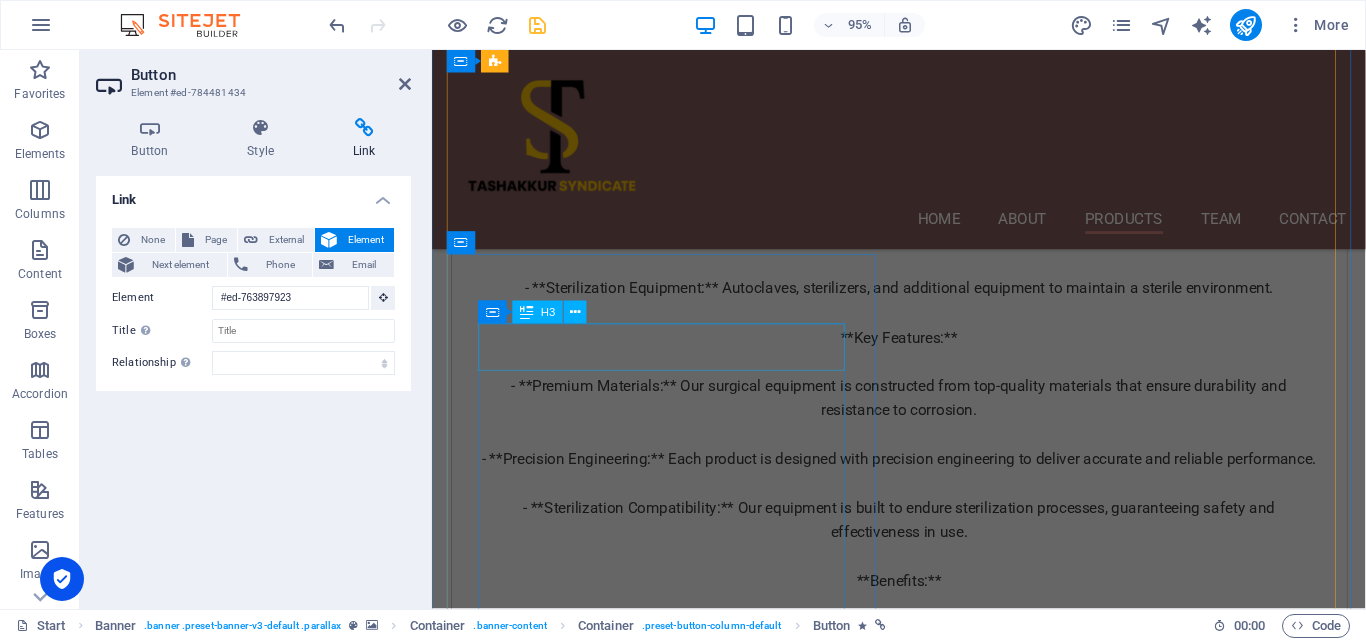 scroll, scrollTop: 7796, scrollLeft: 0, axis: vertical 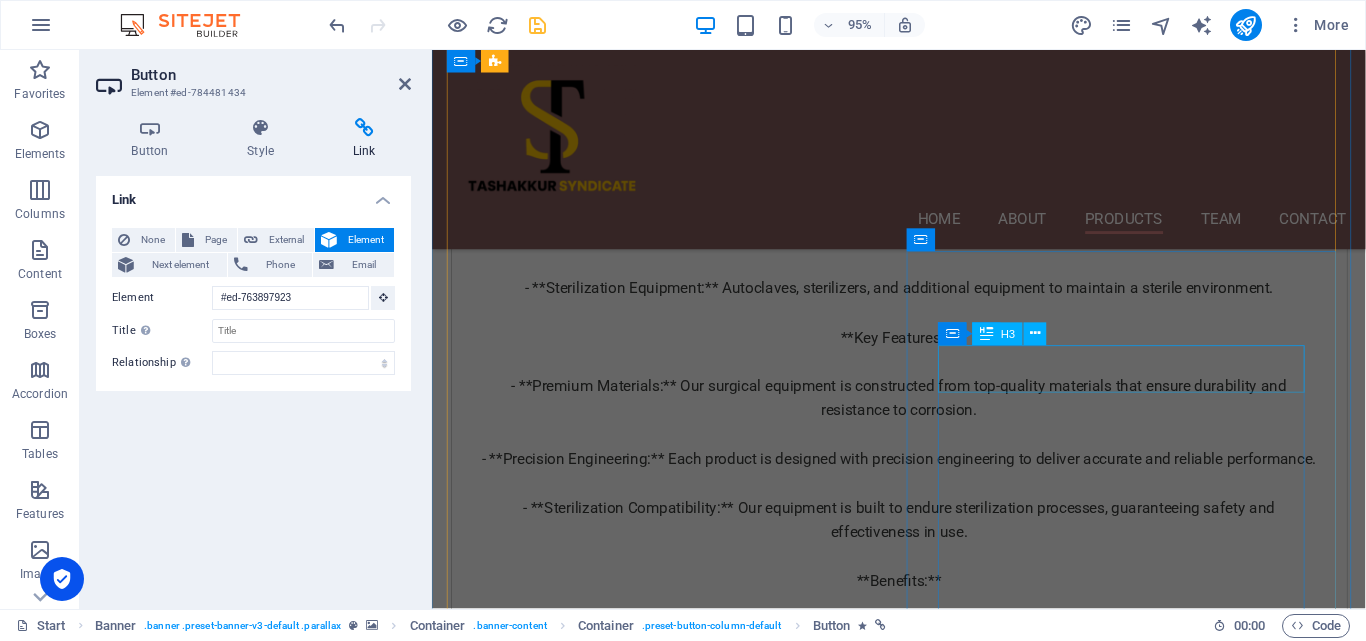 click on "Textile and Apparel" at bounding box center (924, 3851) 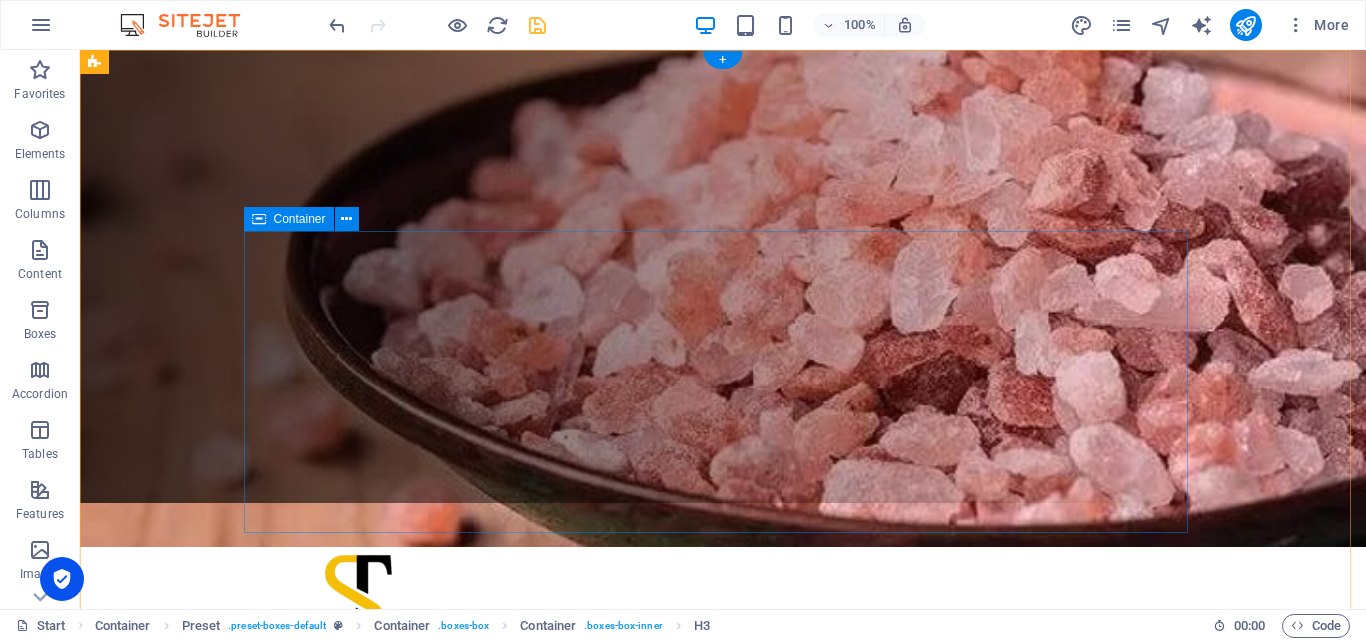 scroll, scrollTop: 0, scrollLeft: 0, axis: both 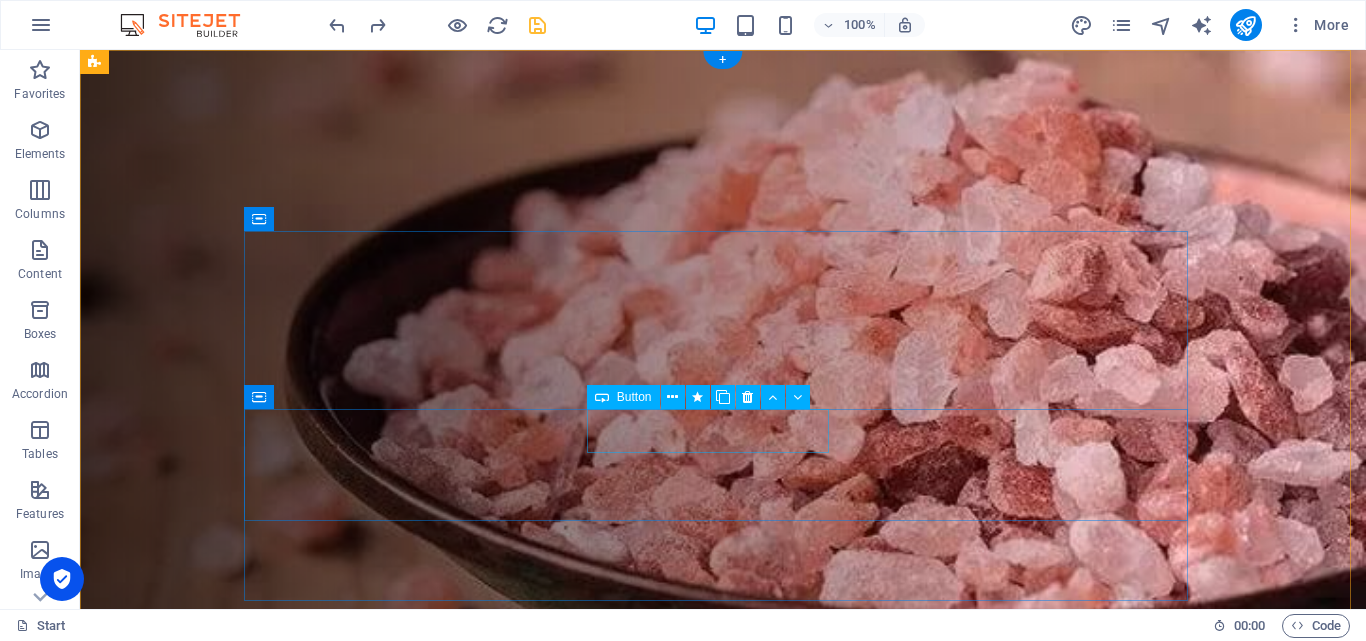 click on "surgical instruments" at bounding box center [723, 1112] 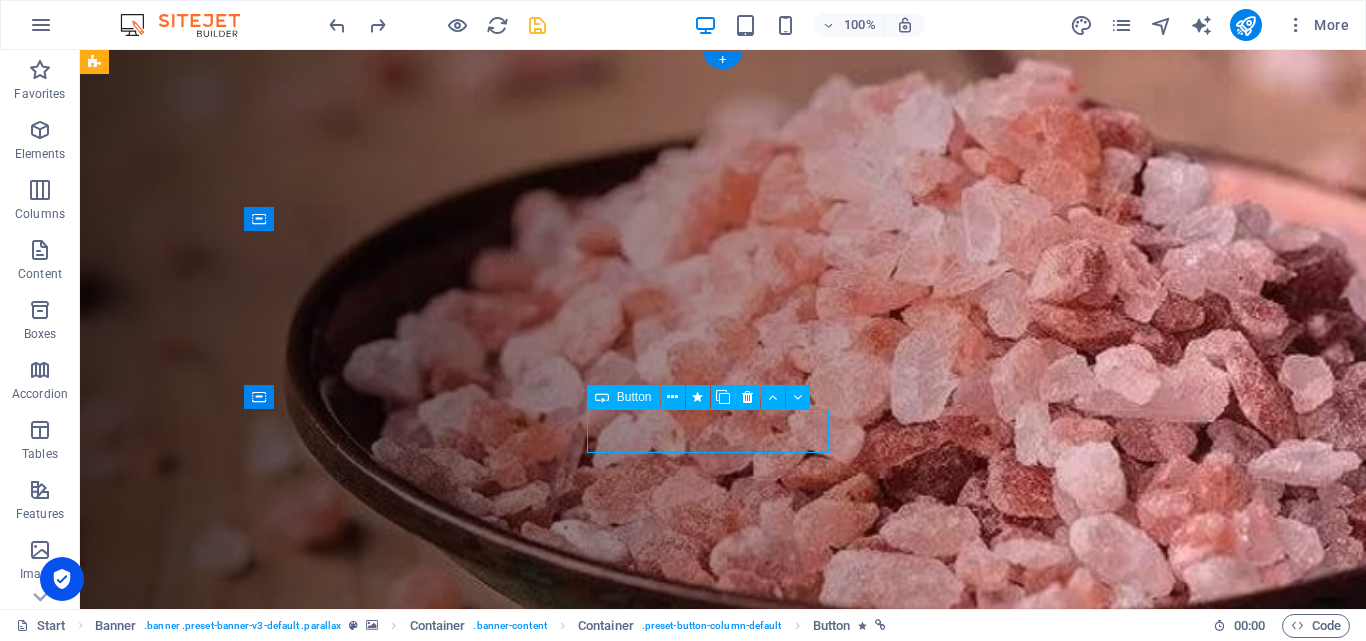 click on "surgical instruments" at bounding box center [723, 1112] 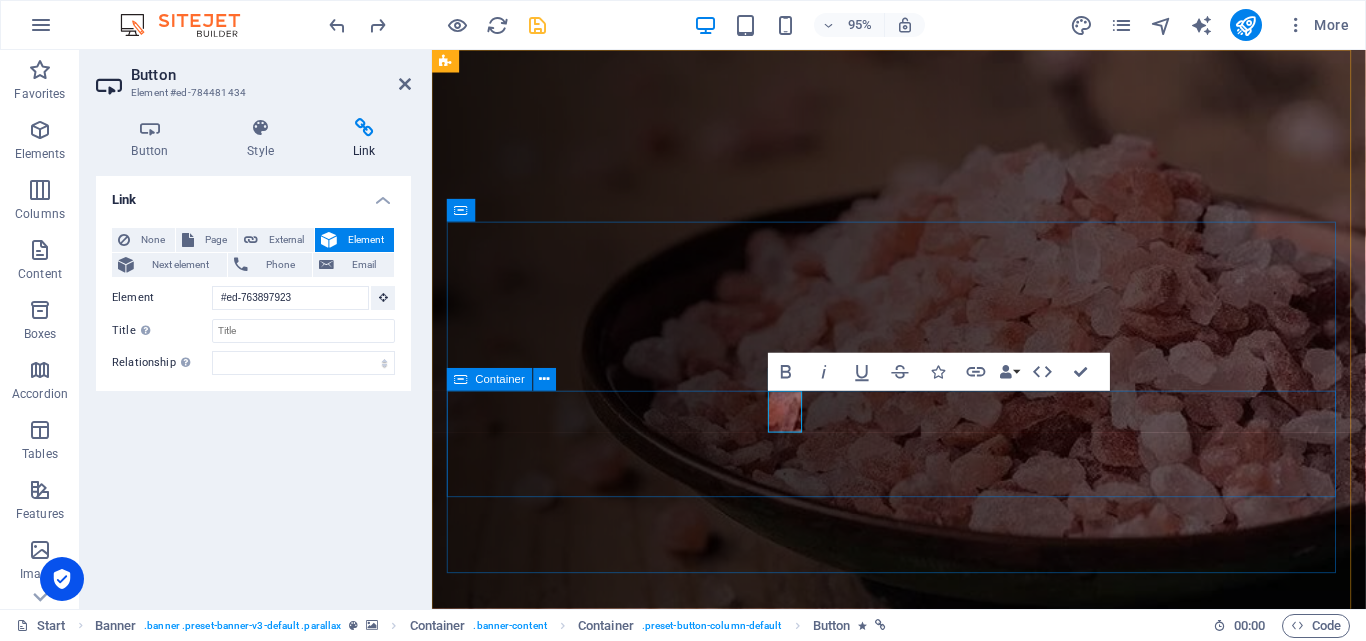 type 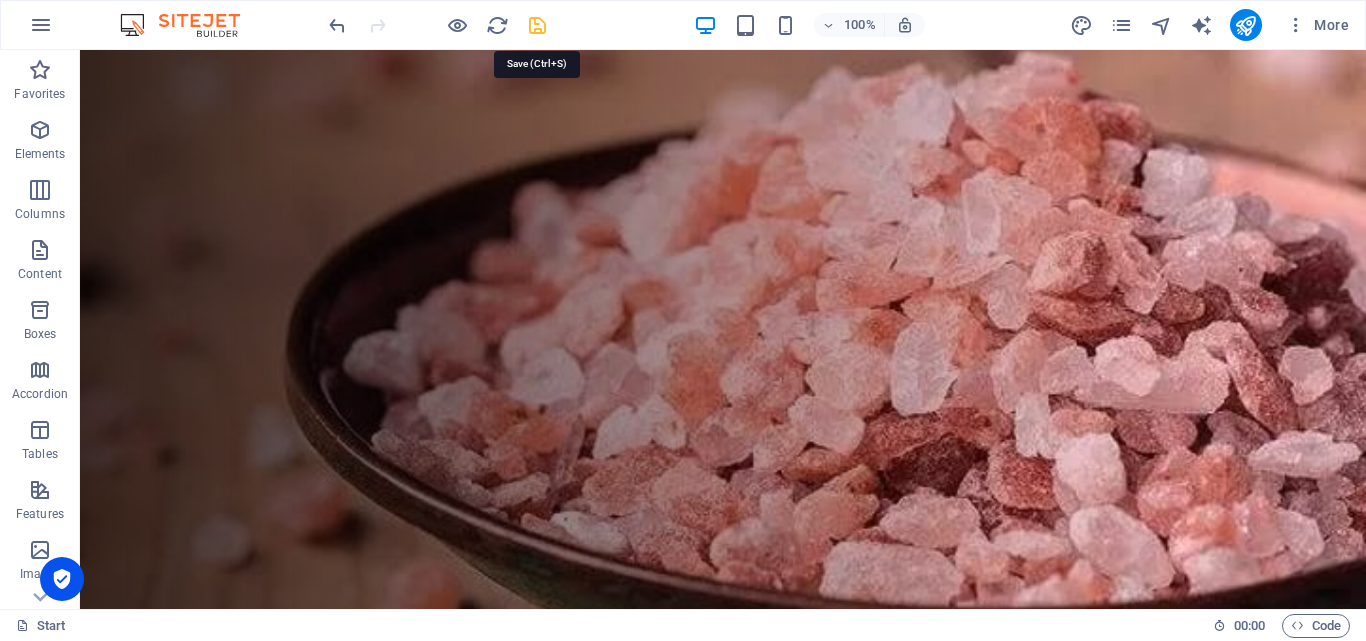 click at bounding box center (537, 25) 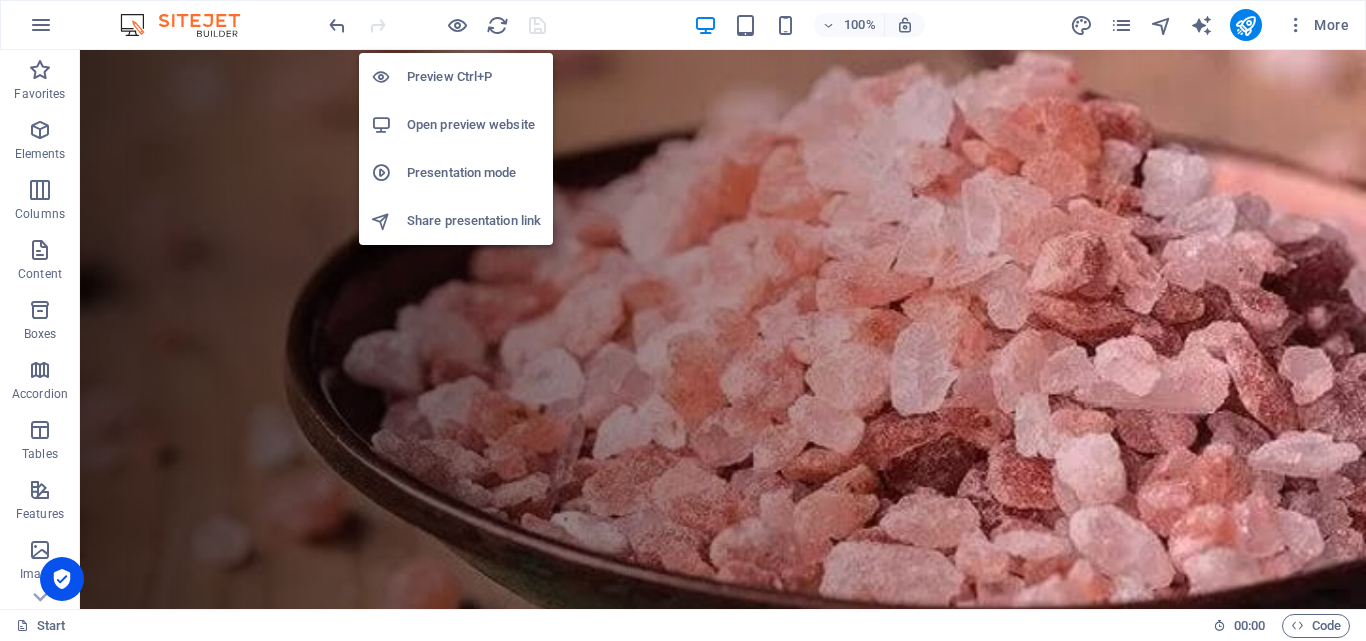 click on "Preview Ctrl+P" at bounding box center (474, 77) 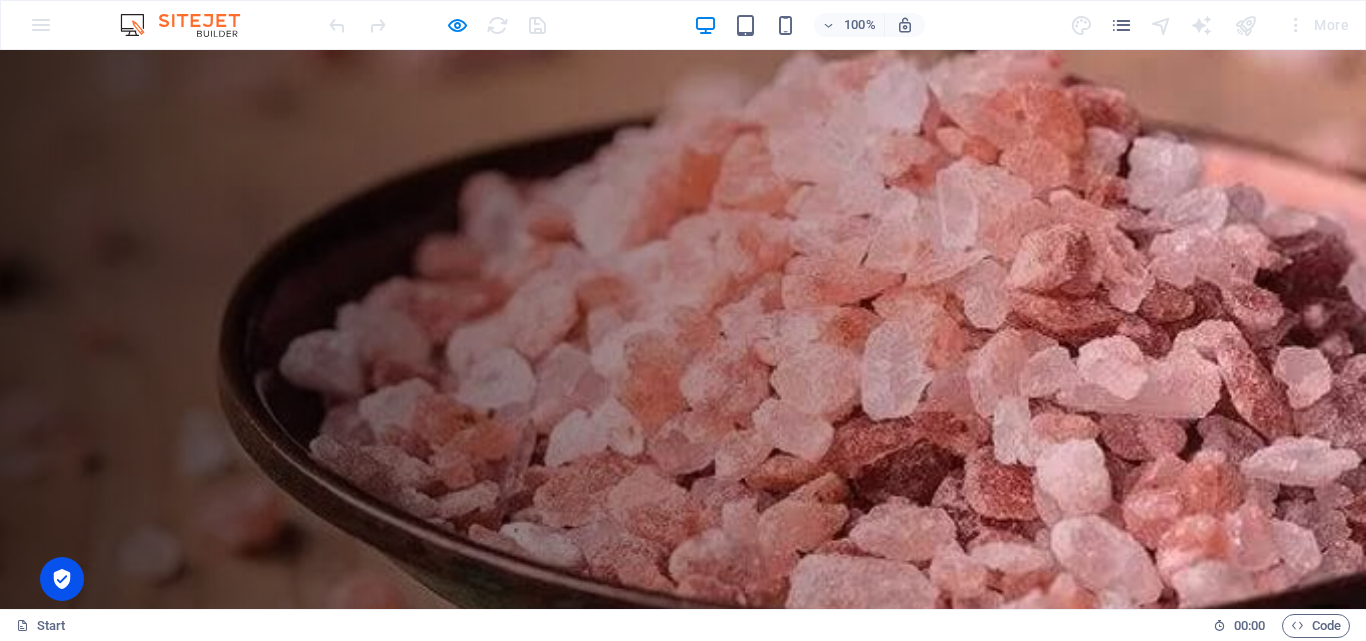 click on "Pure Himalayan salt" at bounding box center (324, 1039) 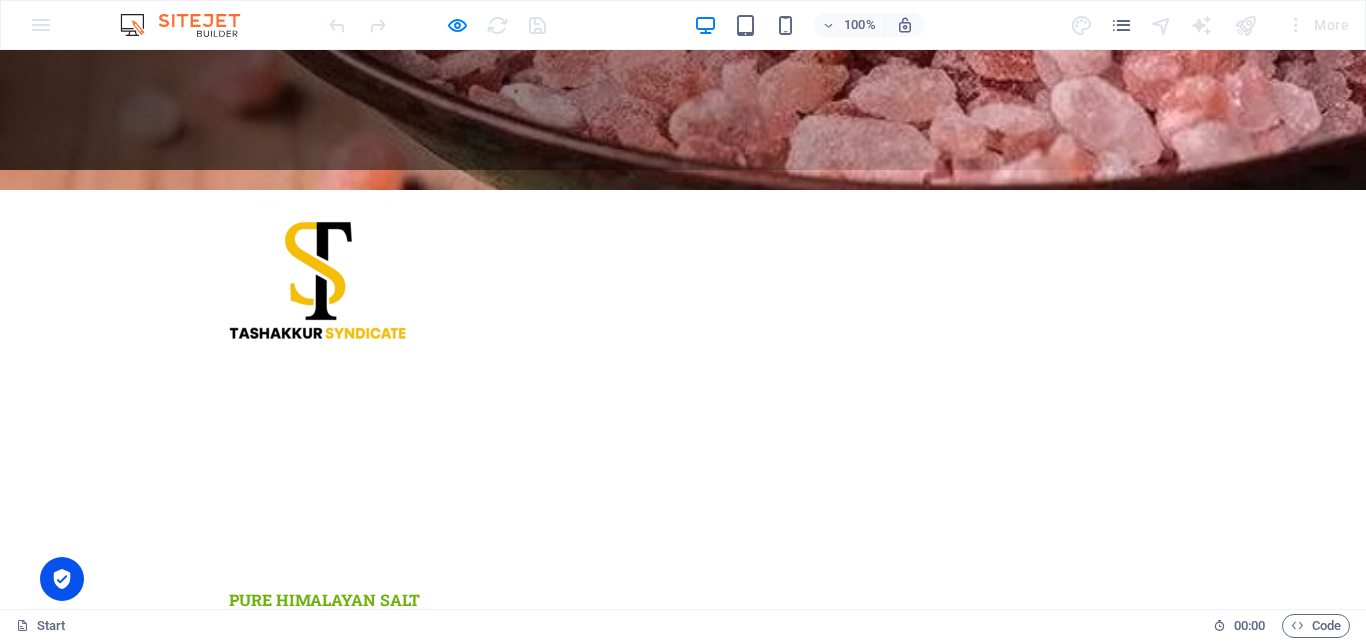 scroll, scrollTop: 0, scrollLeft: 0, axis: both 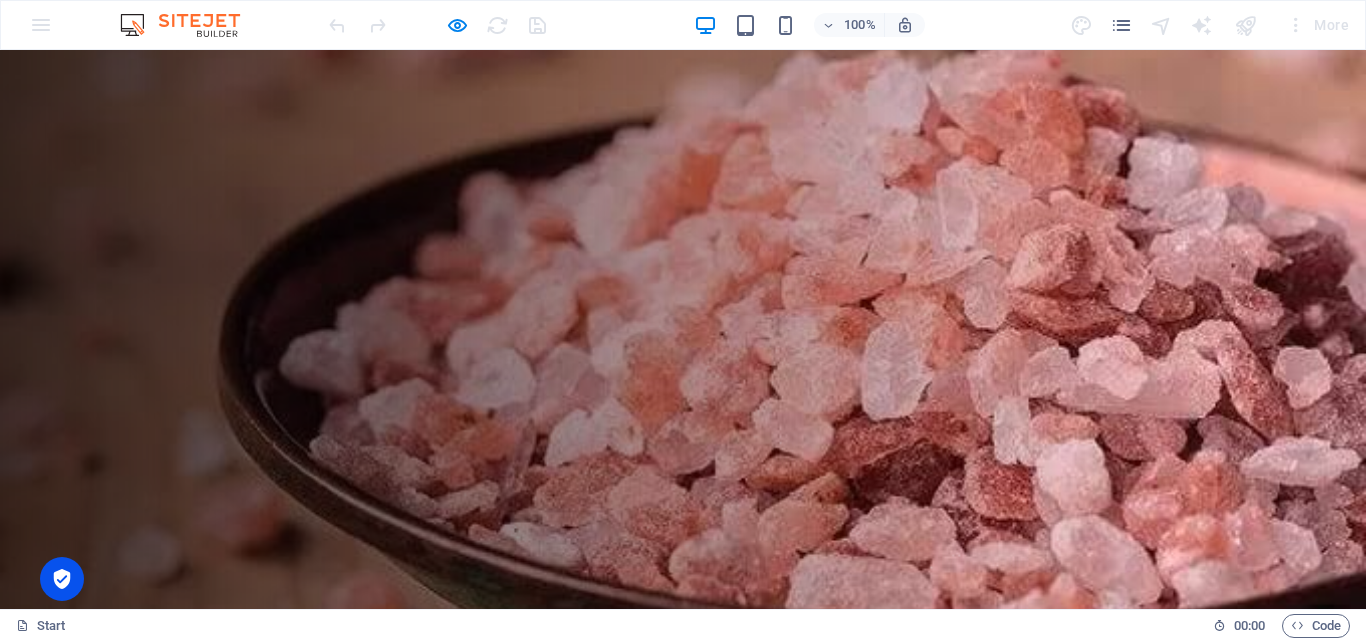 click on "surgical instruments" at bounding box center [333, 1095] 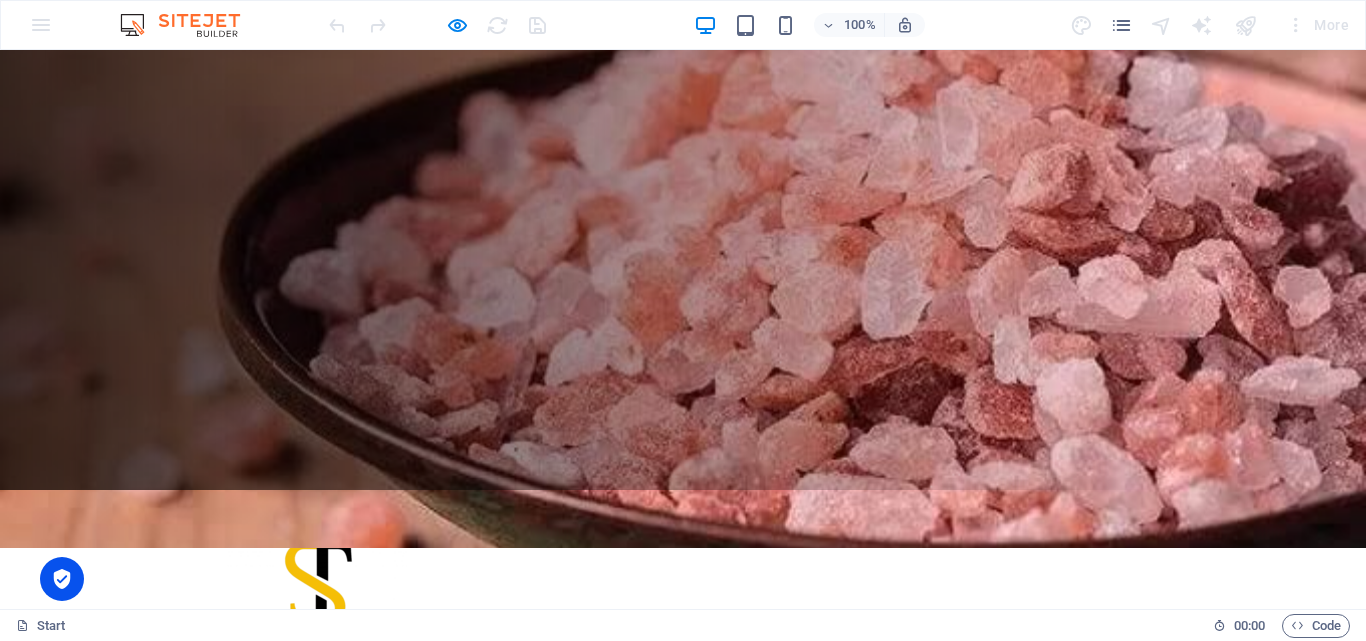 scroll, scrollTop: 0, scrollLeft: 0, axis: both 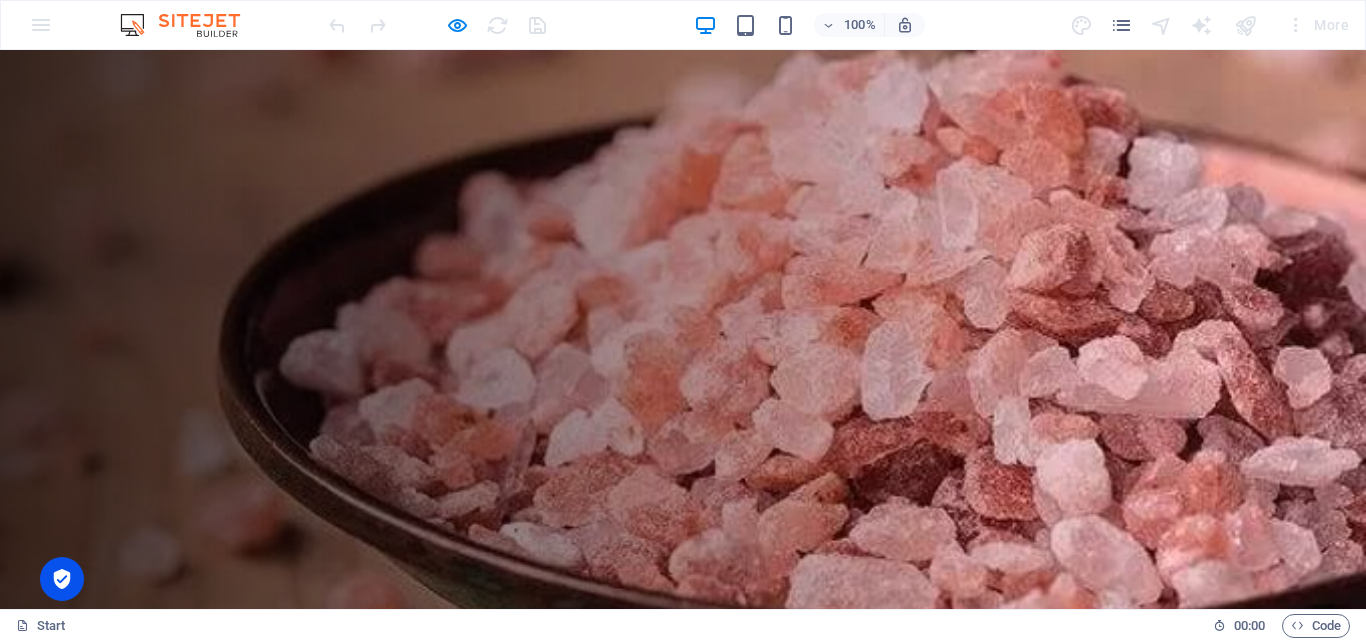 click on "Seasonal fruits" at bounding box center [304, 1151] 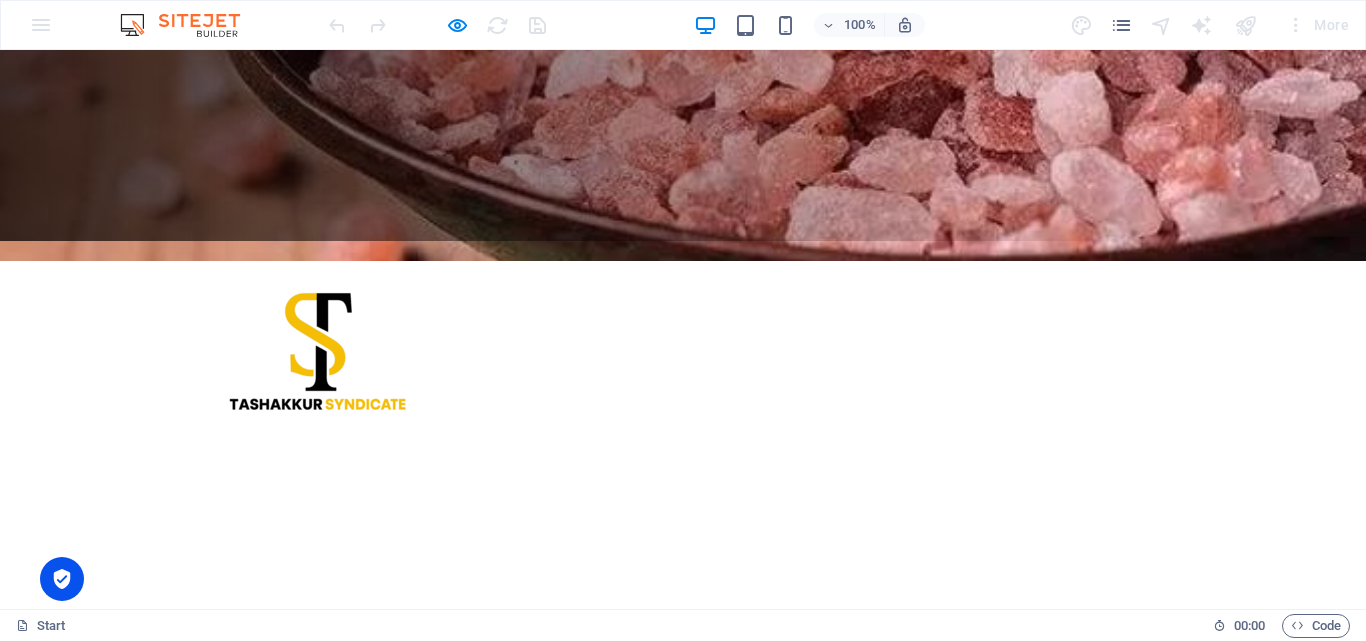 scroll, scrollTop: 0, scrollLeft: 0, axis: both 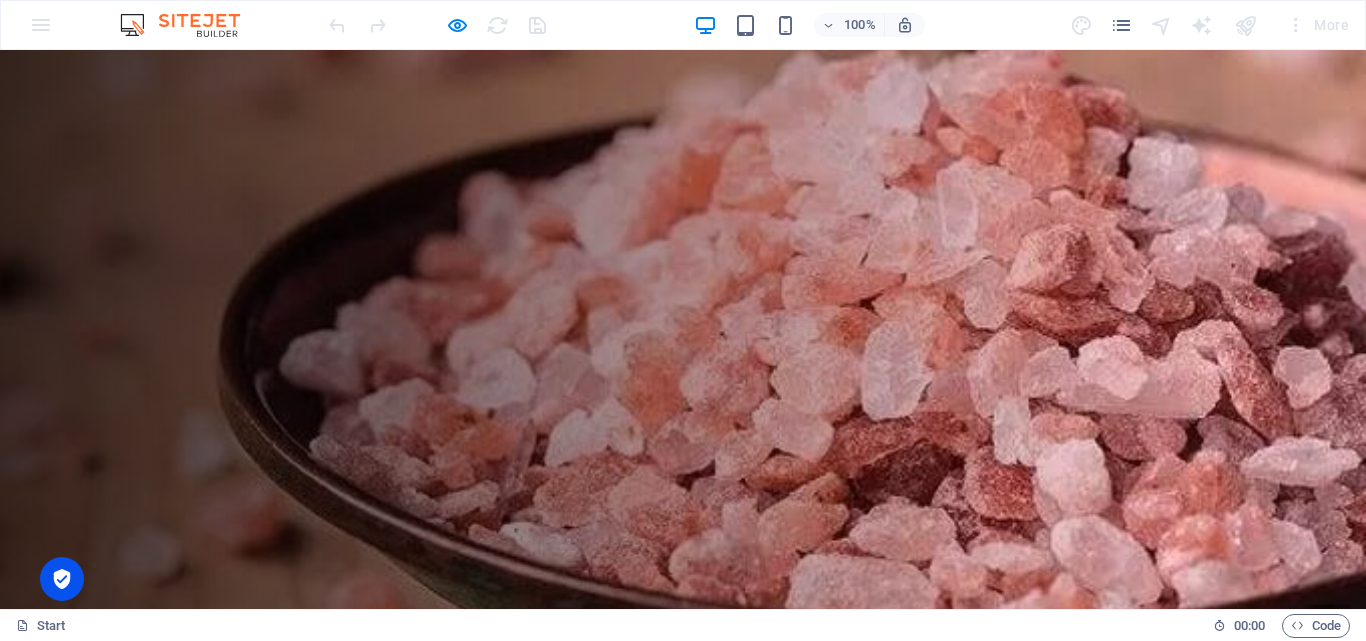 click on "herbal products" at bounding box center (307, 1207) 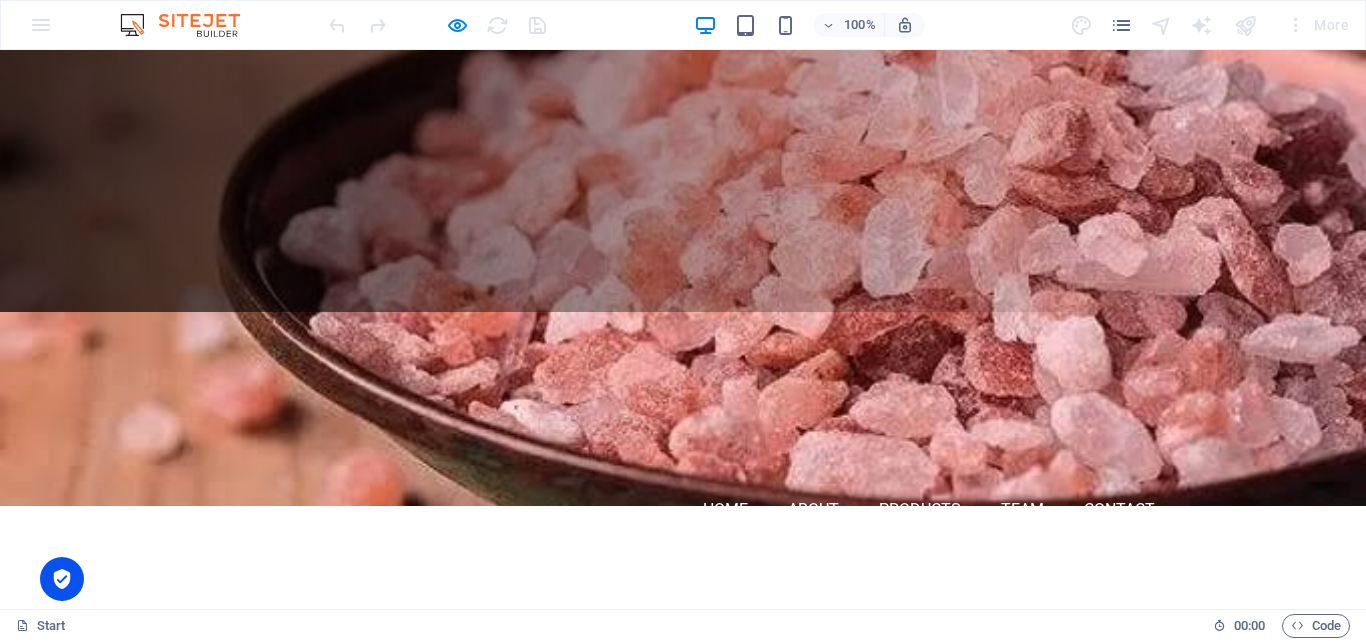 scroll, scrollTop: 0, scrollLeft: 0, axis: both 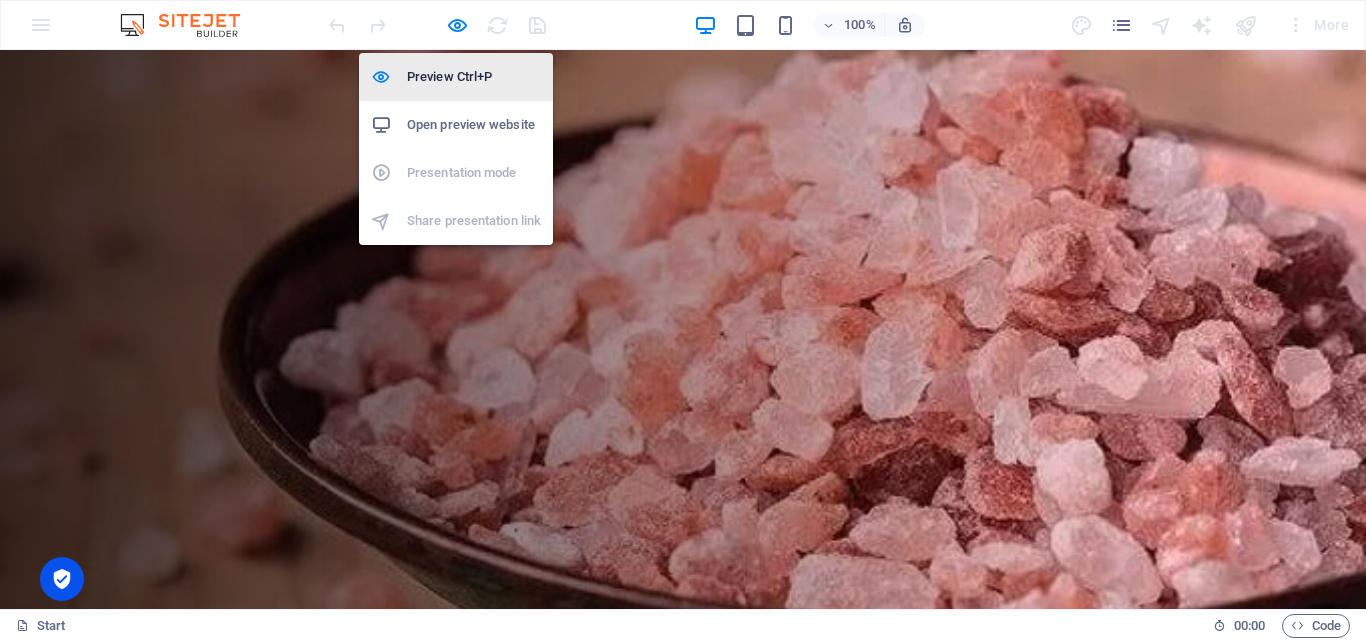 click on "Preview Ctrl+P" at bounding box center [474, 77] 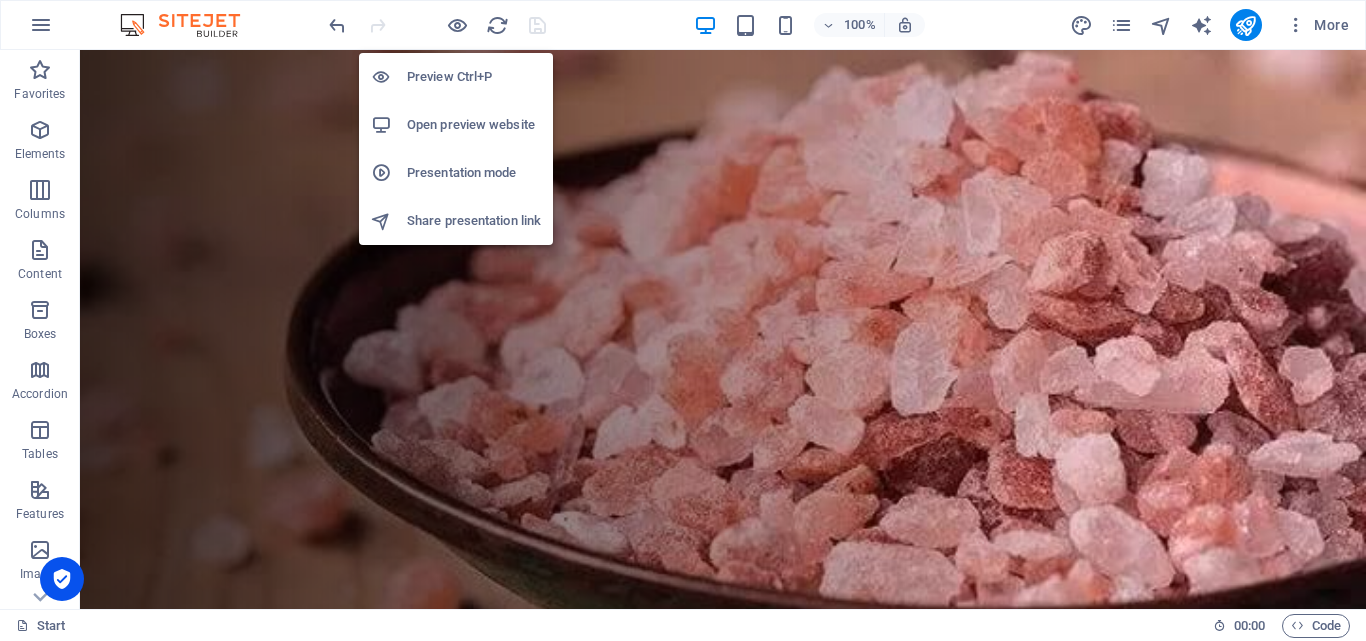 click on "Preview Ctrl+P" at bounding box center [474, 77] 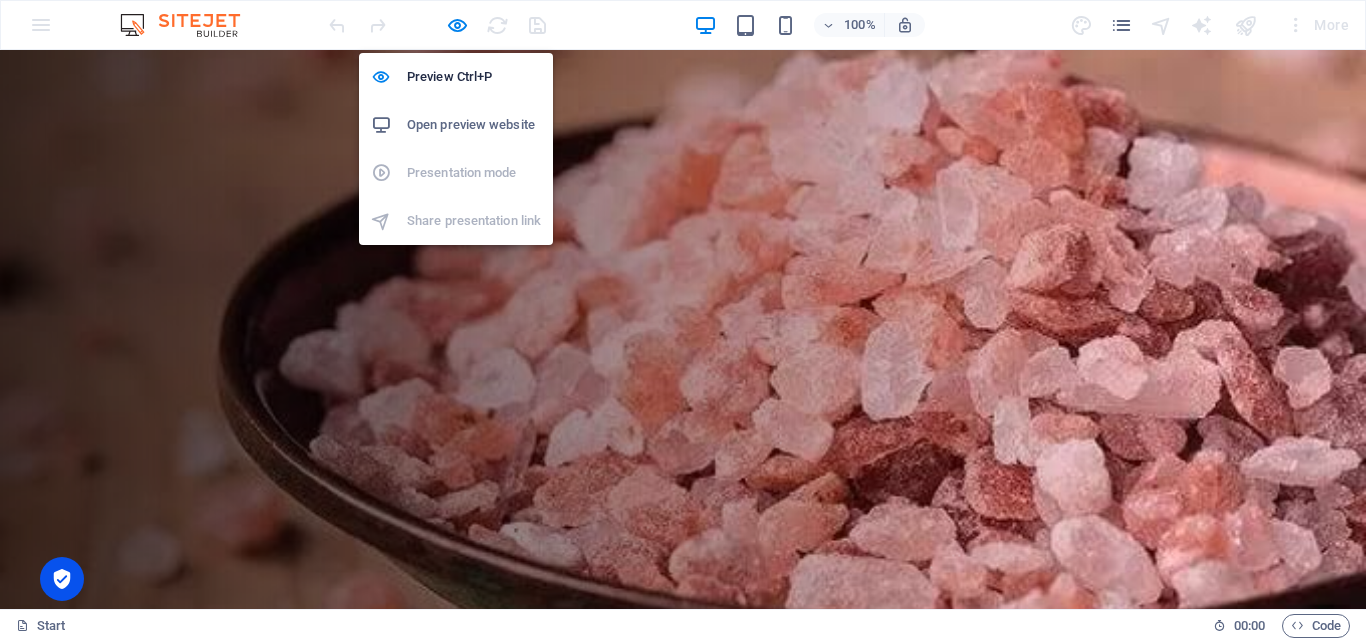 click on "Open preview website" at bounding box center (474, 125) 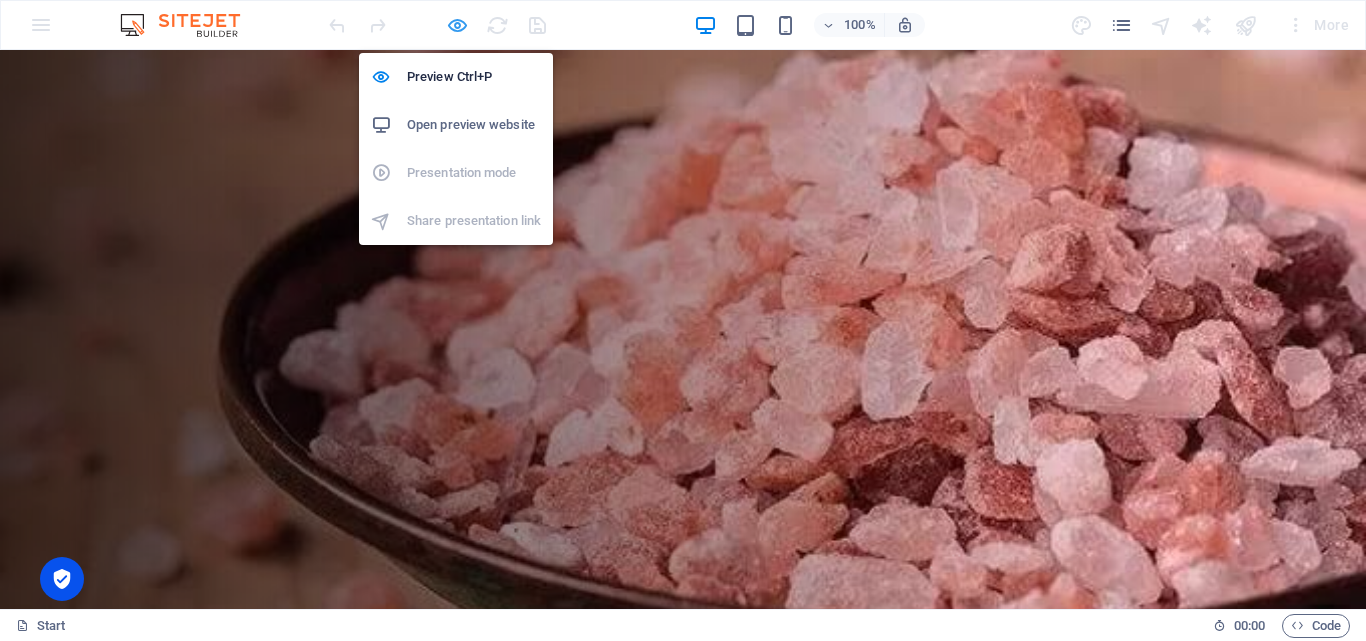 click at bounding box center [457, 25] 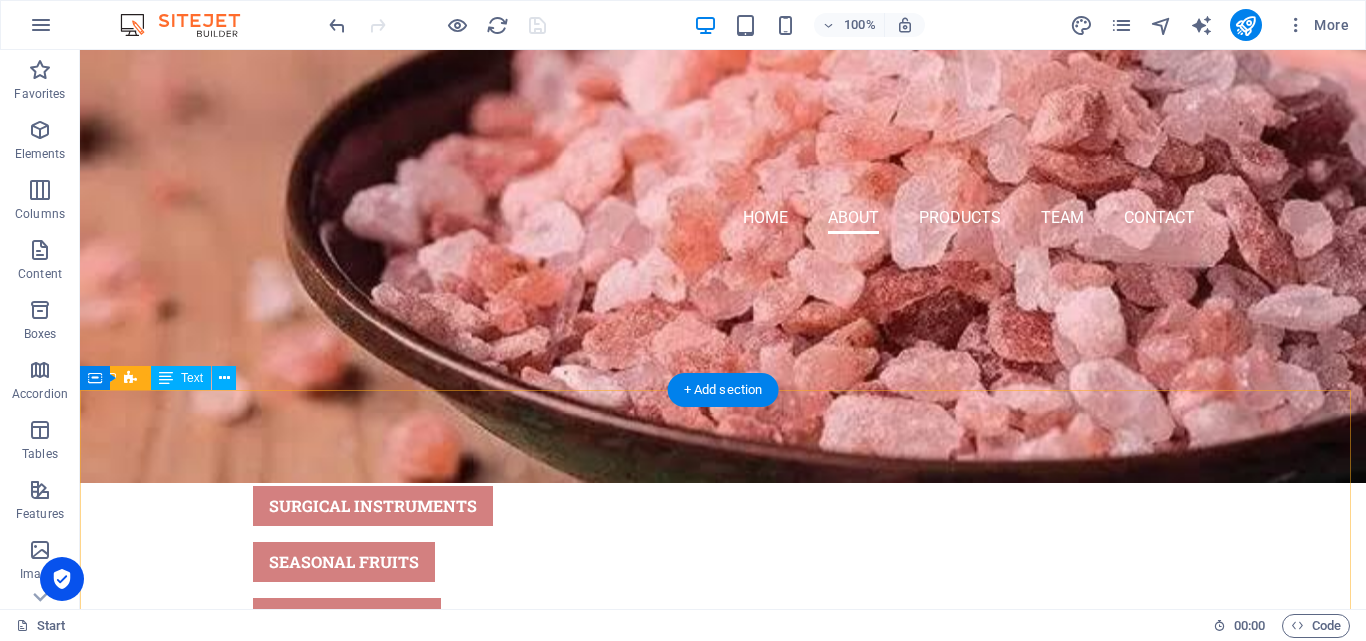 scroll, scrollTop: 590, scrollLeft: 0, axis: vertical 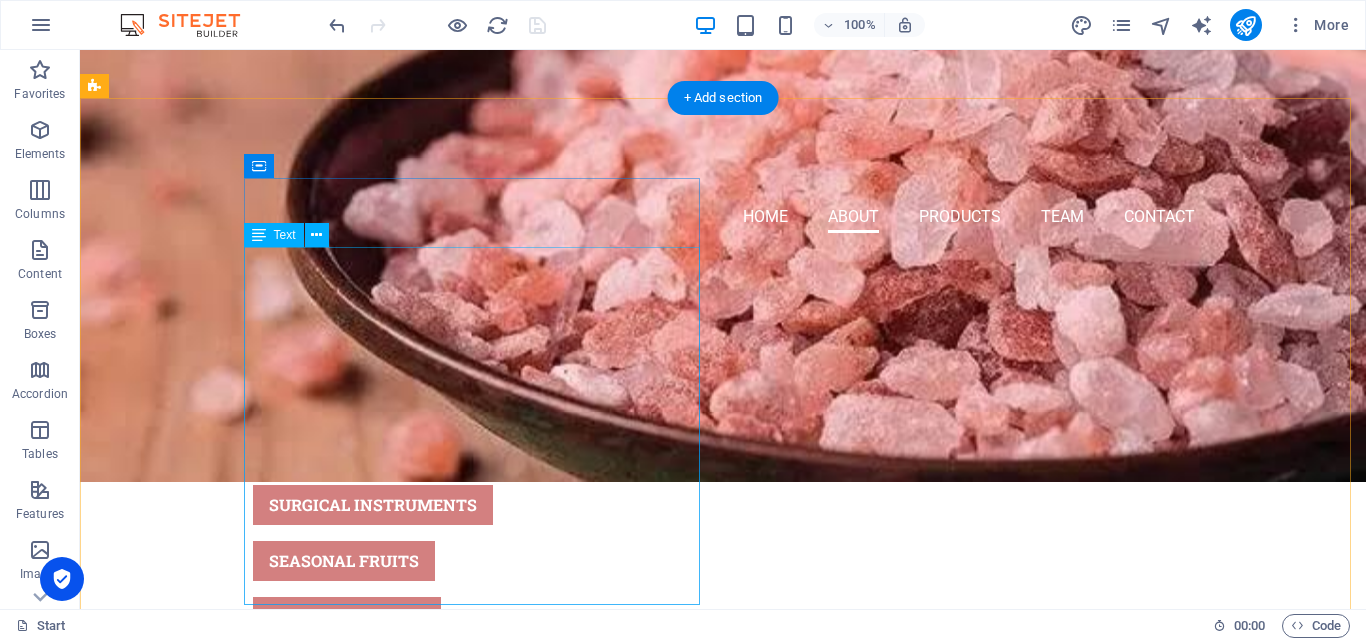 click on "Welcome to Tashakkur Syndicate, a distinguished exporter of high-quality products hailing from the beautiful landscapes of [GEOGRAPHIC_DATA]. Our journey embarked from a profound passion for highlighting and sharing the rich resources, vibrant culture, and unique heritage of our beloved country with the global community. At Tashakkur Syndicate, we pride ourselves on specializing in a diverse and extensive array of offerings designed to meet a wide range of customer needs. We are dedicated to ensuring that quality, authenticity, and customer satisfaction remain at the forefront of everything we do, as we strive to provide our clients with exceptional products that truly represent the essence of [GEOGRAPHIC_DATA]. Thank you for choosing us as your trusted partner in exploring the finest that our country has to offer." at bounding box center [568, 1506] 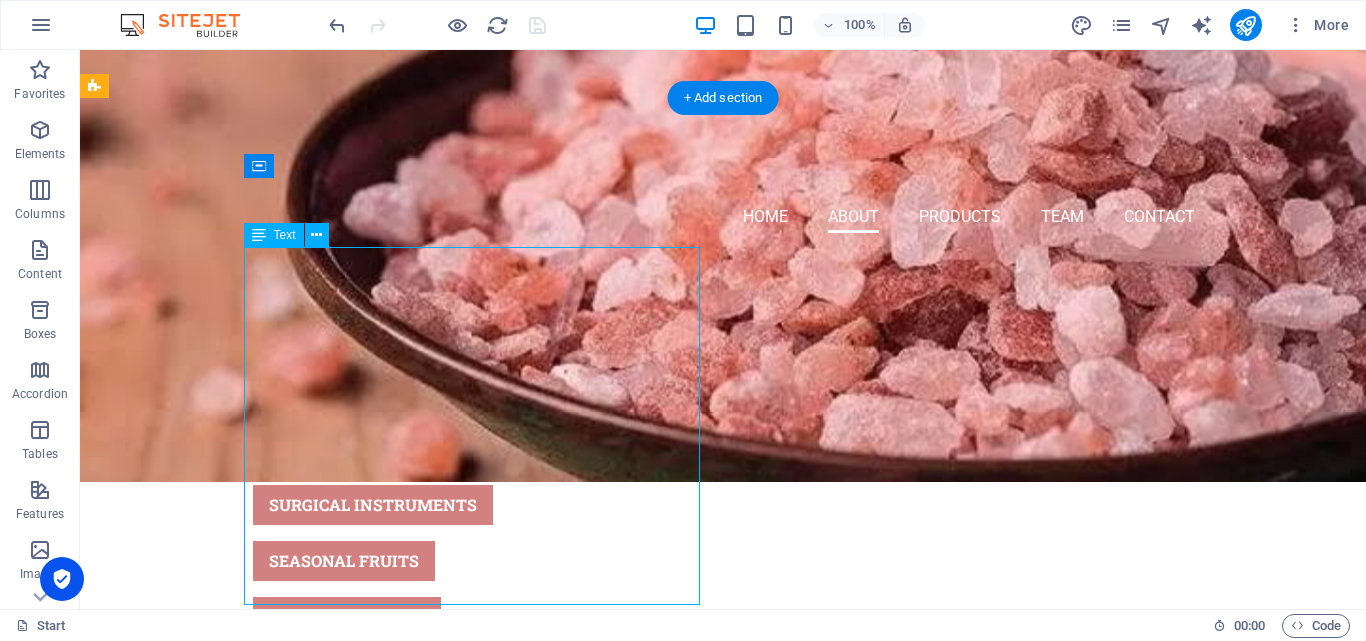 click on "Welcome to Tashakkur Syndicate, a distinguished exporter of high-quality products hailing from the beautiful landscapes of [GEOGRAPHIC_DATA]. Our journey embarked from a profound passion for highlighting and sharing the rich resources, vibrant culture, and unique heritage of our beloved country with the global community. At Tashakkur Syndicate, we pride ourselves on specializing in a diverse and extensive array of offerings designed to meet a wide range of customer needs. We are dedicated to ensuring that quality, authenticity, and customer satisfaction remain at the forefront of everything we do, as we strive to provide our clients with exceptional products that truly represent the essence of [GEOGRAPHIC_DATA]. Thank you for choosing us as your trusted partner in exploring the finest that our country has to offer." at bounding box center [568, 1506] 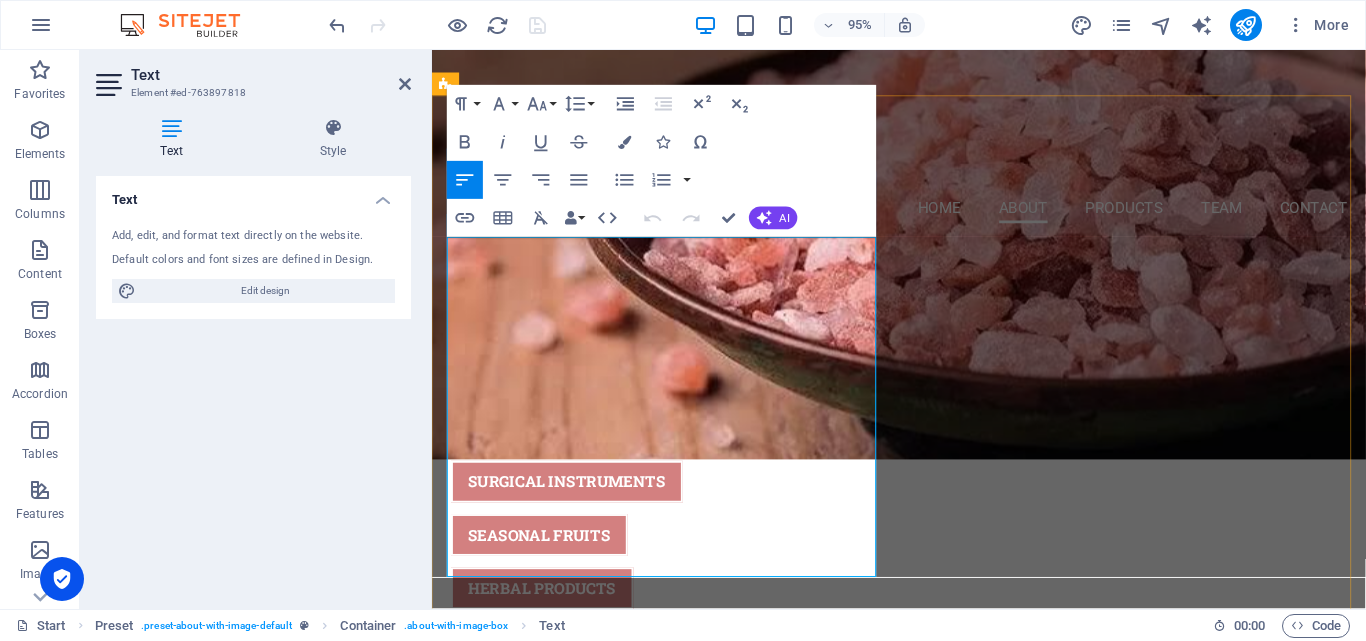 drag, startPoint x: 454, startPoint y: 258, endPoint x: 600, endPoint y: 692, distance: 457.89957 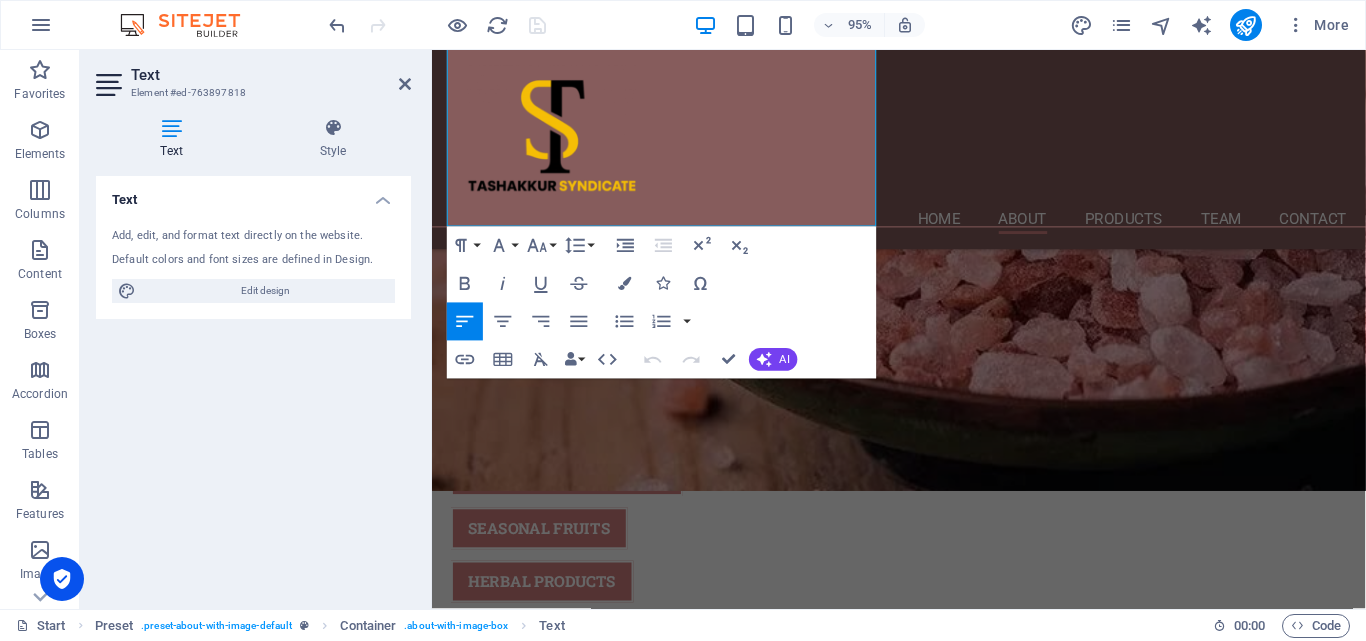scroll, scrollTop: 959, scrollLeft: 0, axis: vertical 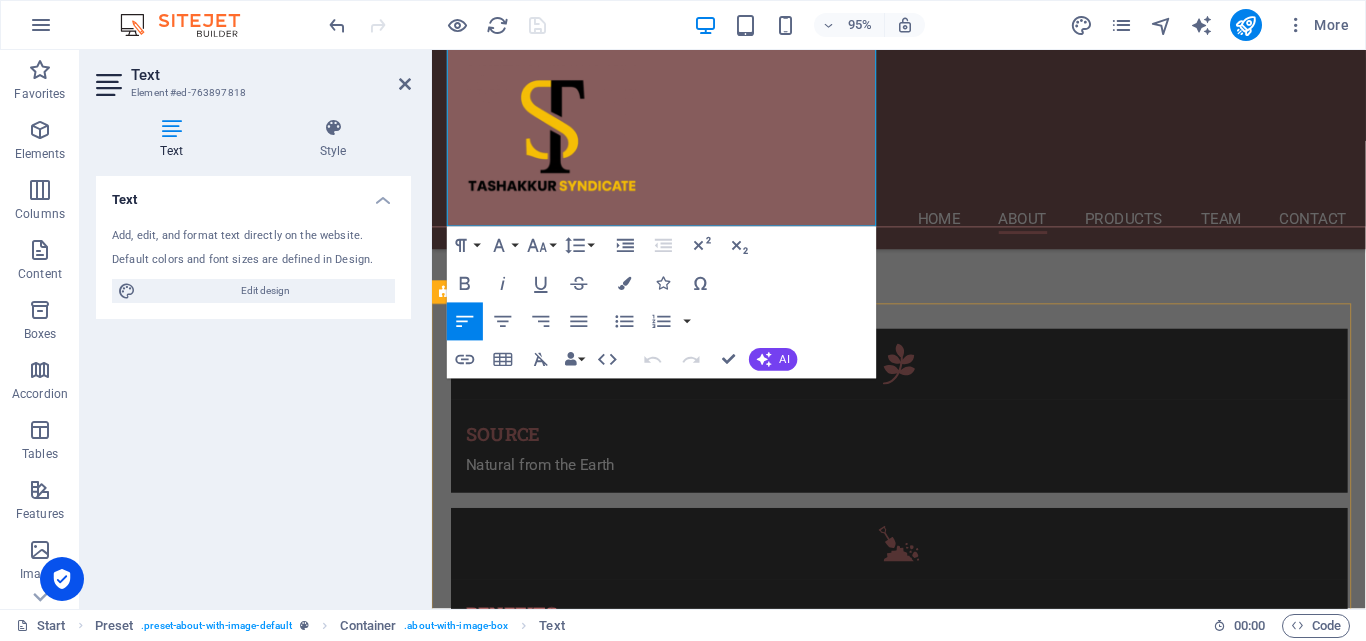 click on "our product: -  Pure Himalayan Salt :  Our Himalayan salt is meticulously sourced from the esteemed [GEOGRAPHIC_DATA], nestled in the heart of [GEOGRAPHIC_DATA]'s [GEOGRAPHIC_DATA] region. Renowned for its exceptional purity and rich composition of essential minerals, this extraordinary salt offers numerous health benefits. With its striking pink hue and unique flavor profile, our Himalayan salt enhances a variety of culinary creations, from savory dishes to sweet desserts. Furthermore, it is ideal for spa treatments, perfect for soothing baths or wellness rituals. By incorporating this exceptional salt into your daily routine, you can promote overall health and well-being. -  Surgical Instruments: - Seasonal Fruits : - Herbal Products:" at bounding box center [923, 1921] 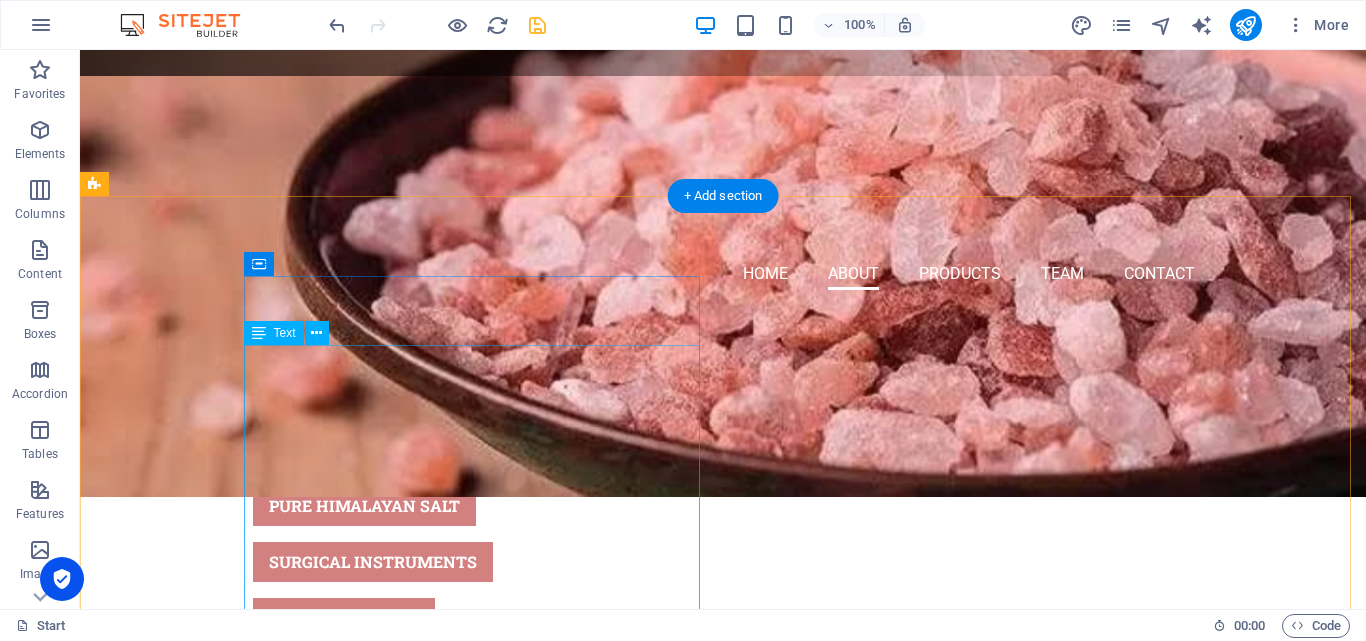 scroll, scrollTop: 536, scrollLeft: 0, axis: vertical 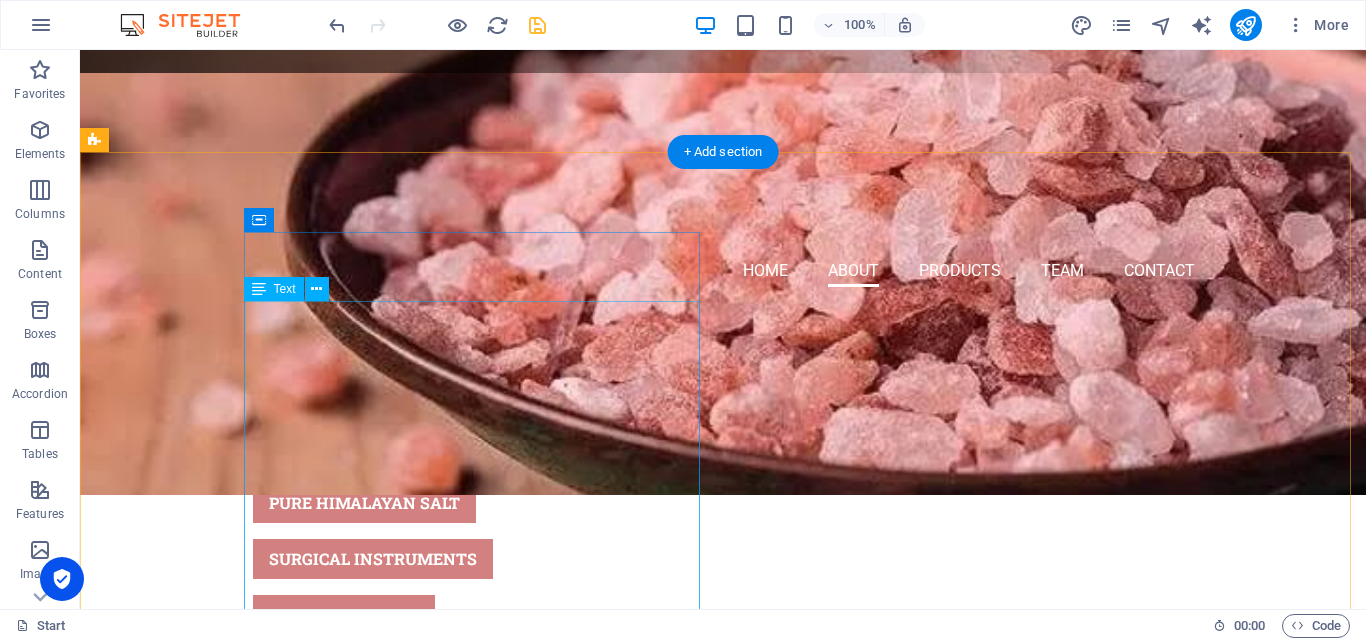 click on "Welcome to Tashakkur Syndicate, a distinguished exporter of high-quality products hailing from the beautiful landscapes of [GEOGRAPHIC_DATA]. Our journey embarked from a profound passion for highlighting and sharing the rich resources, vibrant culture, and unique heritage of our beloved country with the global community. At Tashakkur Syndicate, we pride ourselves on specializing in a diverse and extensive array of offerings designed to meet a wide range of customer needs. We are dedicated to ensuring that quality, authenticity, and customer satisfaction remain at the forefront of everything we do, as we strive to provide our clients with exceptional products that truly represent the essence of [GEOGRAPHIC_DATA]. Thank you for choosing us as your trusted partner in exploring the finest that our country has to offer." at bounding box center [568, 1560] 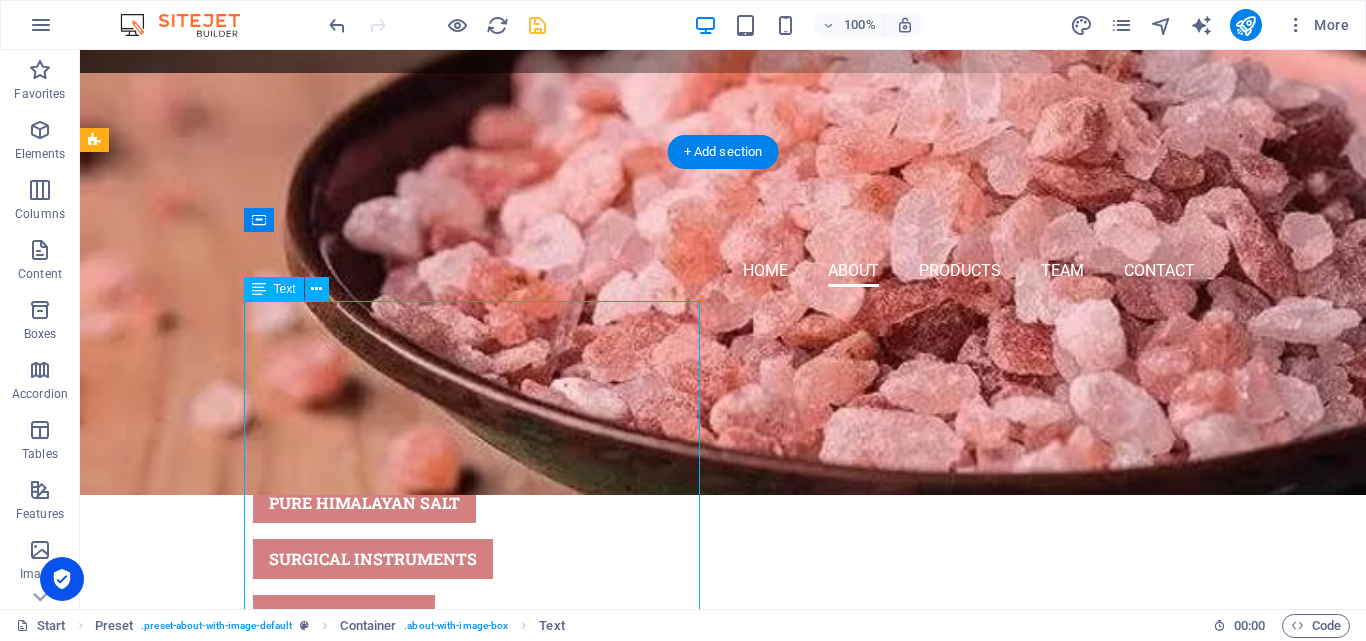 click on "Welcome to Tashakkur Syndicate, a distinguished exporter of high-quality products hailing from the beautiful landscapes of [GEOGRAPHIC_DATA]. Our journey embarked from a profound passion for highlighting and sharing the rich resources, vibrant culture, and unique heritage of our beloved country with the global community. At Tashakkur Syndicate, we pride ourselves on specializing in a diverse and extensive array of offerings designed to meet a wide range of customer needs. We are dedicated to ensuring that quality, authenticity, and customer satisfaction remain at the forefront of everything we do, as we strive to provide our clients with exceptional products that truly represent the essence of [GEOGRAPHIC_DATA]. Thank you for choosing us as your trusted partner in exploring the finest that our country has to offer." at bounding box center [568, 1560] 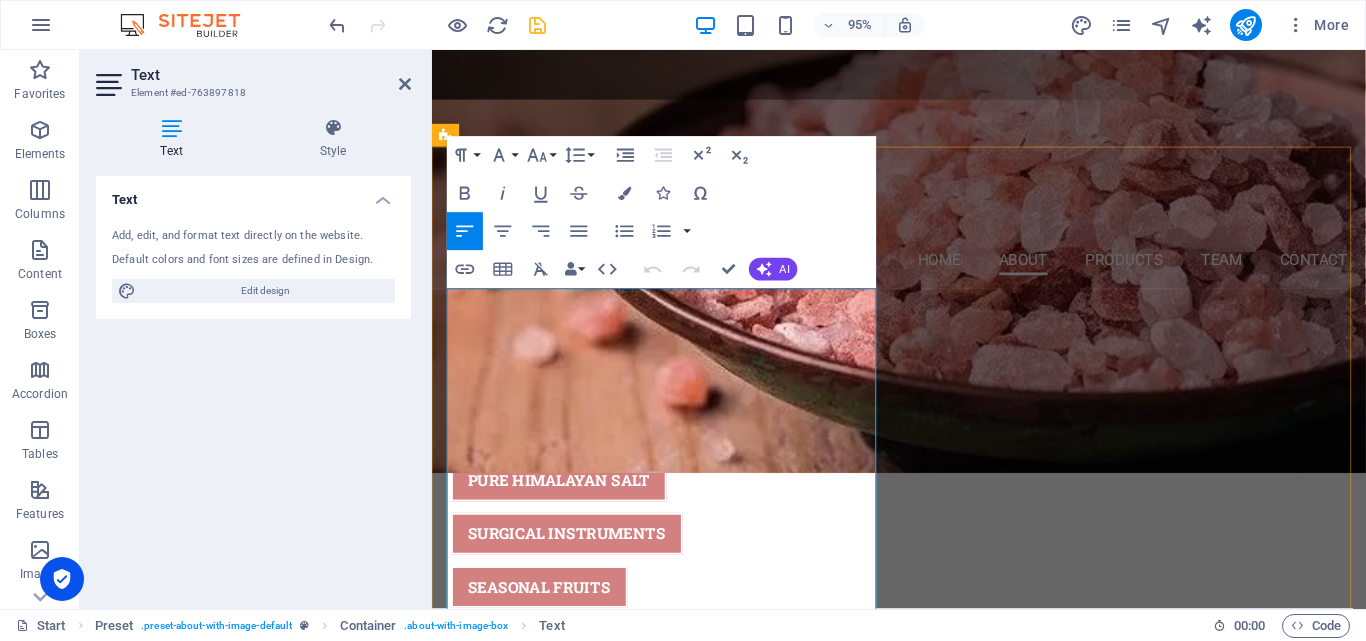 drag, startPoint x: 455, startPoint y: 309, endPoint x: 507, endPoint y: 313, distance: 52.153618 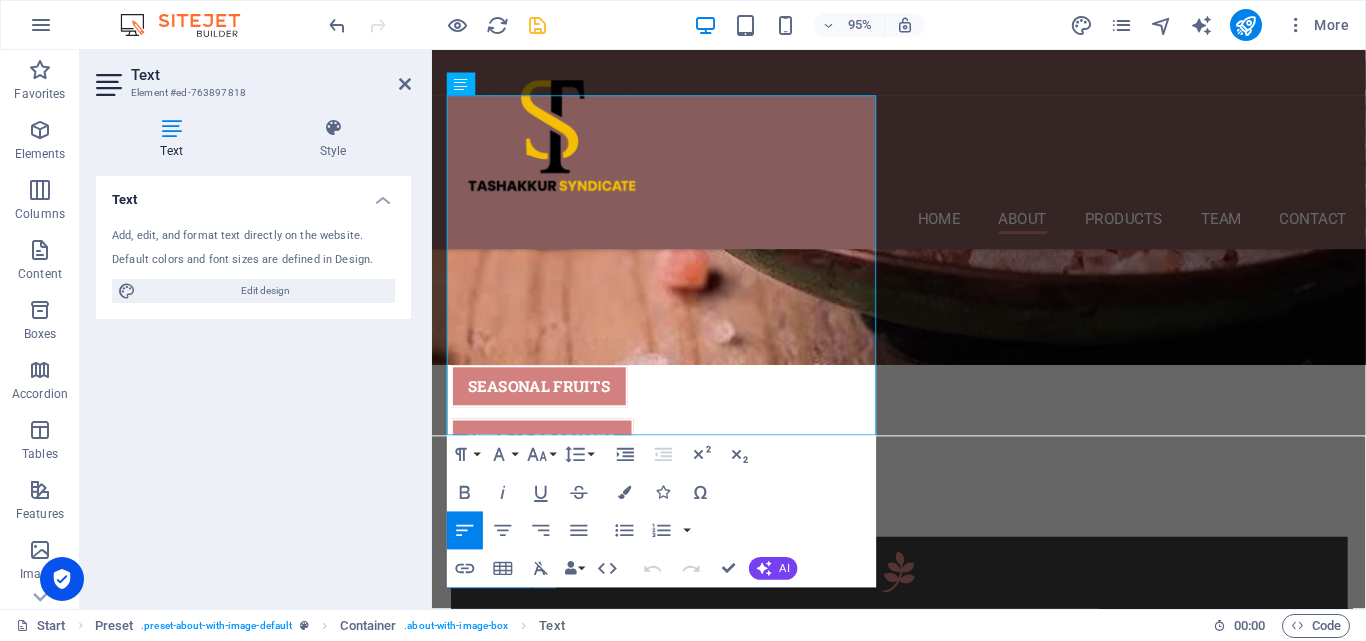 scroll, scrollTop: 741, scrollLeft: 0, axis: vertical 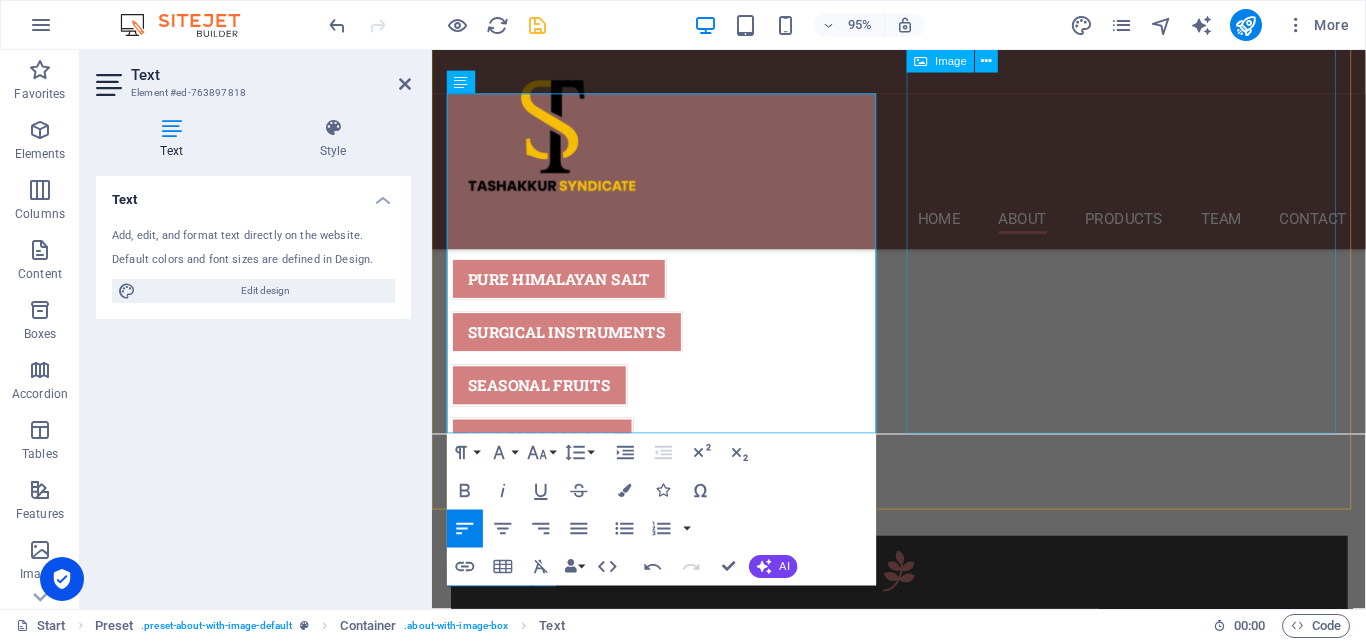 click at bounding box center (594, 1504) 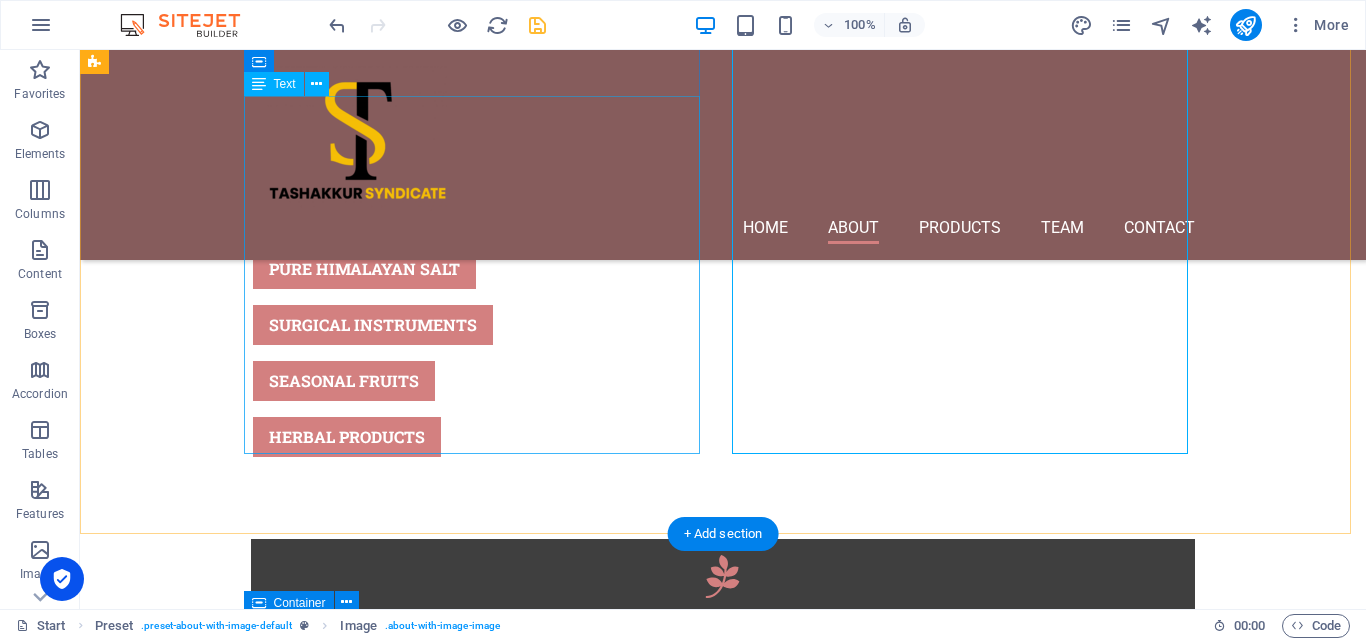 click on ". We are dedicated to ensuring that quality, authenticity, and customer satisfaction remain at the forefront of everything we do Welcome to Tashakkur Syndicate, a distinguished exporter of high-quality products hailing from the beautiful landscapes of [GEOGRAPHIC_DATA]. Our journey embarked from a profound passion for highlighting and sharing the rich resources, vibrant culture, and unique heritage of our beloved country with the global community. At Tashakkur Syndicate, we pride ourselves on specializing in a diverse and extensive array of offerings designed to meet a wide range of customer needs , as we strive to provide our clients with exceptional products that truly represent the essence of [GEOGRAPHIC_DATA]. Thank you for choosing us as your trusted partner in exploring the finest that our country has to offer." at bounding box center (568, 1326) 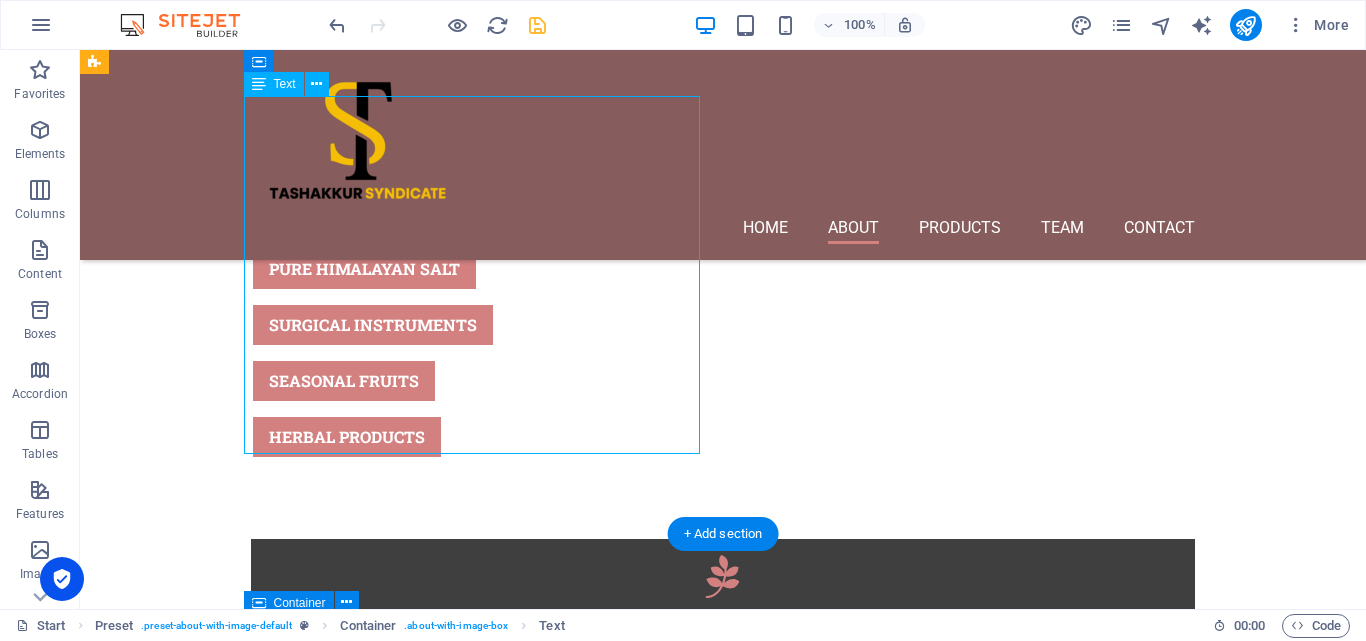 click on ". We are dedicated to ensuring that quality, authenticity, and customer satisfaction remain at the forefront of everything we do Welcome to Tashakkur Syndicate, a distinguished exporter of high-quality products hailing from the beautiful landscapes of [GEOGRAPHIC_DATA]. Our journey embarked from a profound passion for highlighting and sharing the rich resources, vibrant culture, and unique heritage of our beloved country with the global community. At Tashakkur Syndicate, we pride ourselves on specializing in a diverse and extensive array of offerings designed to meet a wide range of customer needs , as we strive to provide our clients with exceptional products that truly represent the essence of [GEOGRAPHIC_DATA]. Thank you for choosing us as your trusted partner in exploring the finest that our country has to offer." at bounding box center (568, 1326) 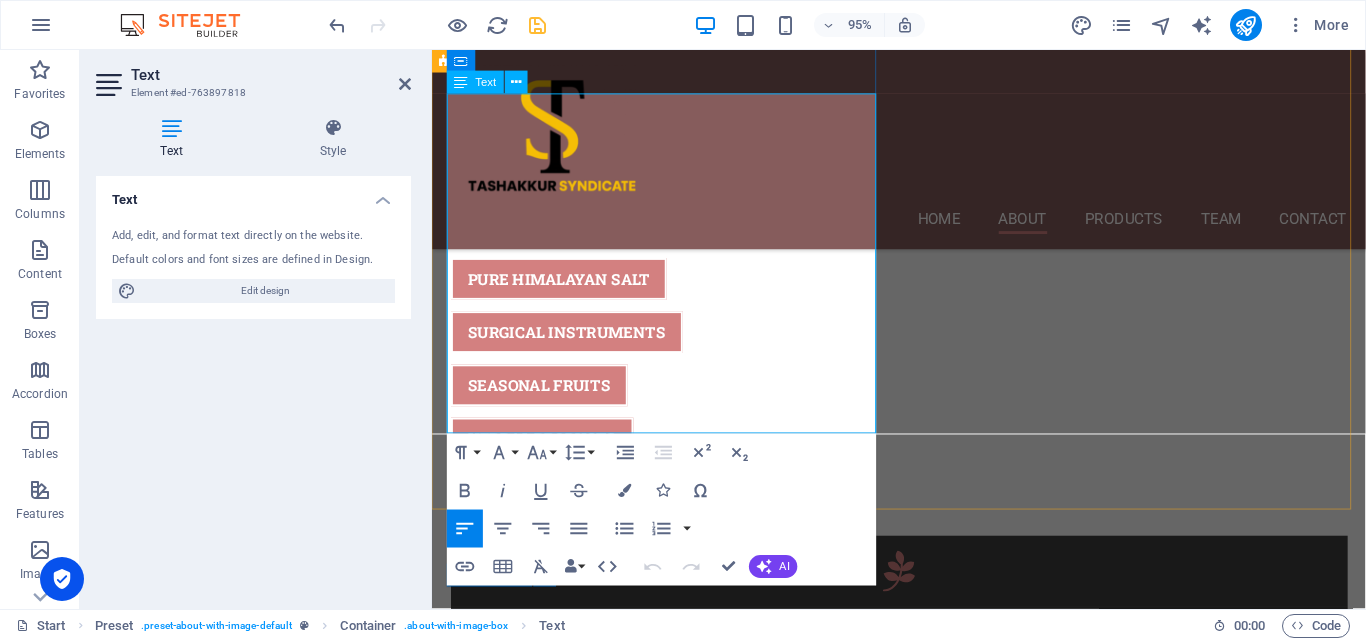 drag, startPoint x: 529, startPoint y: 442, endPoint x: 450, endPoint y: 236, distance: 220.62865 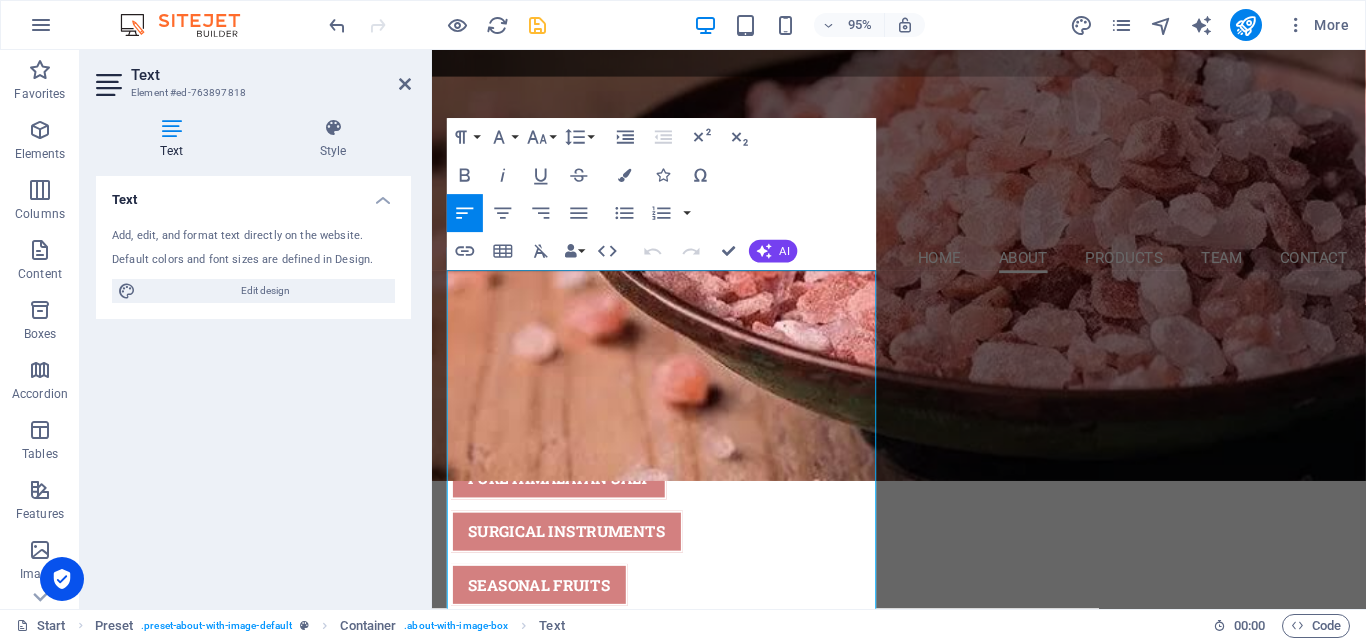 scroll, scrollTop: 547, scrollLeft: 0, axis: vertical 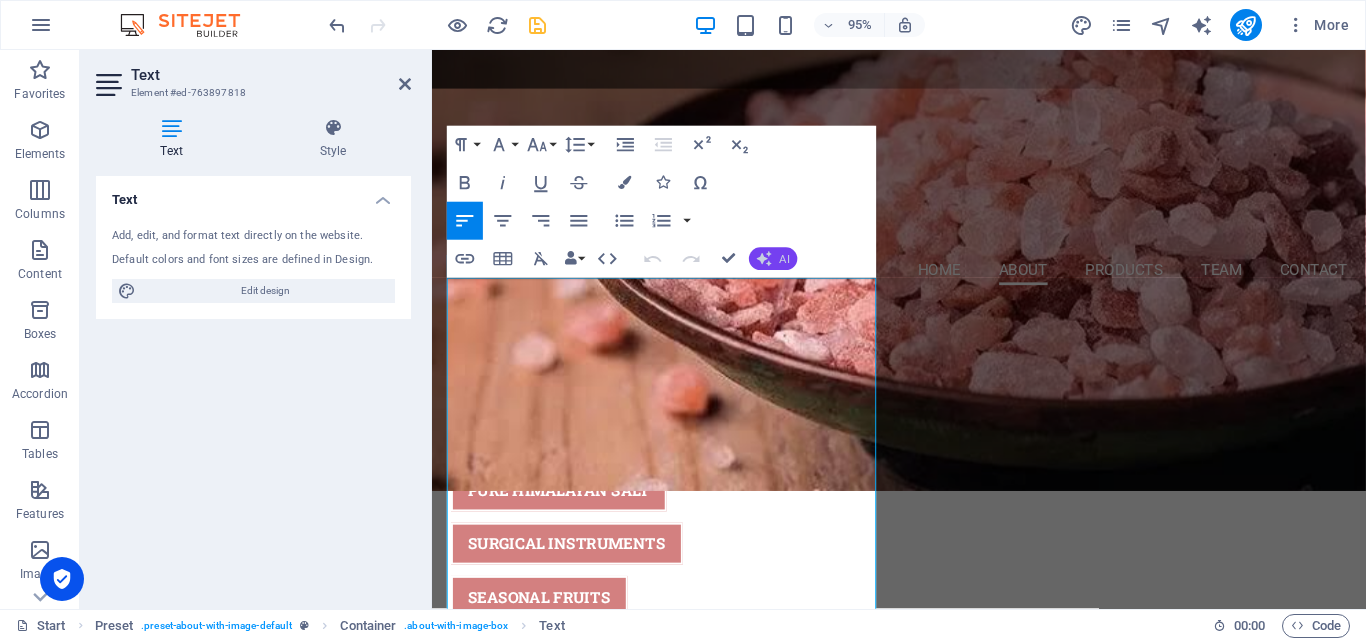 click on "AI" at bounding box center (785, 258) 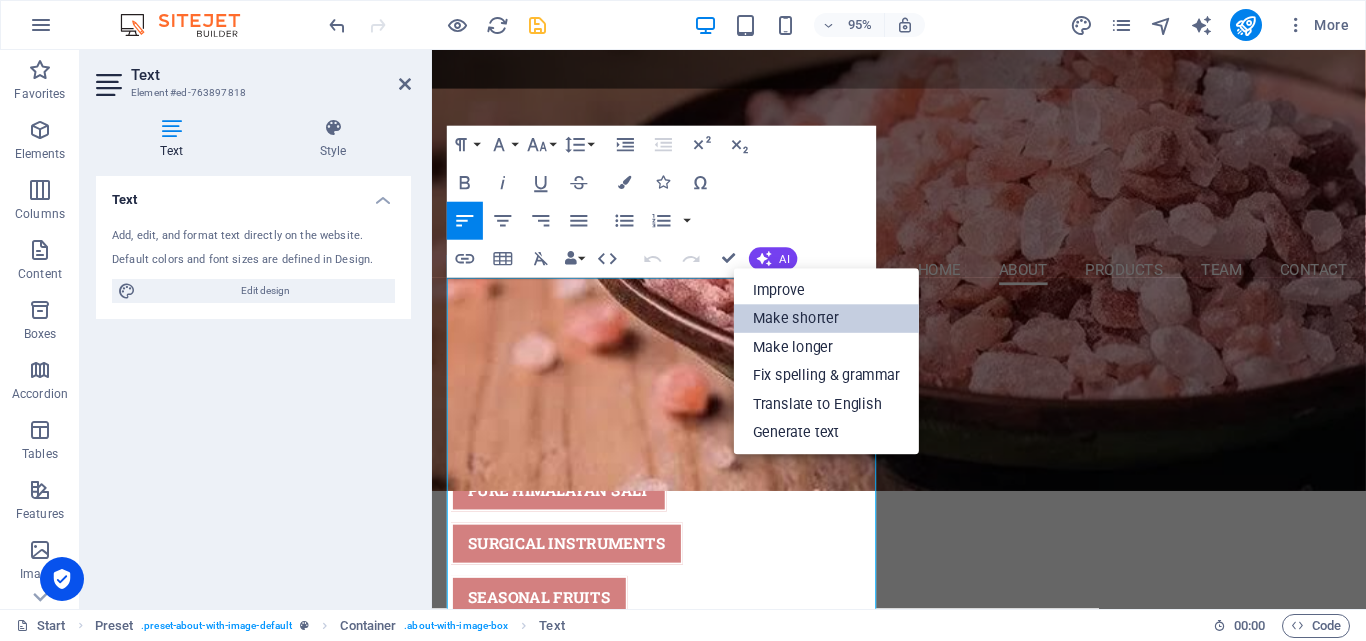 click on "Make shorter" at bounding box center [826, 318] 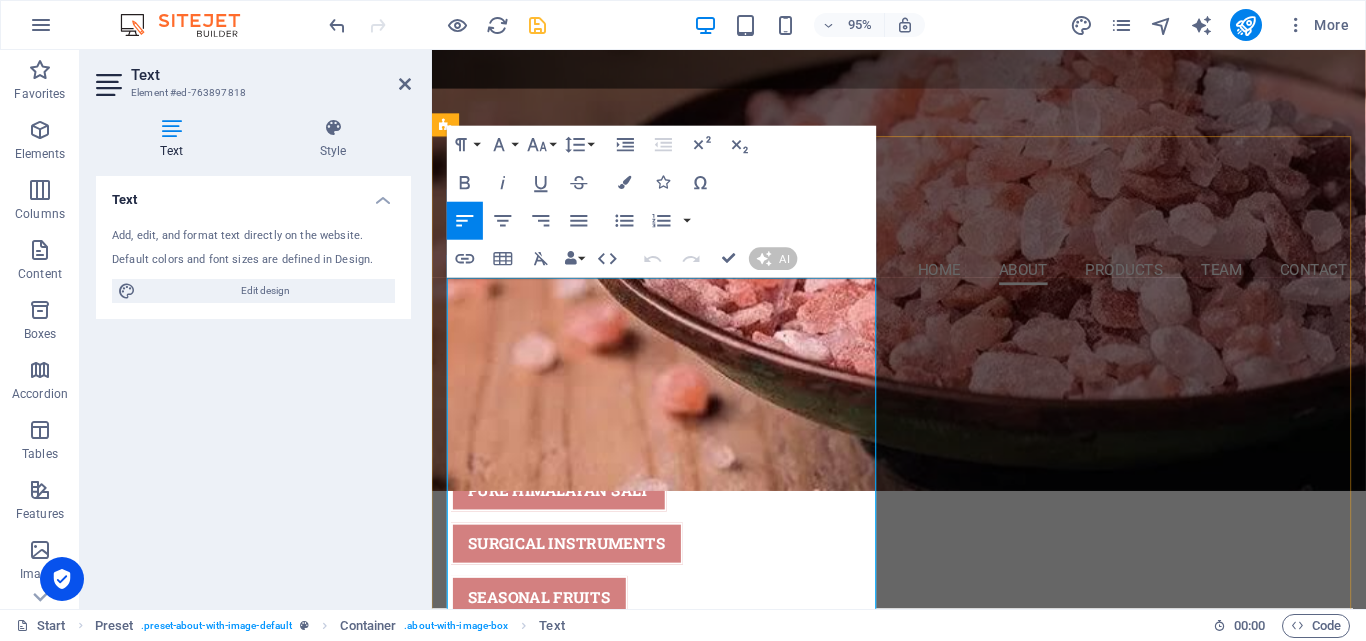 type 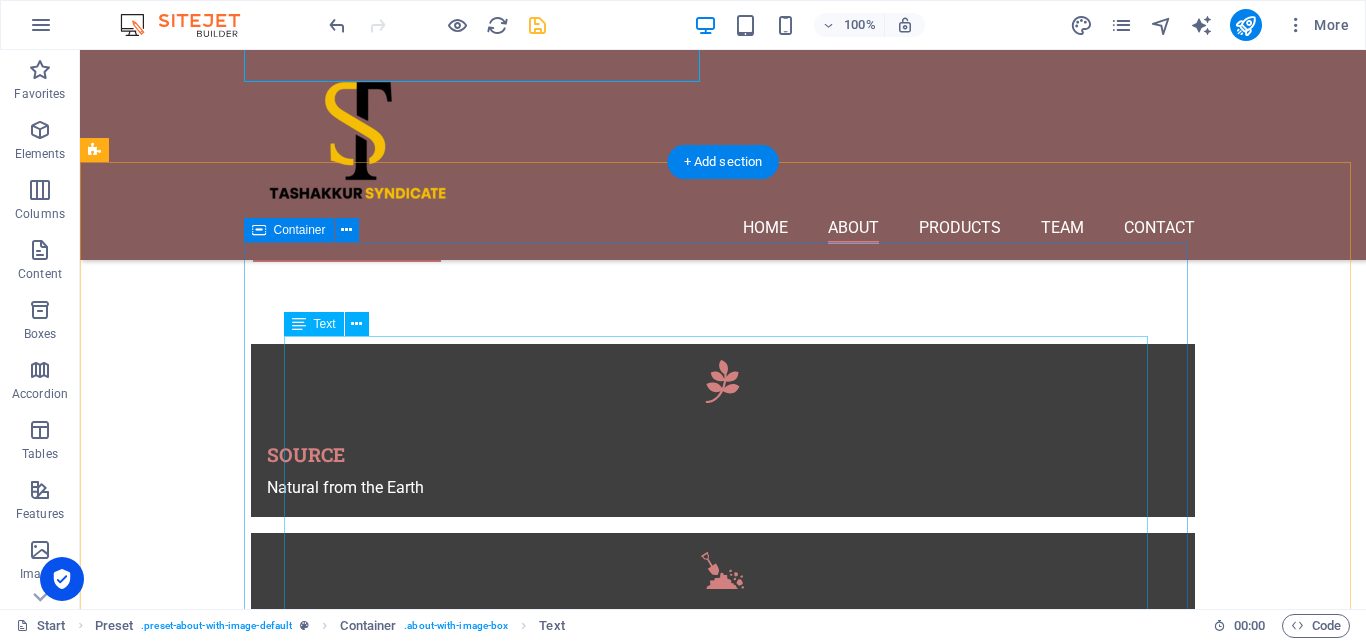 scroll, scrollTop: 945, scrollLeft: 0, axis: vertical 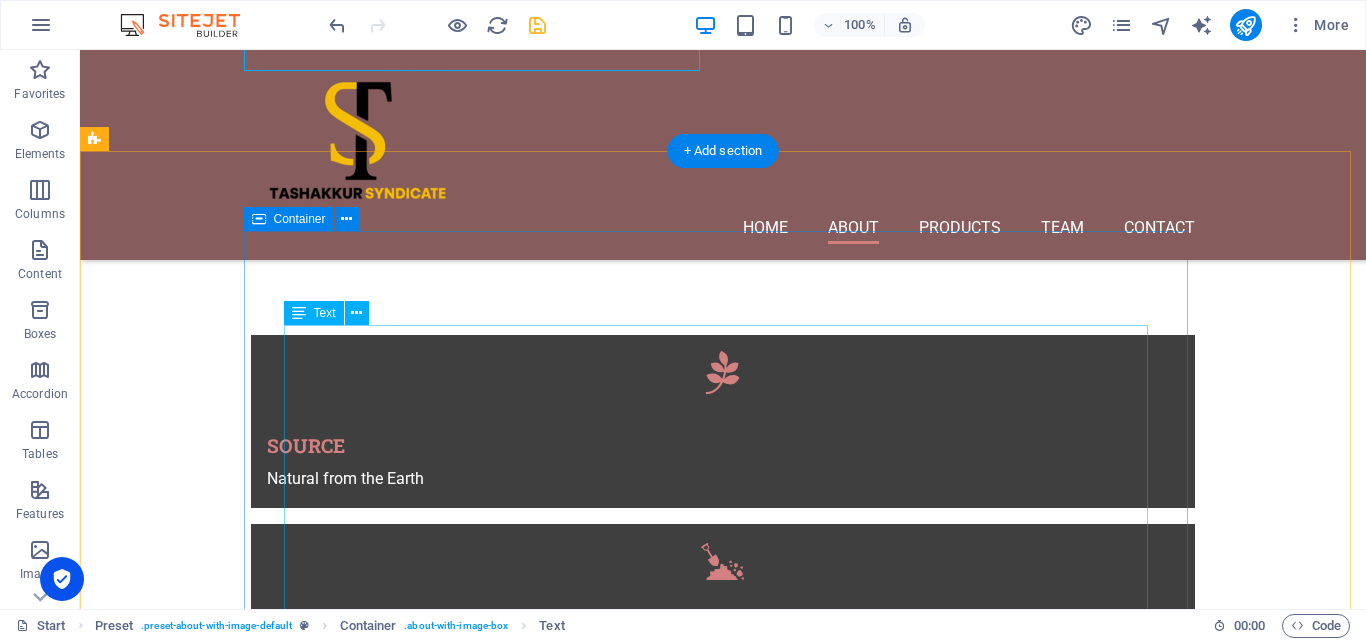 click on "-  Pure Himalayan Salt :  Our Himalayan salt is meticulously sourced from the esteemed [GEOGRAPHIC_DATA], nestled in the heart of [GEOGRAPHIC_DATA]'s [GEOGRAPHIC_DATA] region. Renowned for its exceptional purity and rich composition of essential minerals, this extraordinary salt offers numerous health benefits. With its striking pink hue and unique flavor profile, our Himalayan salt enhances a variety of culinary creations, from savory dishes to sweet desserts. Furthermore, it is ideal for spa treatments, perfect for soothing baths or wellness rituals. By incorporating this exceptional salt into your daily routine, you can promote overall health and well-being. -  Surgical Instruments: - Seasonal Fruits : - Herbal Products:" at bounding box center [568, 1838] 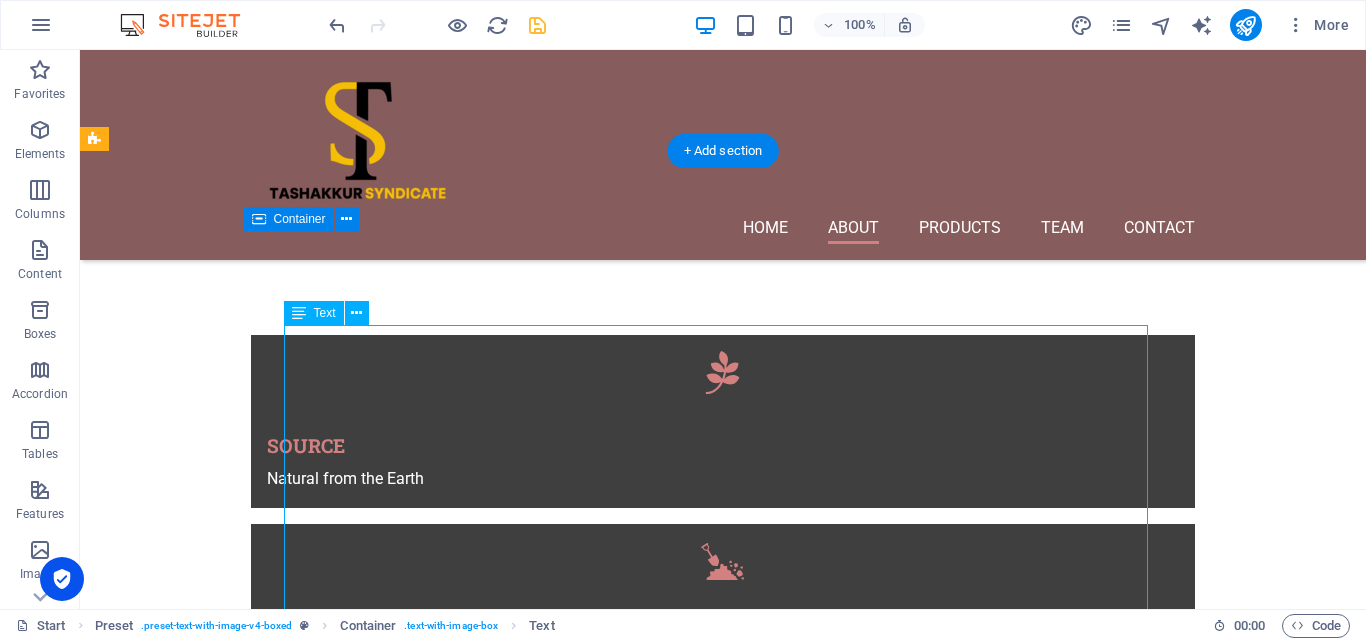 click on "-  Pure Himalayan Salt :  Our Himalayan salt is meticulously sourced from the esteemed [GEOGRAPHIC_DATA], nestled in the heart of [GEOGRAPHIC_DATA]'s [GEOGRAPHIC_DATA] region. Renowned for its exceptional purity and rich composition of essential minerals, this extraordinary salt offers numerous health benefits. With its striking pink hue and unique flavor profile, our Himalayan salt enhances a variety of culinary creations, from savory dishes to sweet desserts. Furthermore, it is ideal for spa treatments, perfect for soothing baths or wellness rituals. By incorporating this exceptional salt into your daily routine, you can promote overall health and well-being. -  Surgical Instruments: - Seasonal Fruits : - Herbal Products:" at bounding box center (568, 1838) 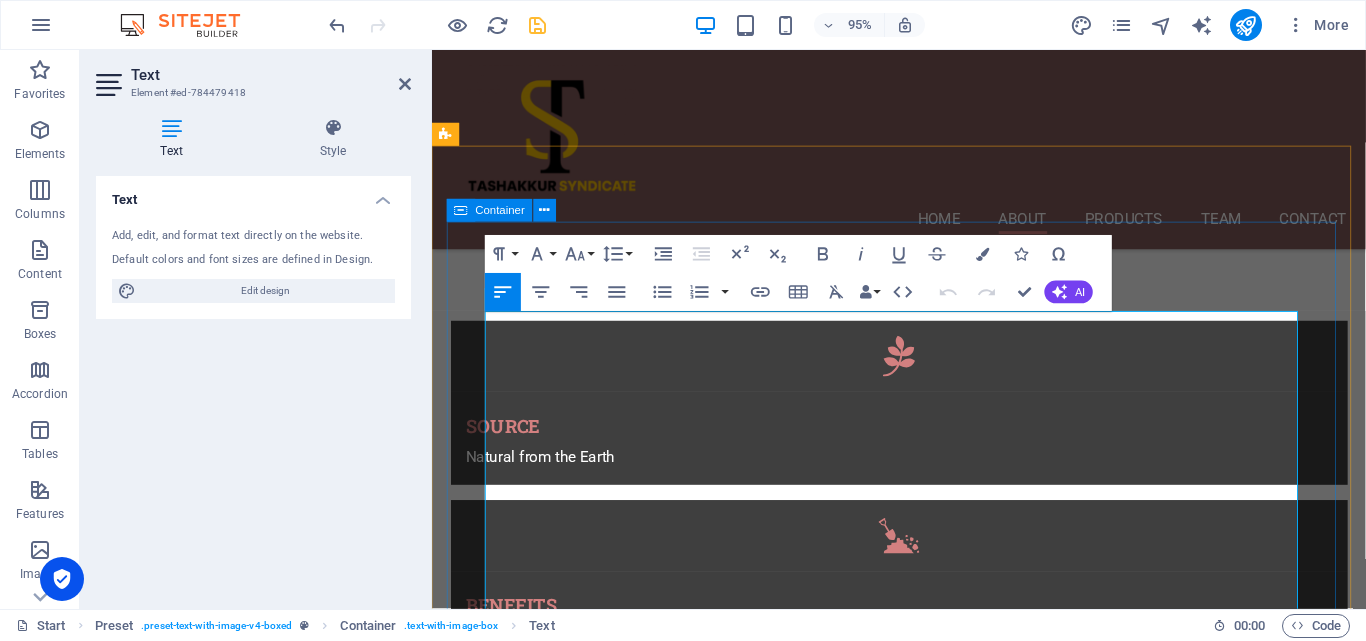 drag, startPoint x: 489, startPoint y: 360, endPoint x: 670, endPoint y: 492, distance: 224.0201 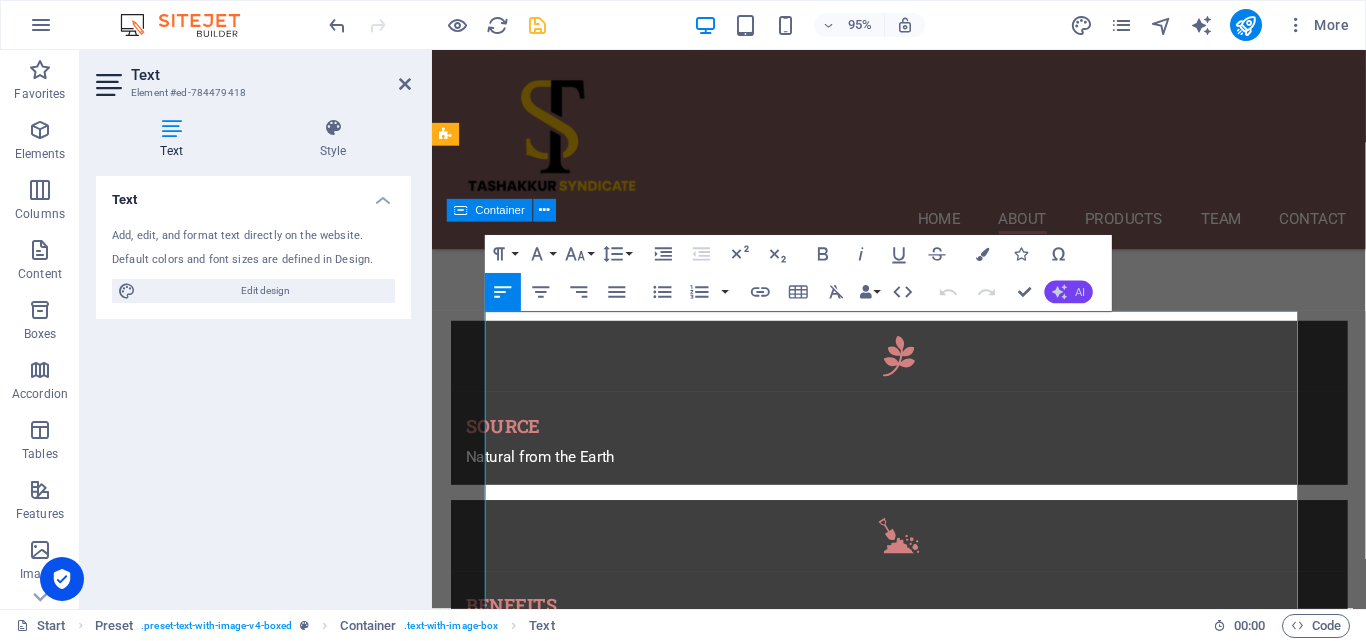 click 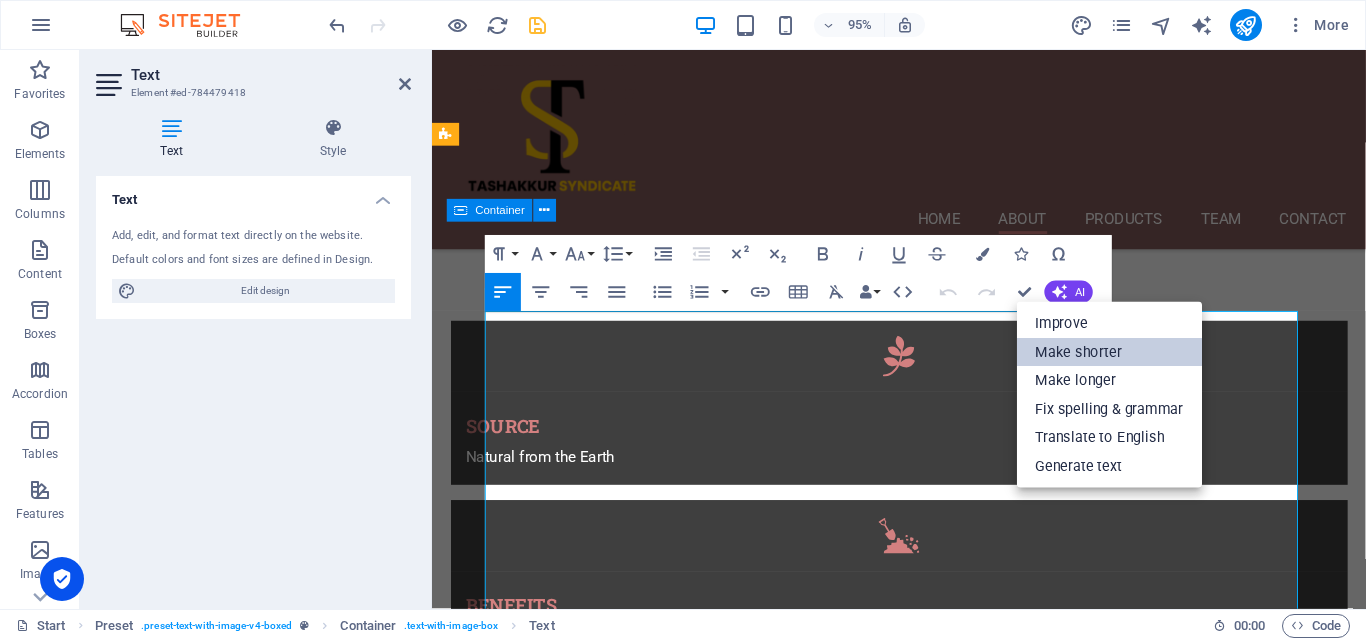 click on "Make shorter" at bounding box center [1109, 352] 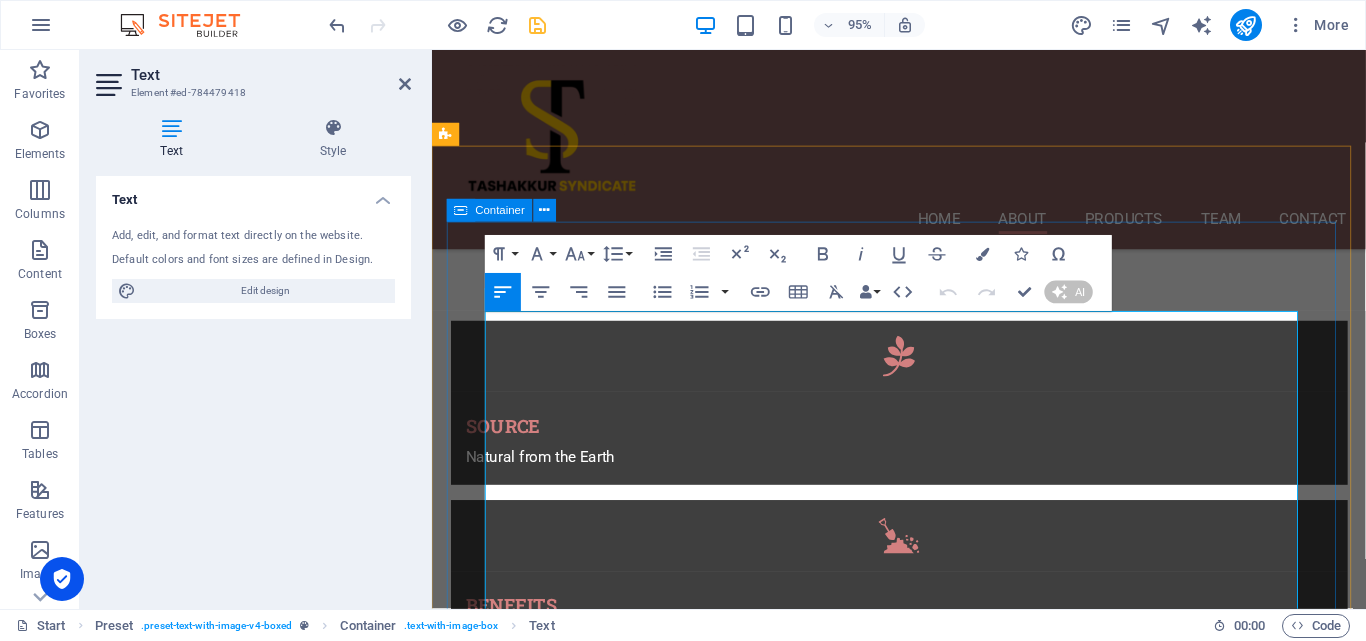 type 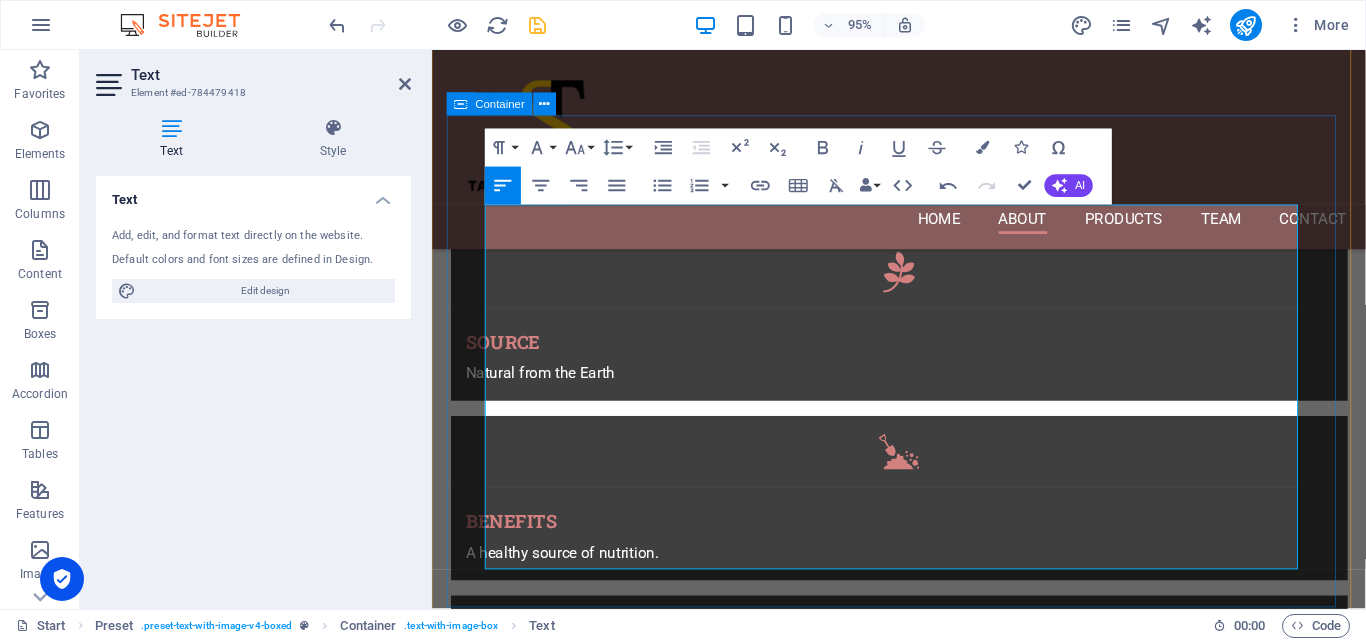scroll, scrollTop: 1057, scrollLeft: 0, axis: vertical 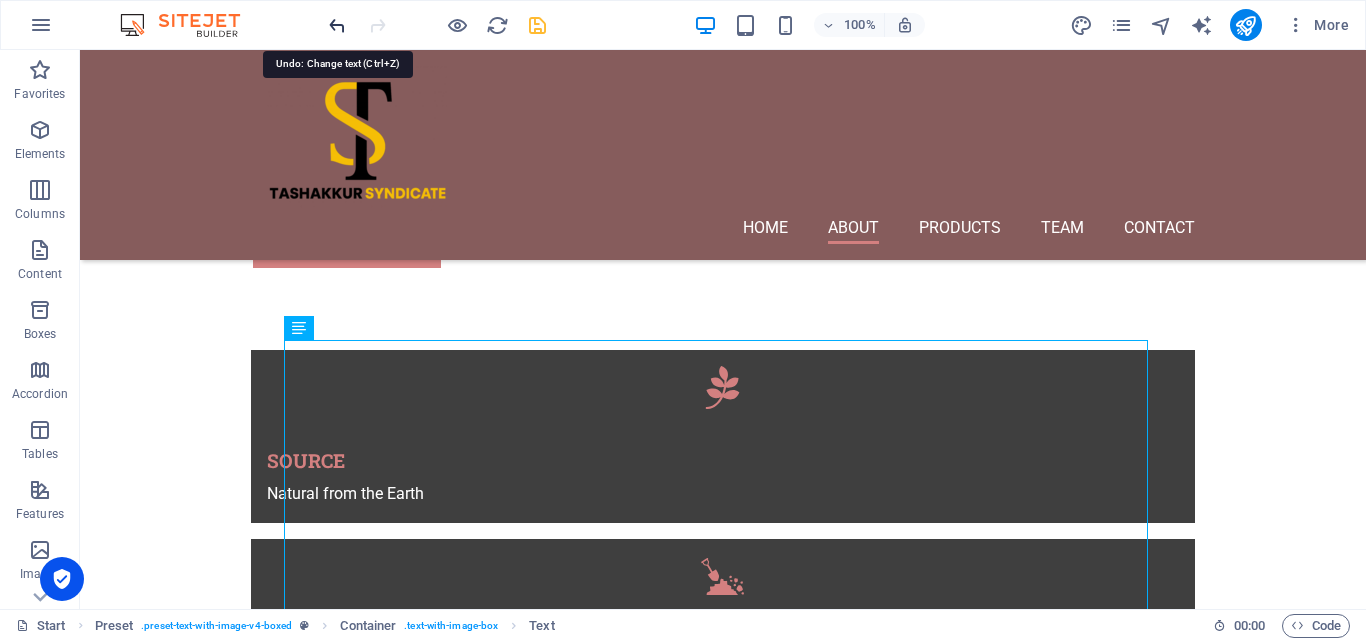 click at bounding box center (337, 25) 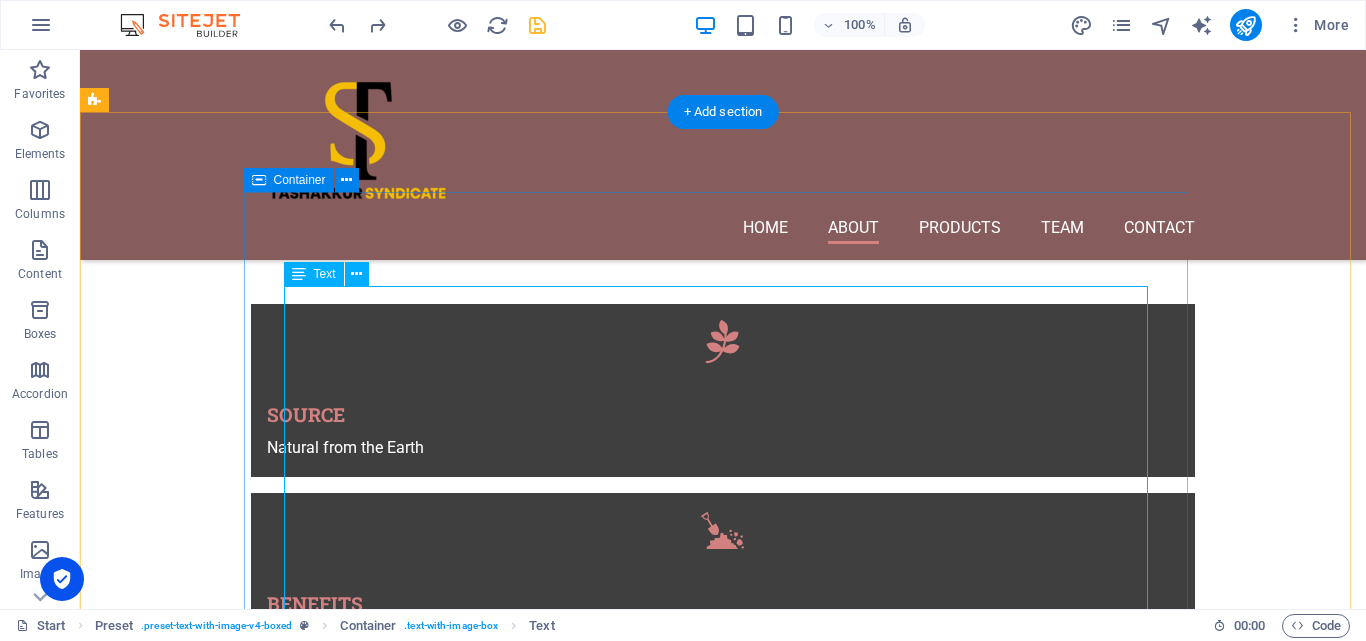scroll, scrollTop: 973, scrollLeft: 0, axis: vertical 